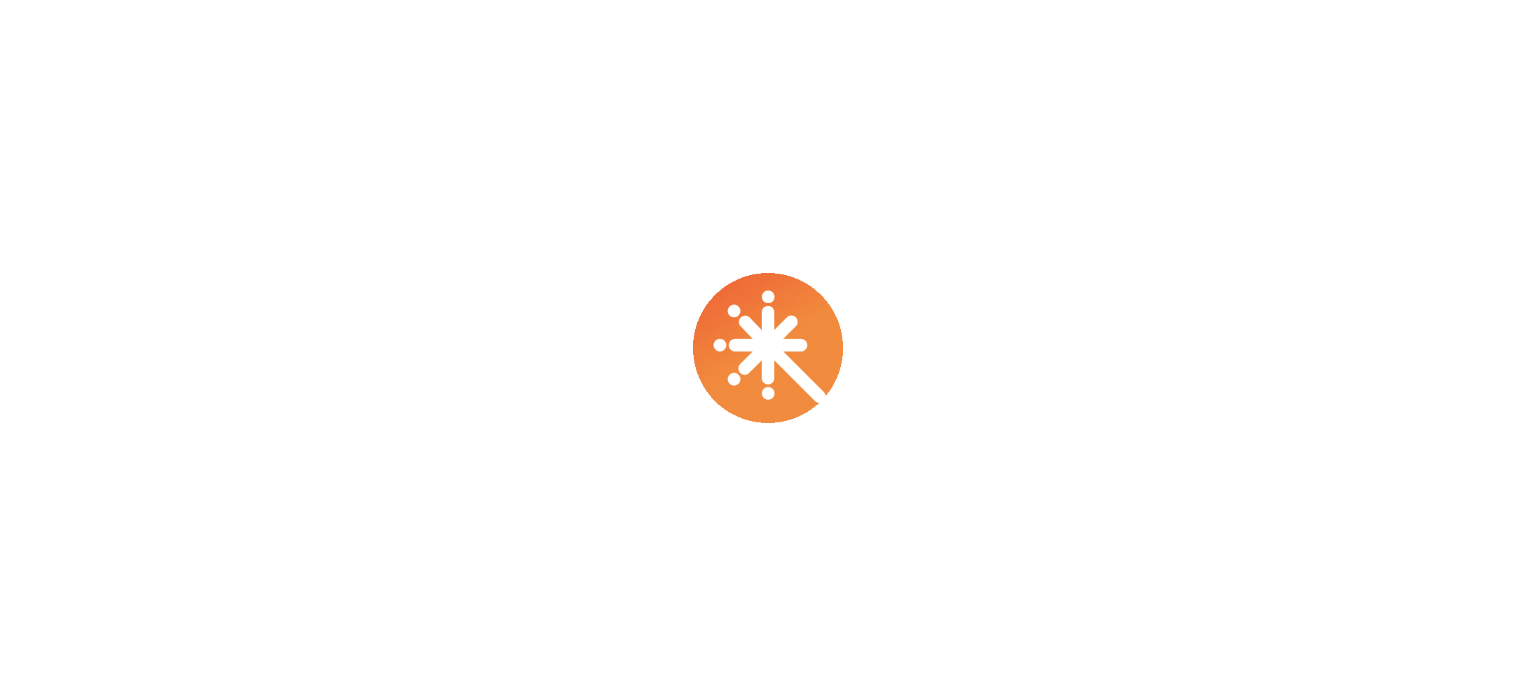 scroll, scrollTop: 0, scrollLeft: 0, axis: both 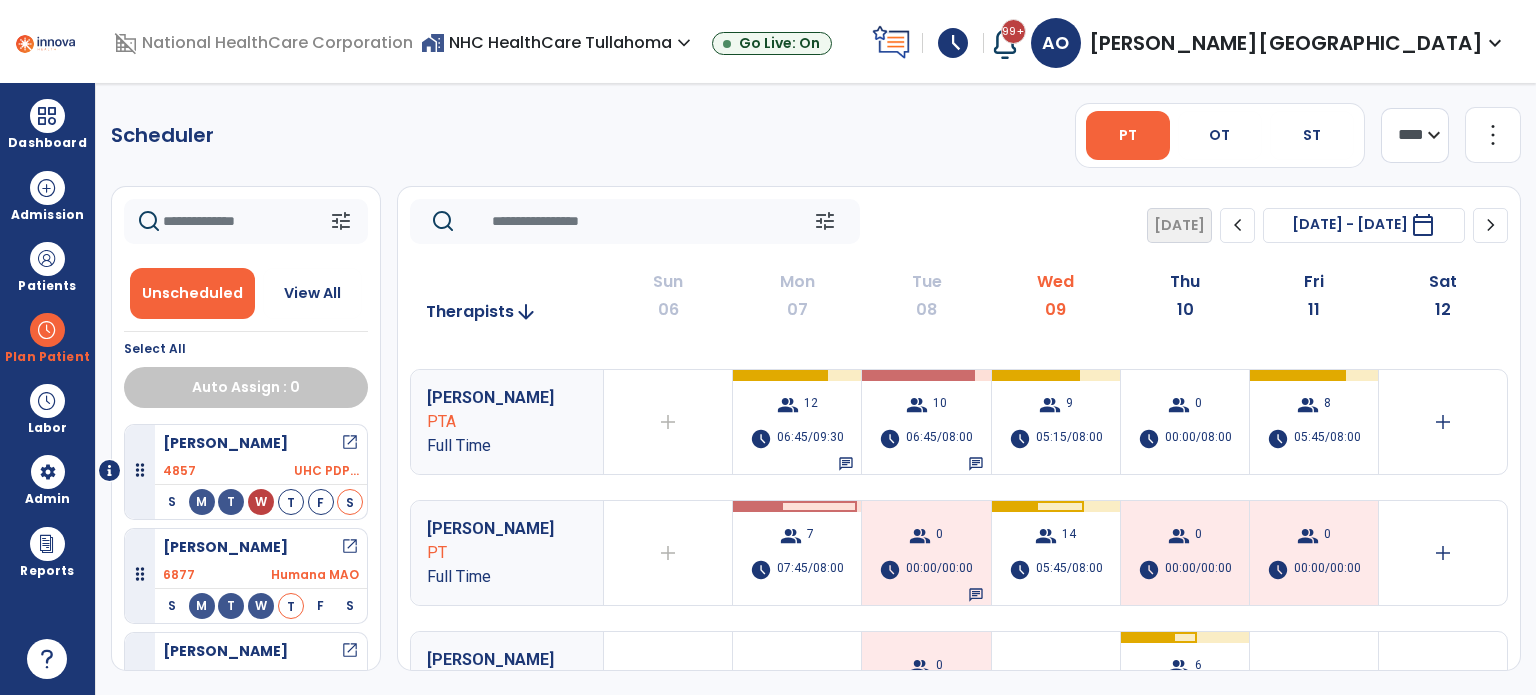 click on "more_vert" 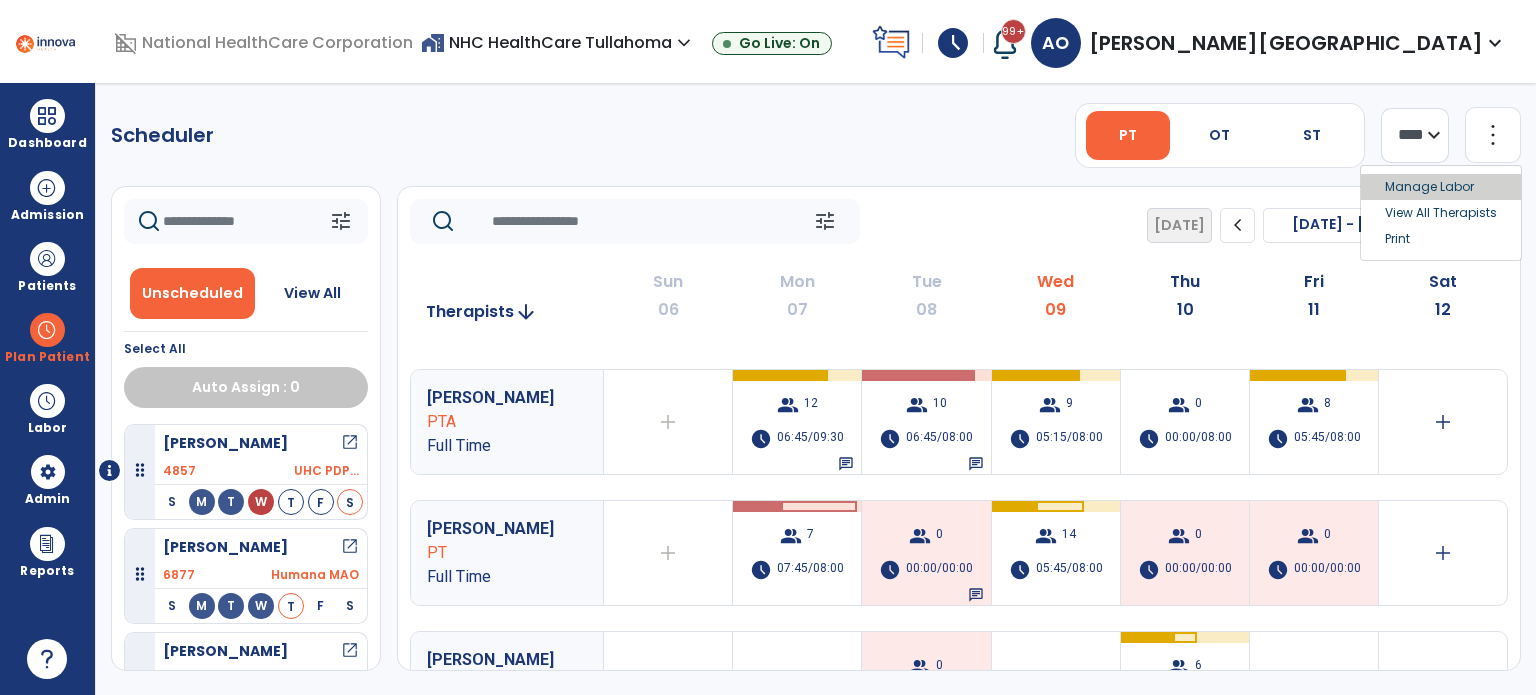 click on "Manage Labor" at bounding box center (1441, 187) 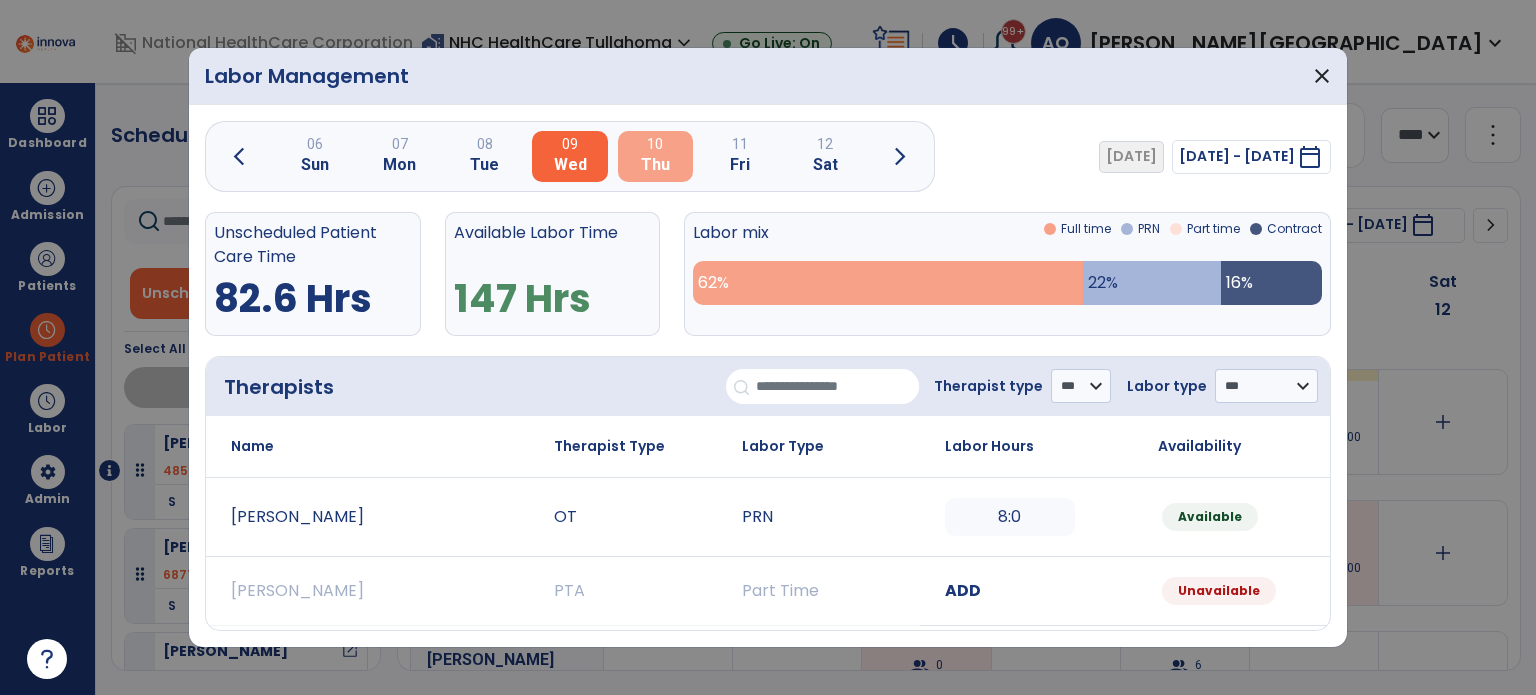 click on "10  Thu" at bounding box center [655, 156] 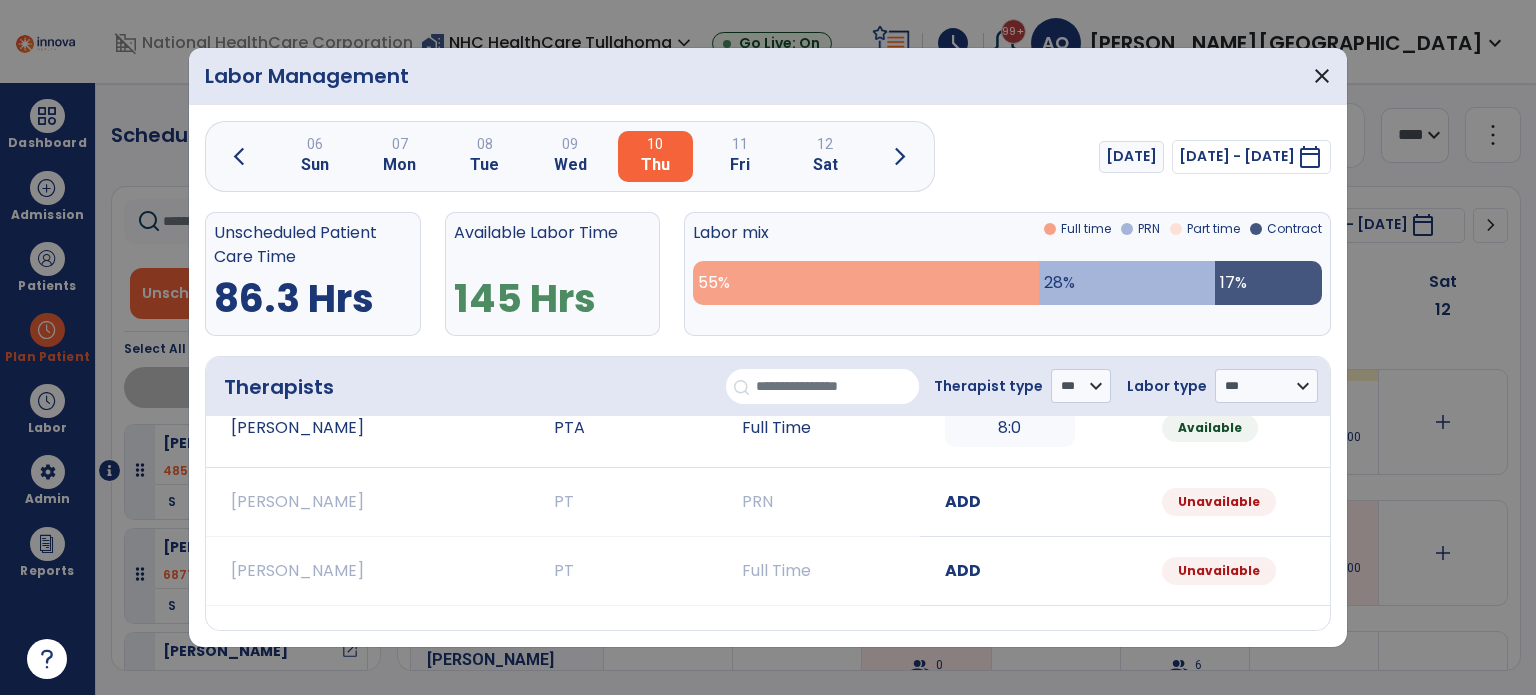 scroll, scrollTop: 920, scrollLeft: 0, axis: vertical 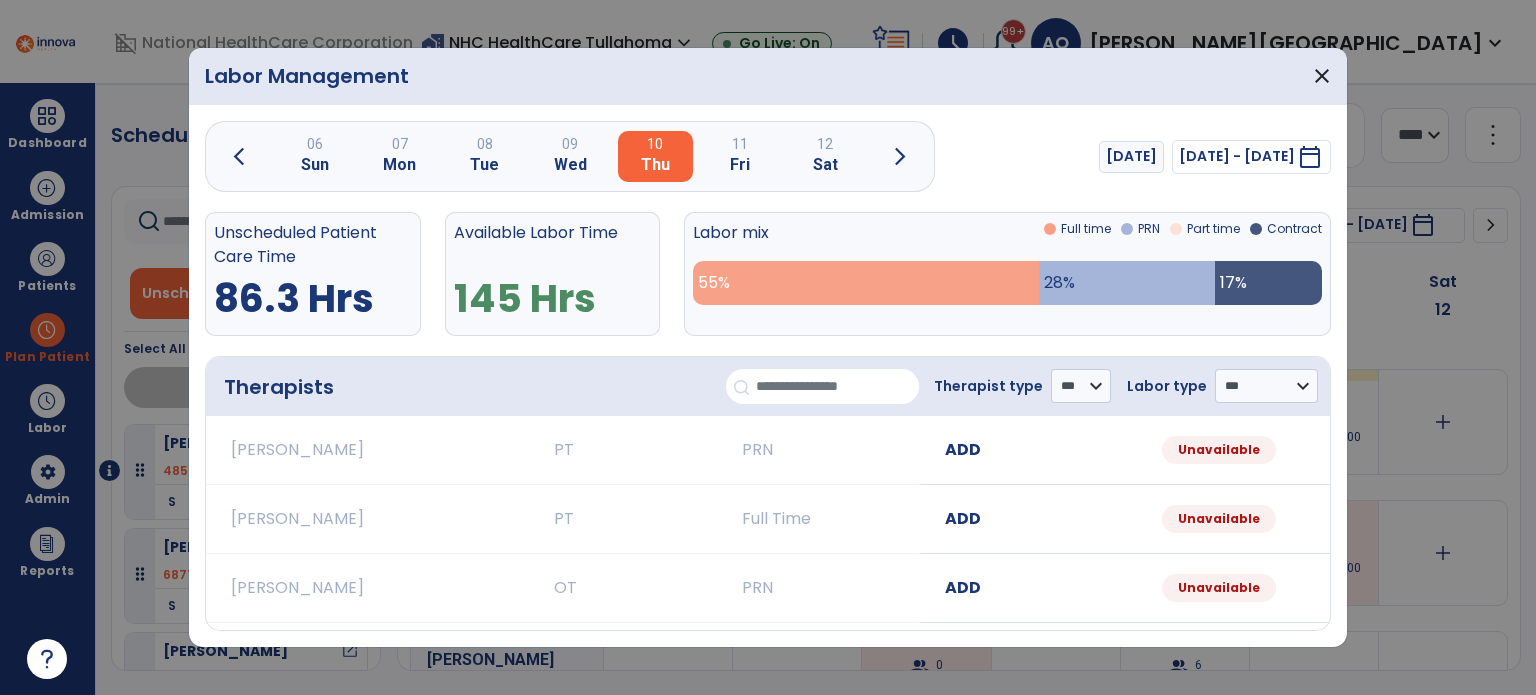 click on "ADD" at bounding box center (963, 518) 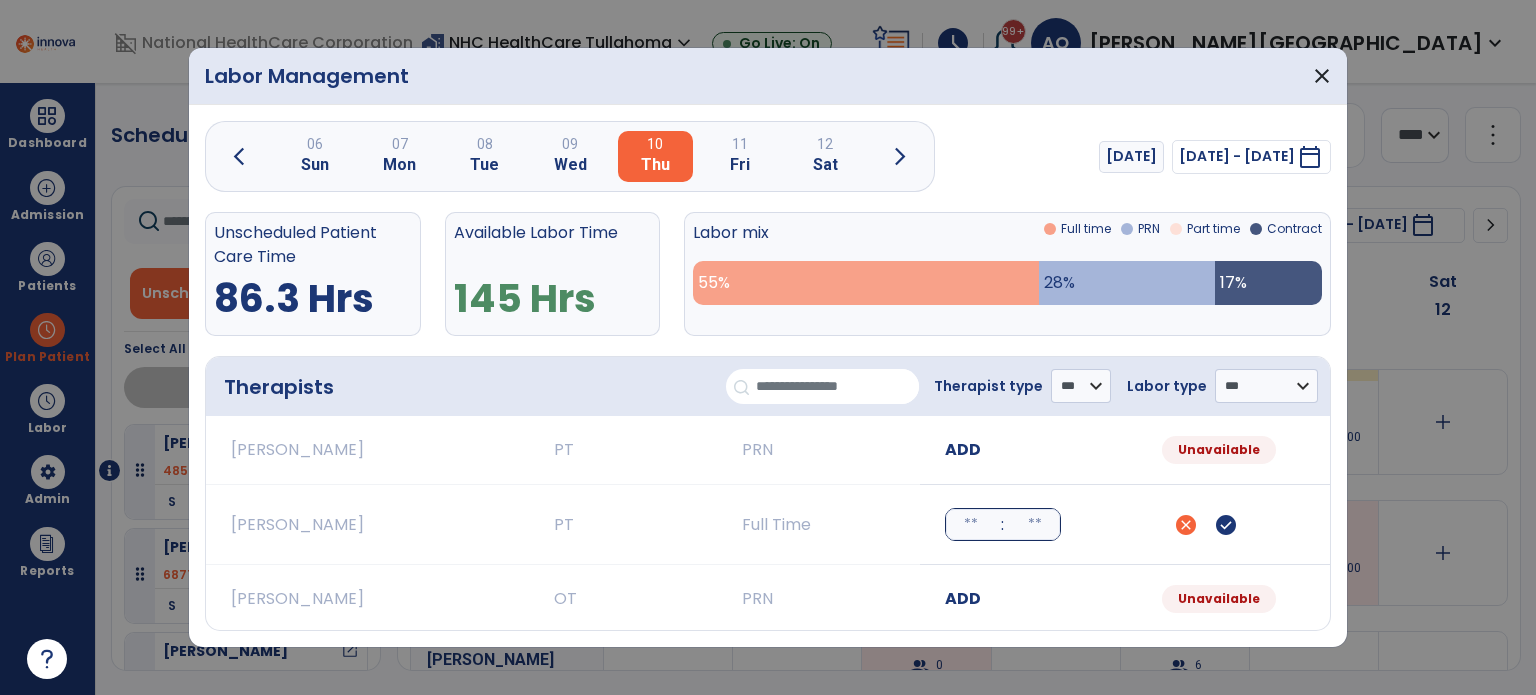 click at bounding box center (971, 524) 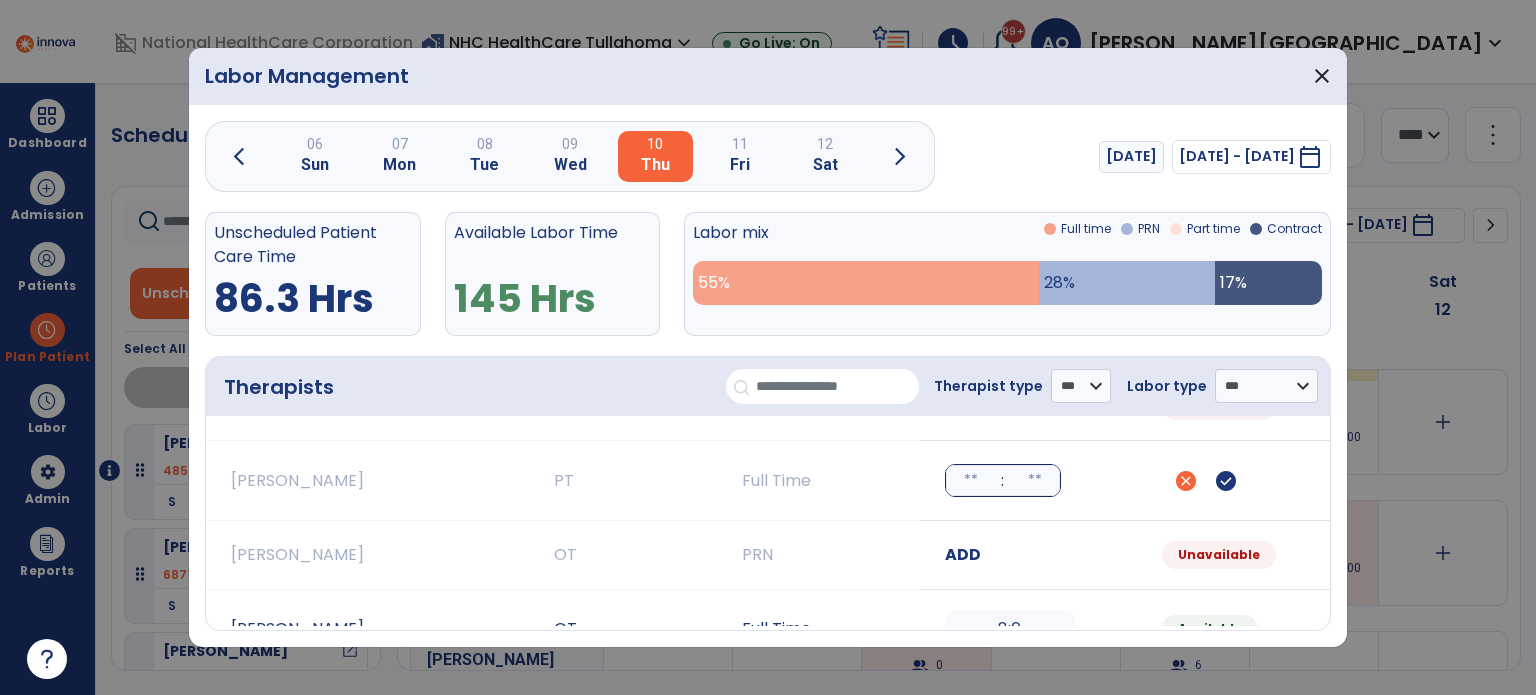 scroll, scrollTop: 964, scrollLeft: 0, axis: vertical 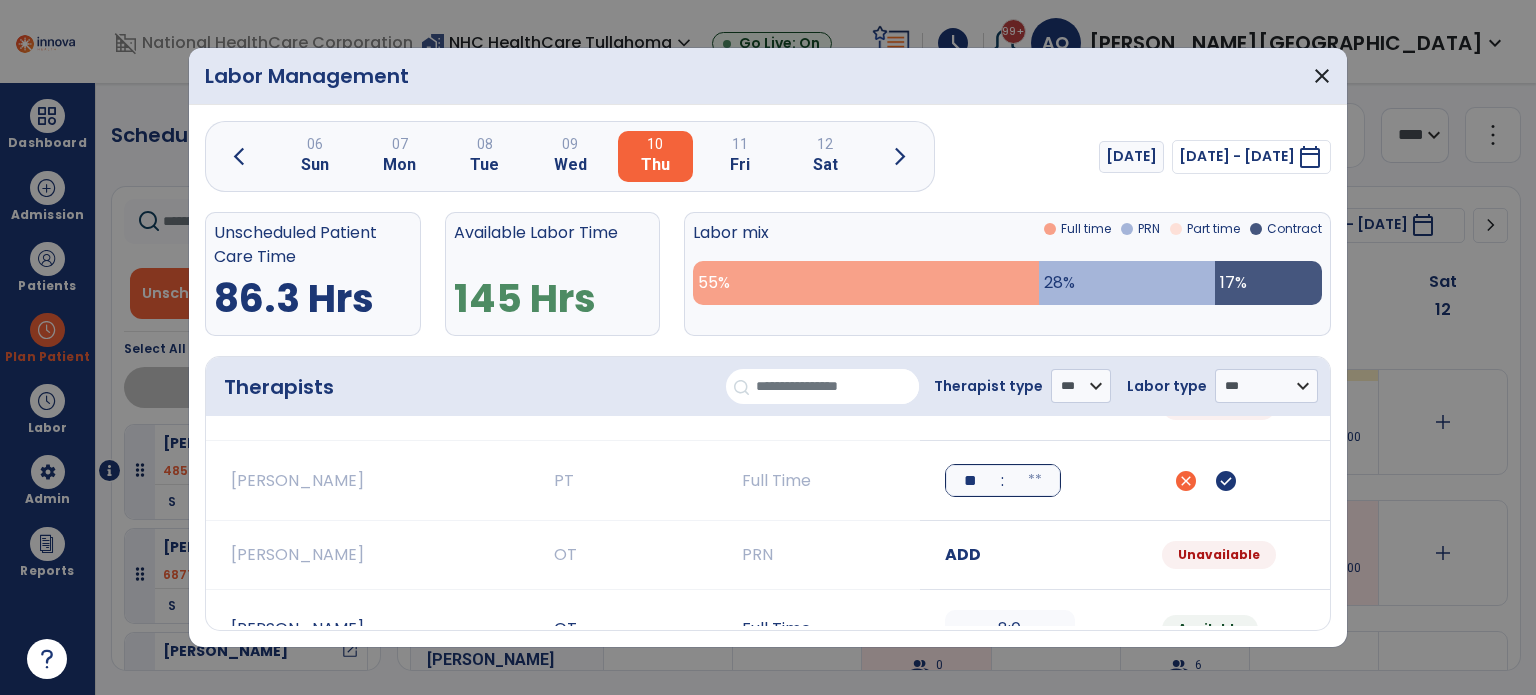 type on "**" 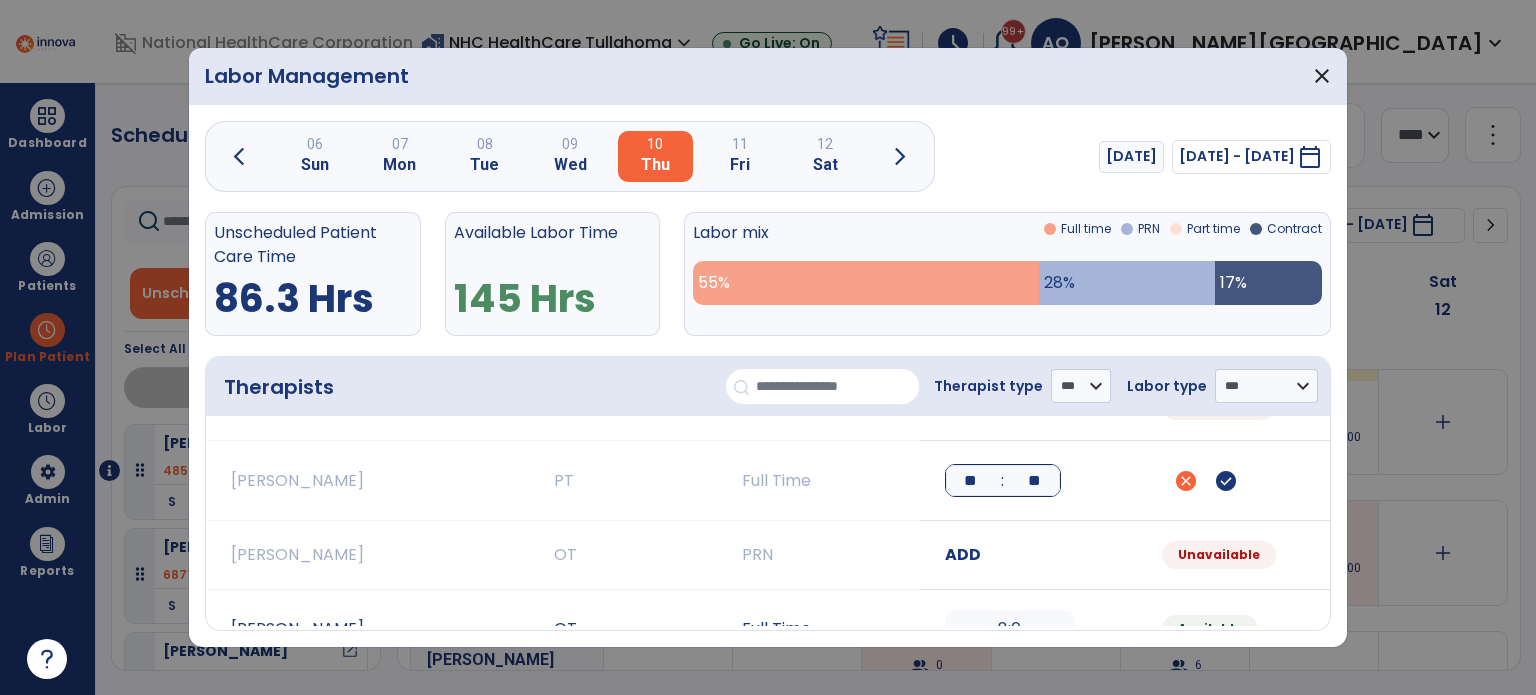 type on "**" 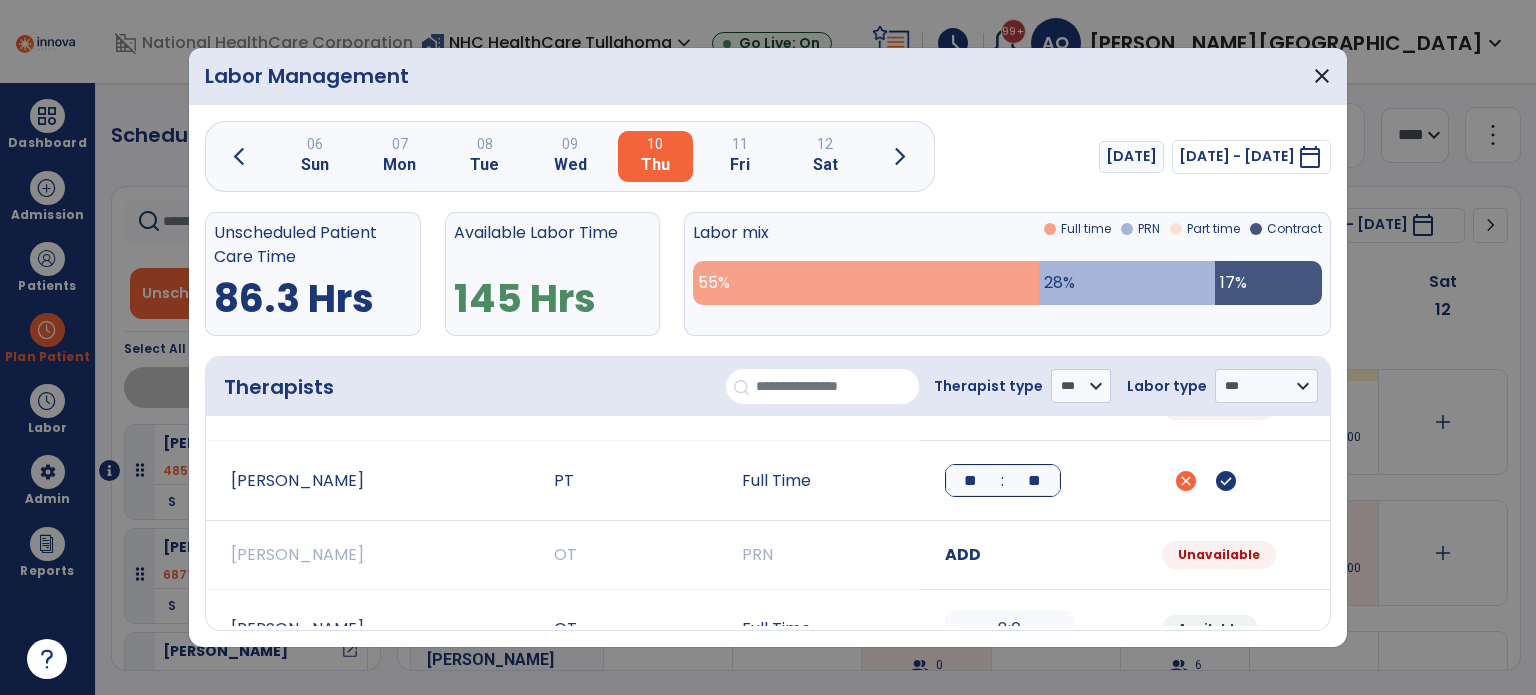 click on "check_circle" at bounding box center [1226, 481] 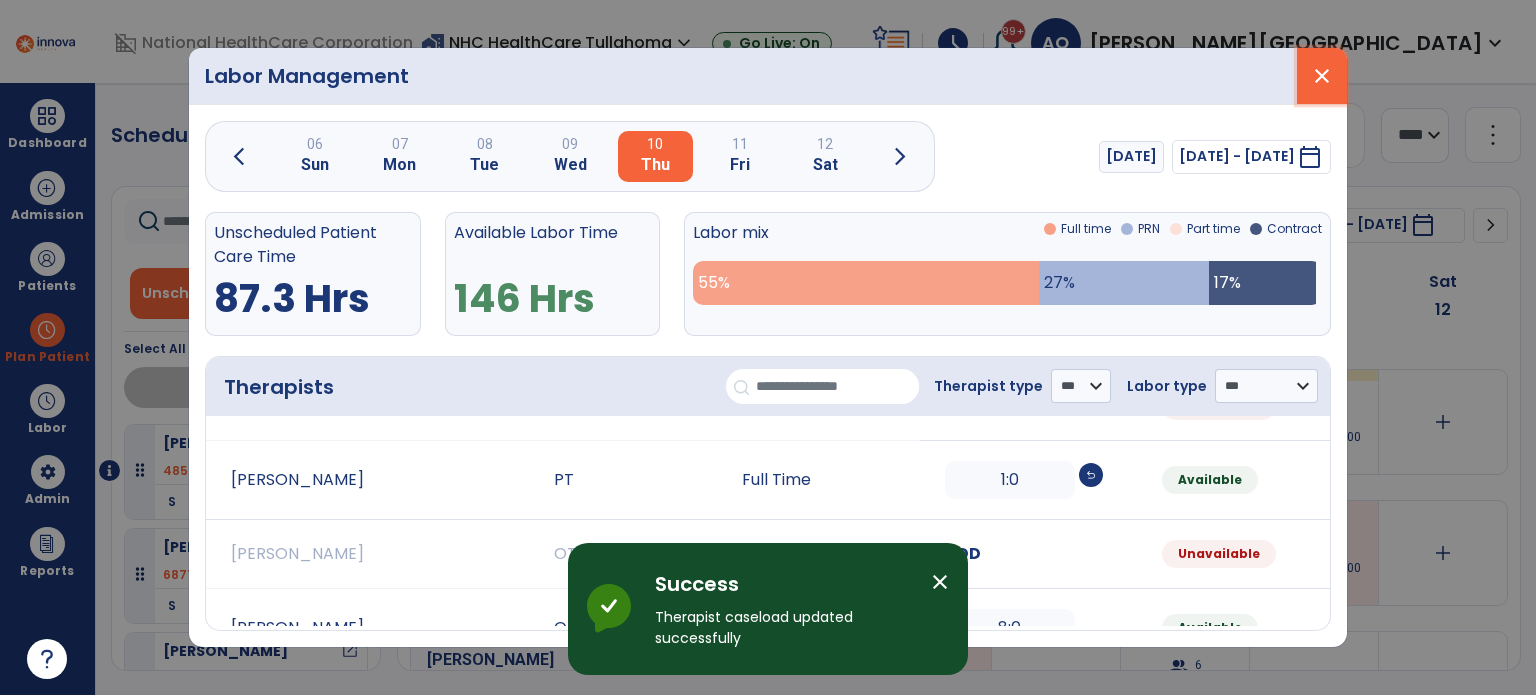 click on "close" at bounding box center [1322, 76] 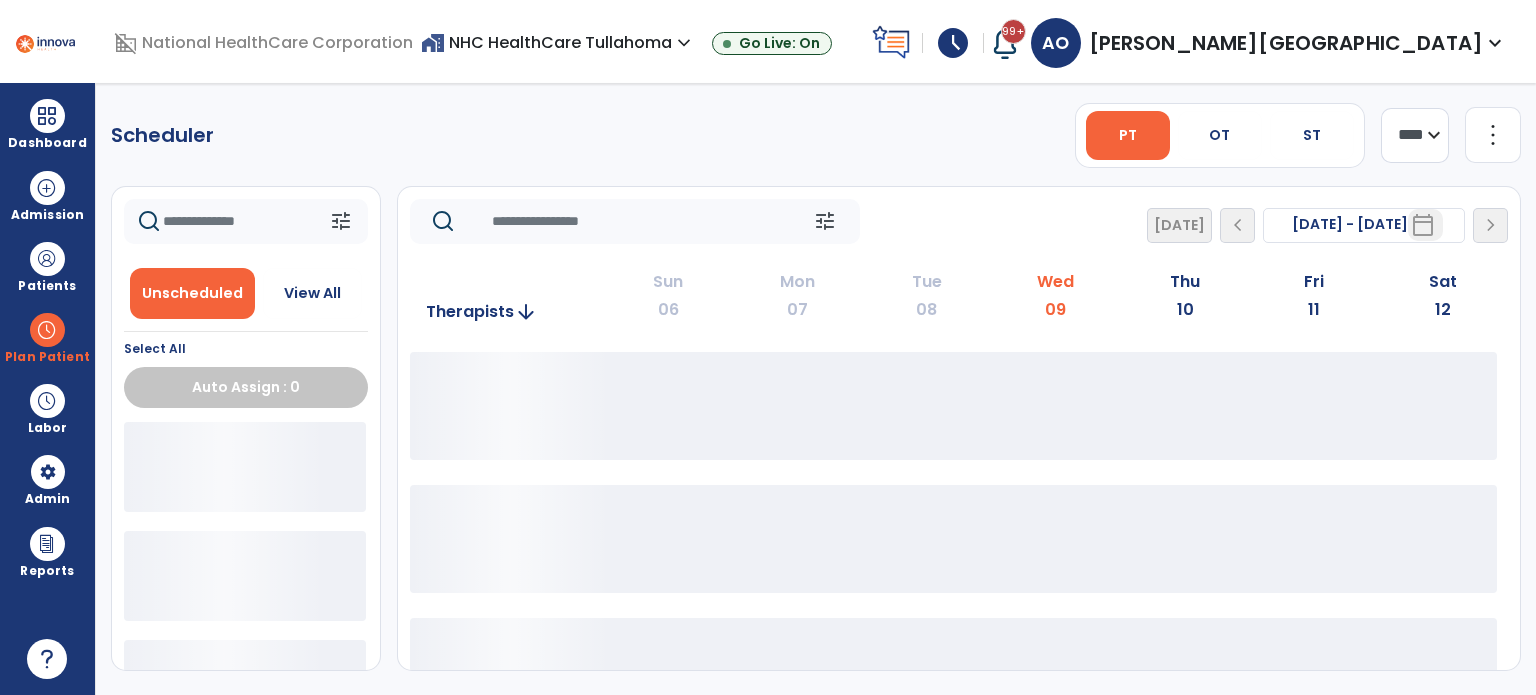 click 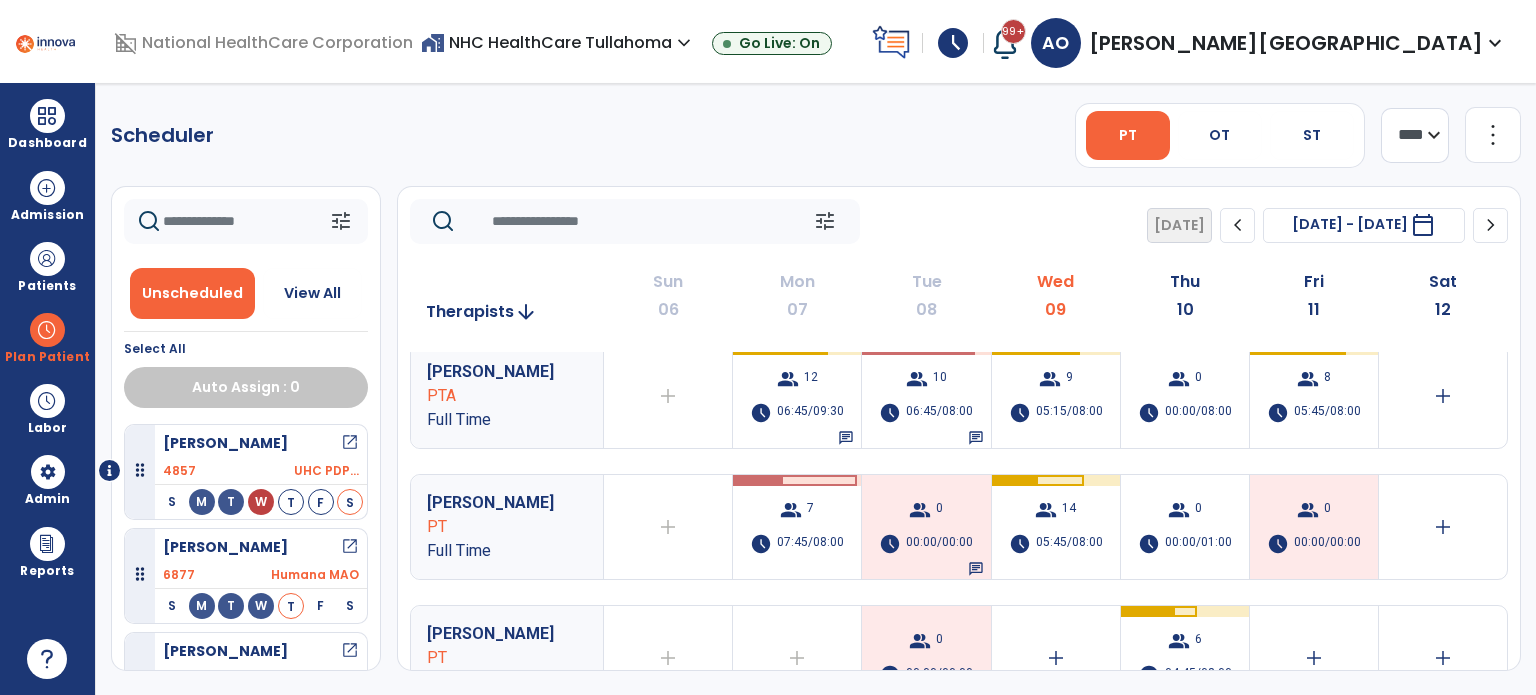 scroll, scrollTop: 411, scrollLeft: 0, axis: vertical 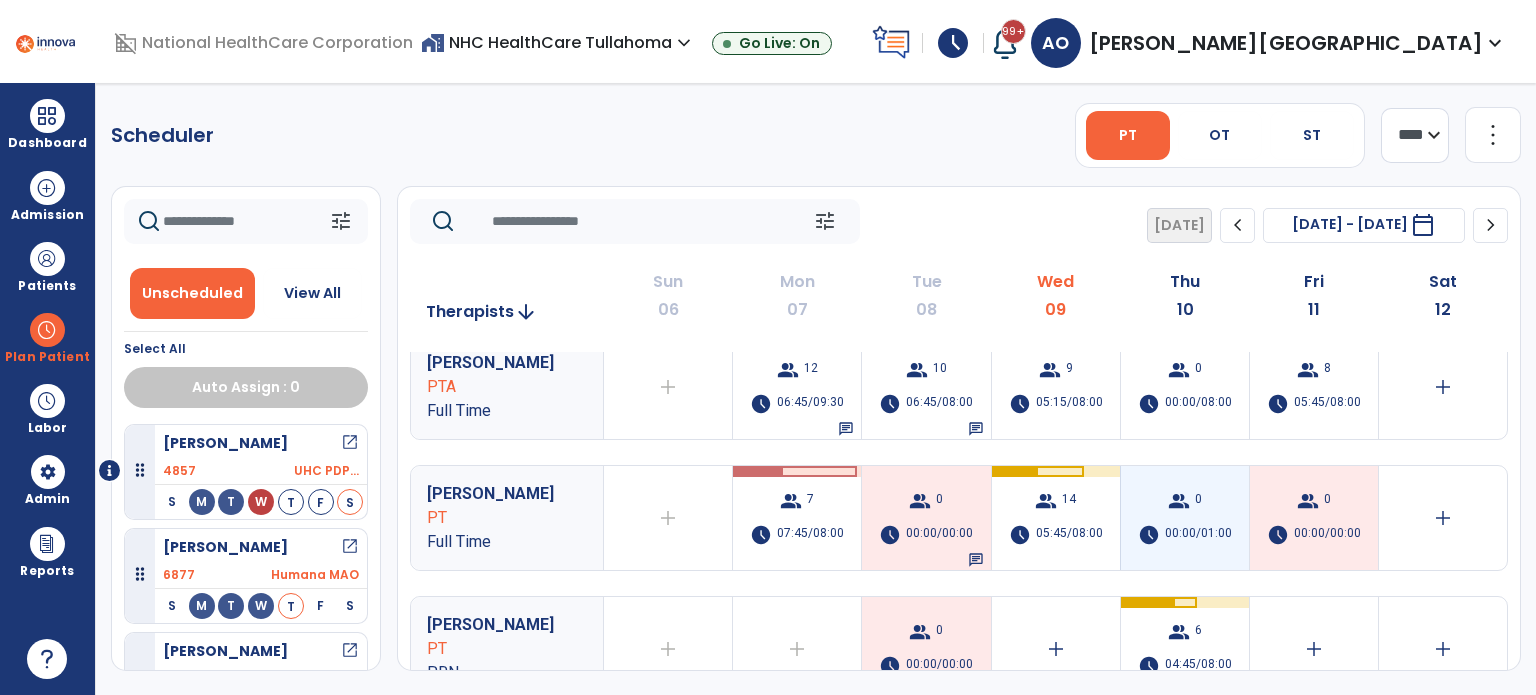 click on "group  0  schedule  00:00/01:00" at bounding box center [1185, 518] 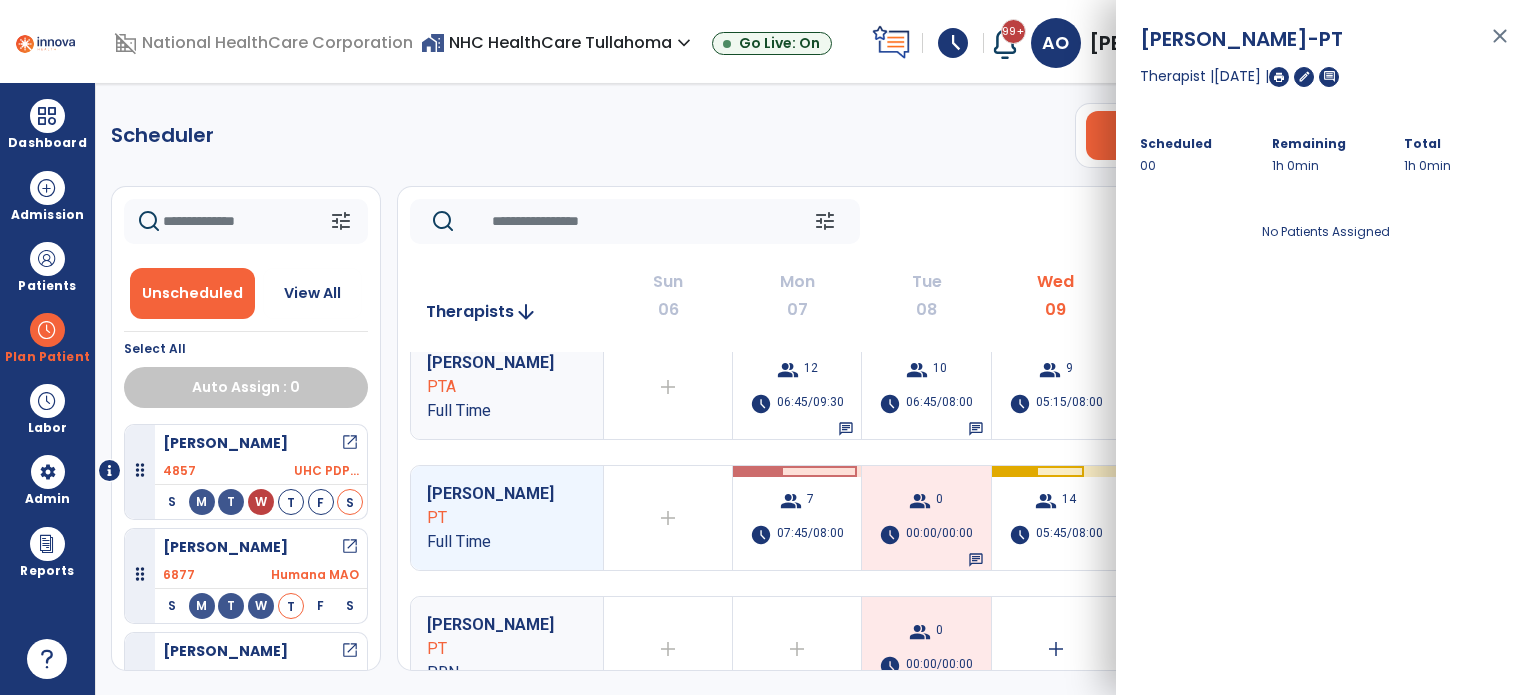 click on "[PERSON_NAME]   -PT close  Therapist |   [DATE] |   edit   comment  Scheduled 00 Remaining  1h 0min  Total 1h 0min  No Patients Assigned" at bounding box center [1326, 347] 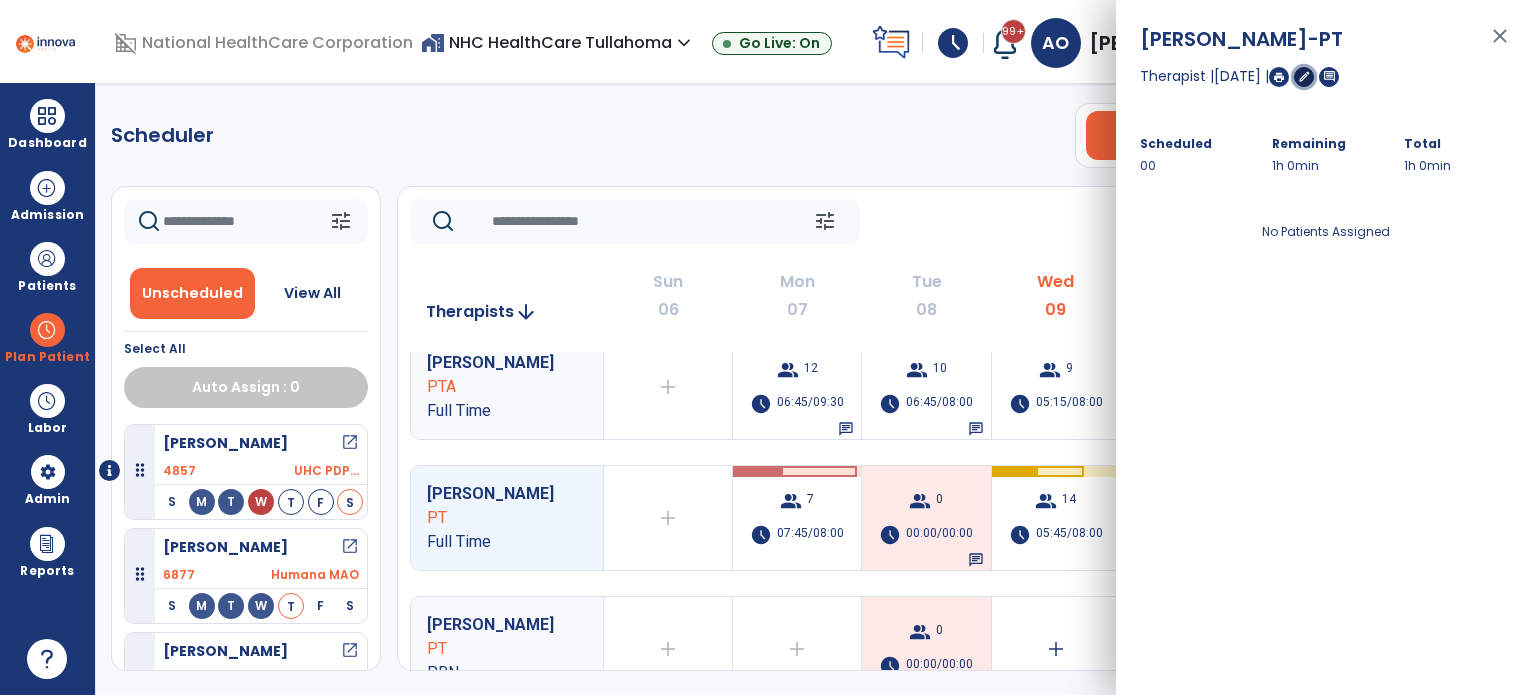 click on "edit" at bounding box center [1304, 76] 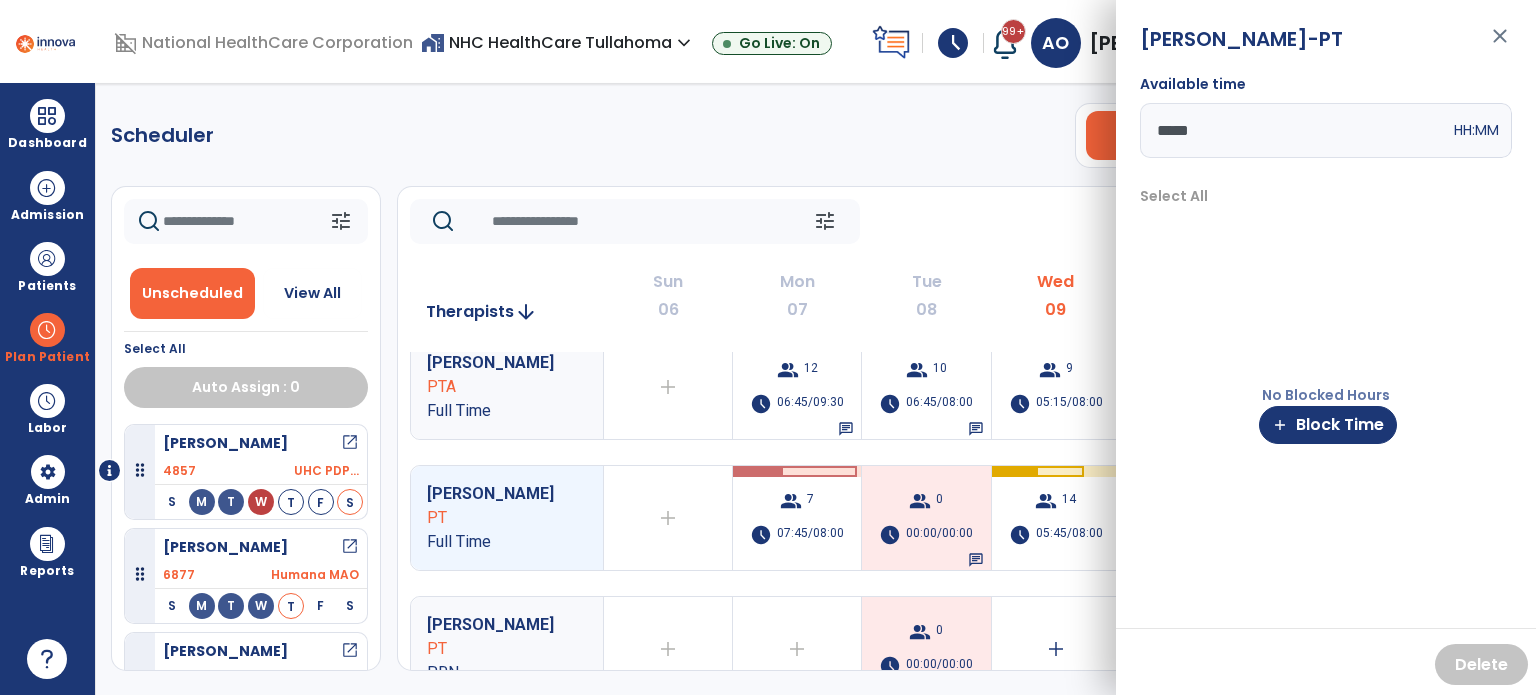 click on "No Blocked Hours" at bounding box center (1326, 395) 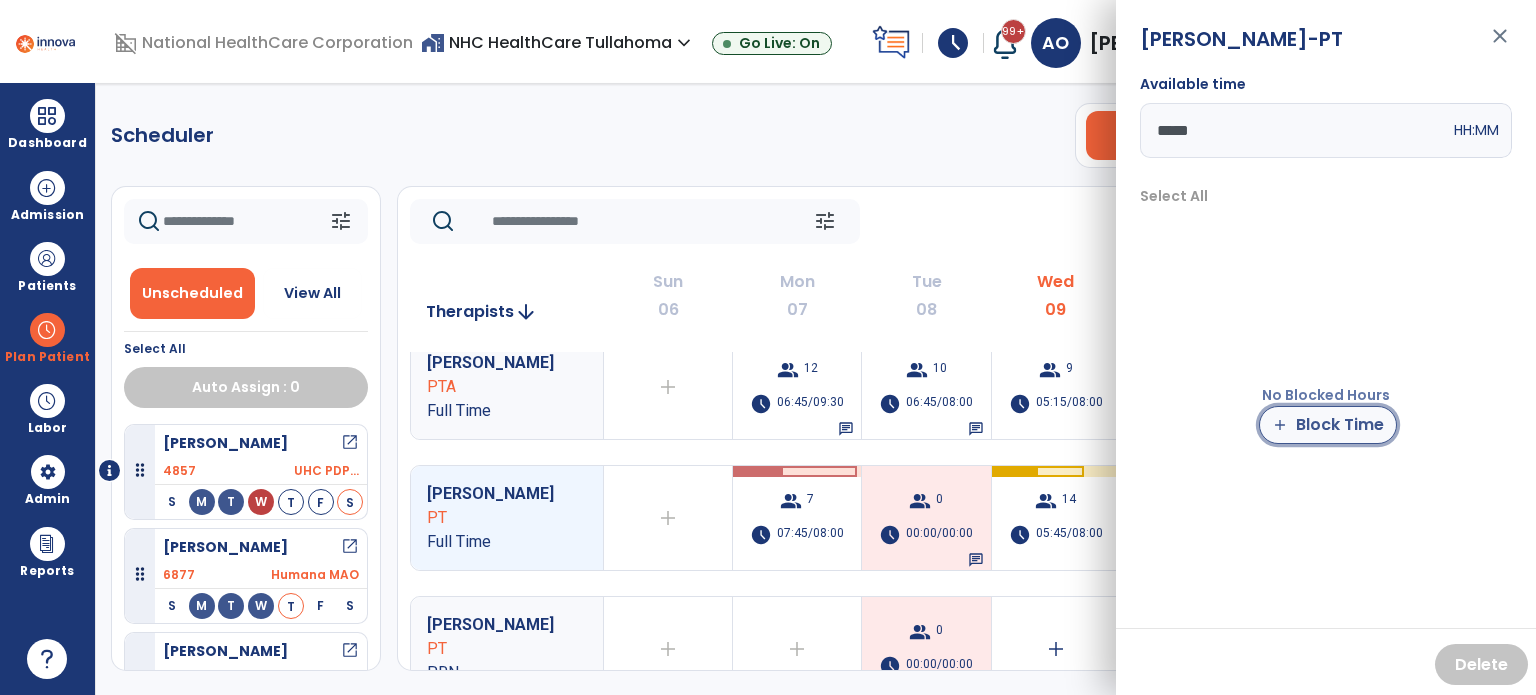click on "add   Block Time" at bounding box center (1328, 425) 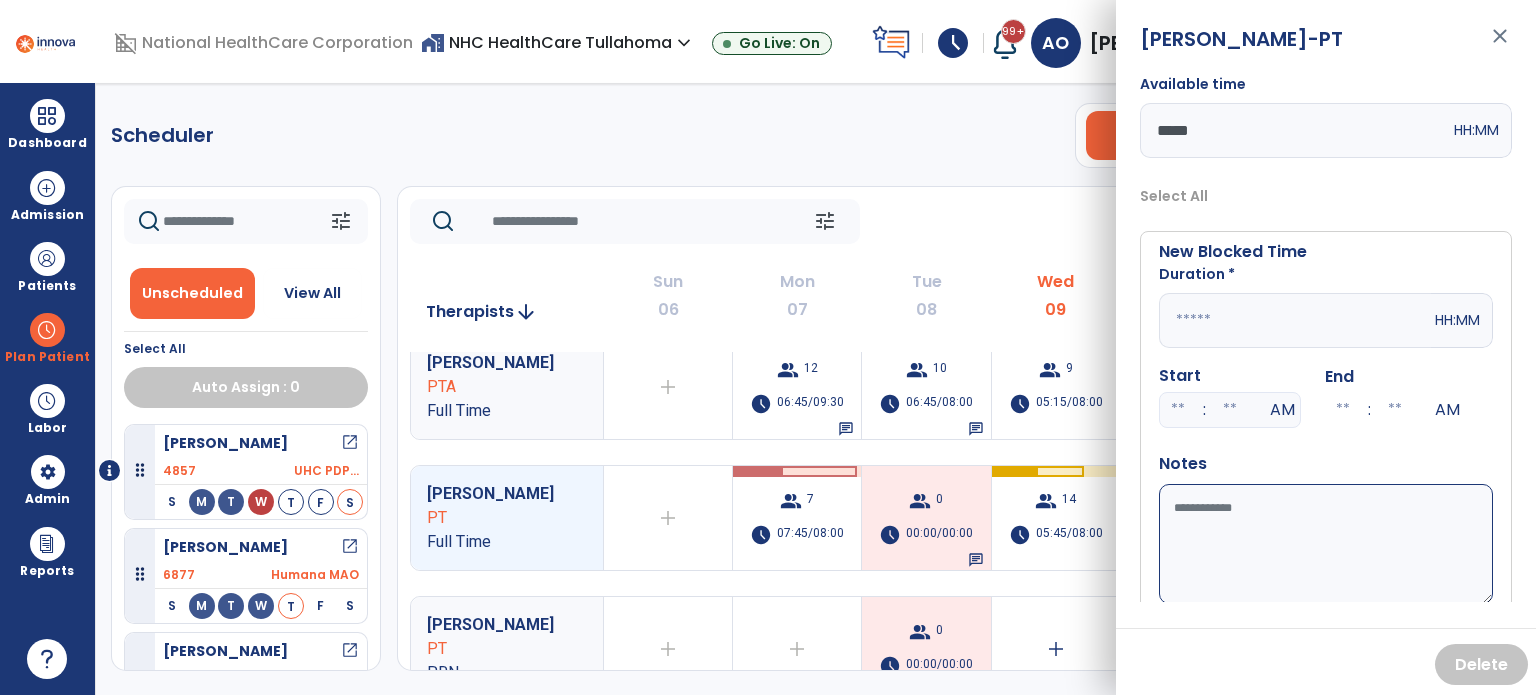 click at bounding box center (1295, 320) 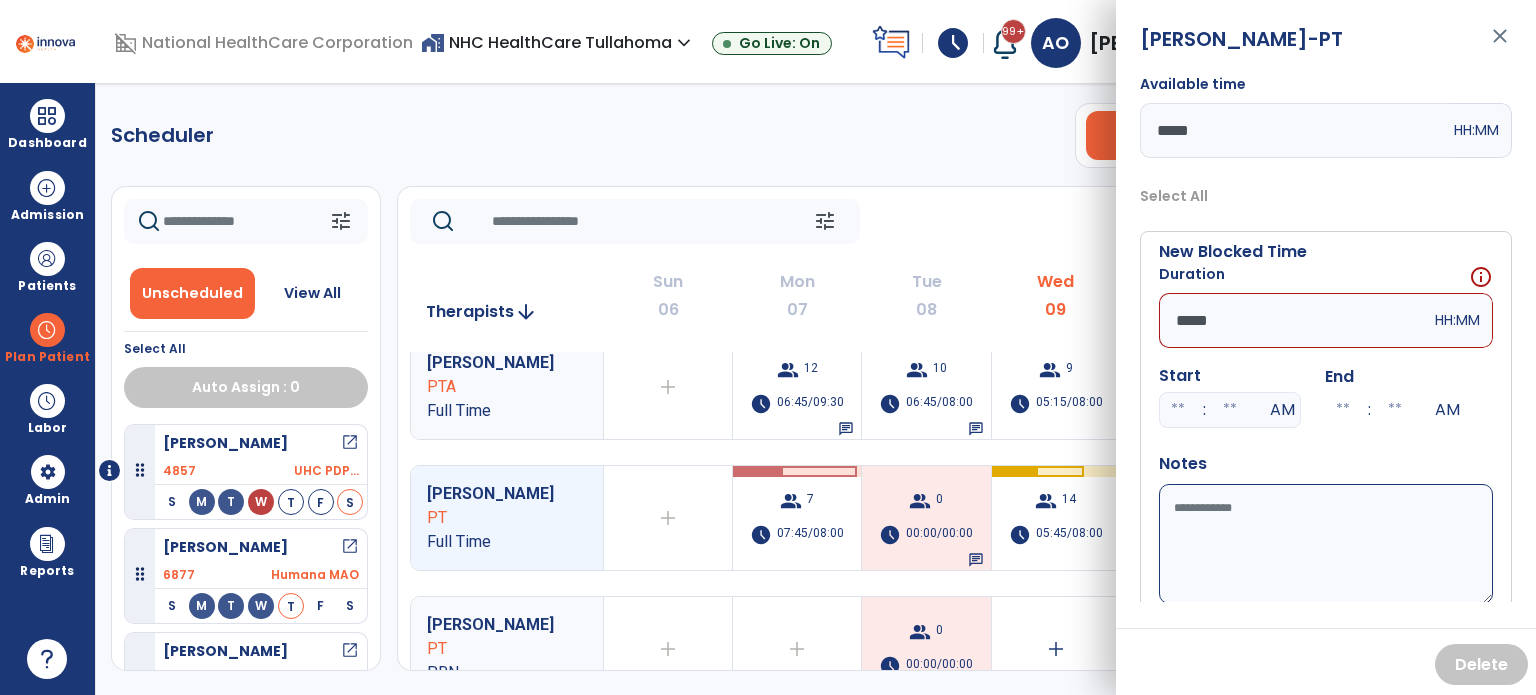 type on "*****" 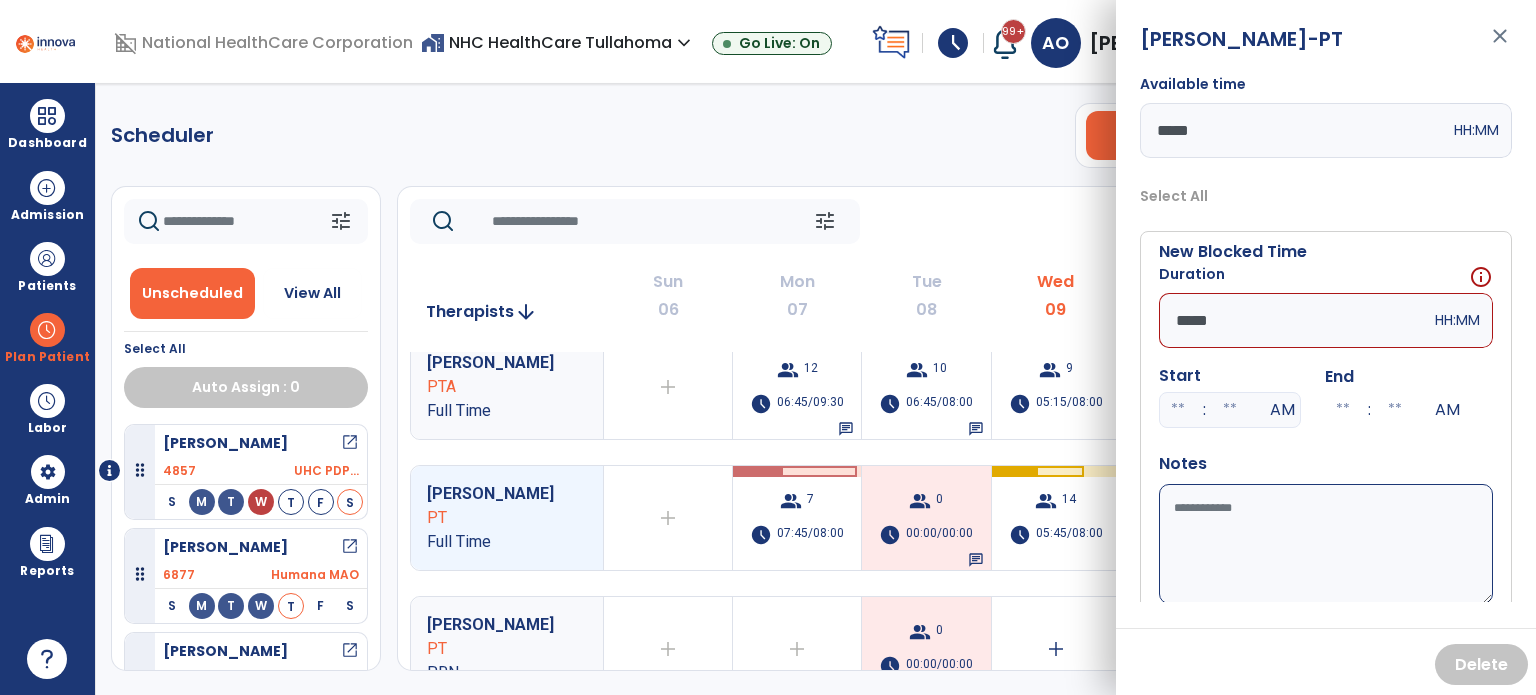click on "Available time" at bounding box center [1326, 544] 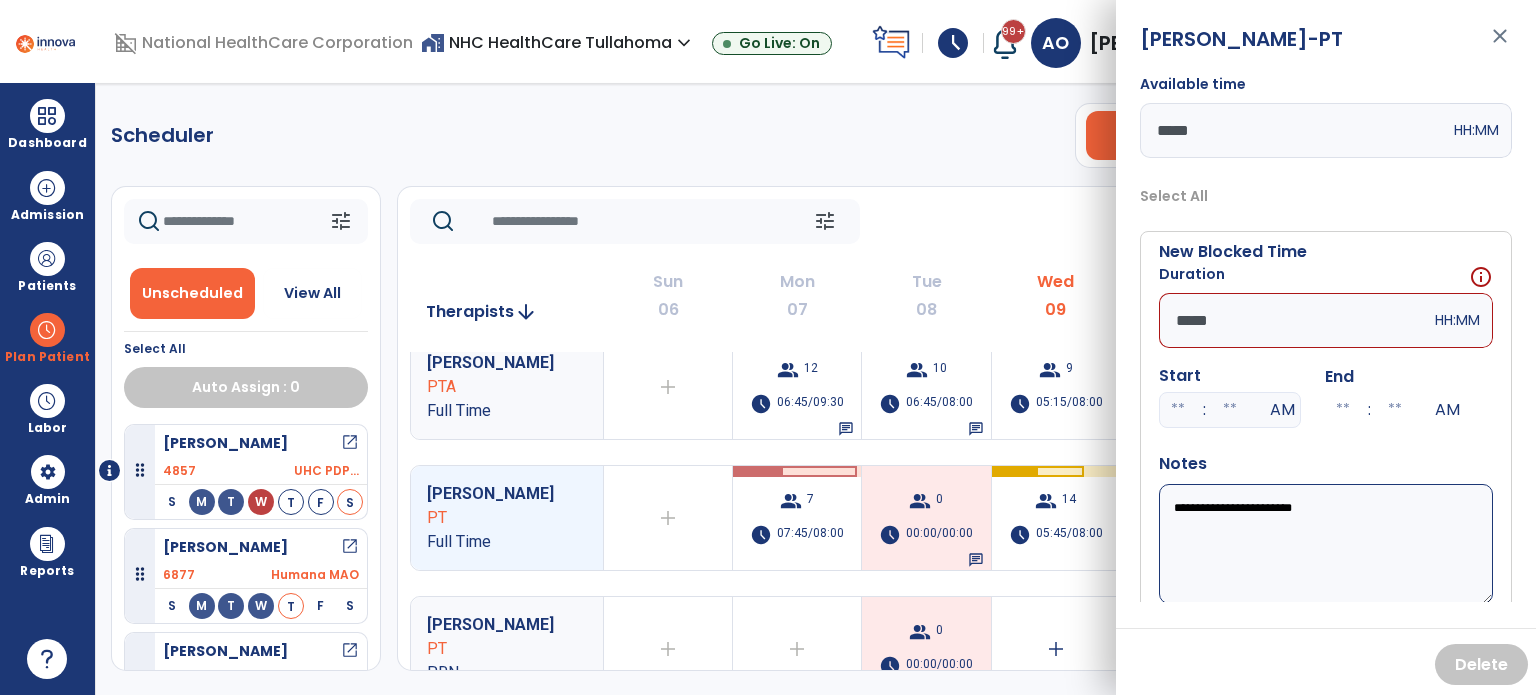 scroll, scrollTop: 56, scrollLeft: 0, axis: vertical 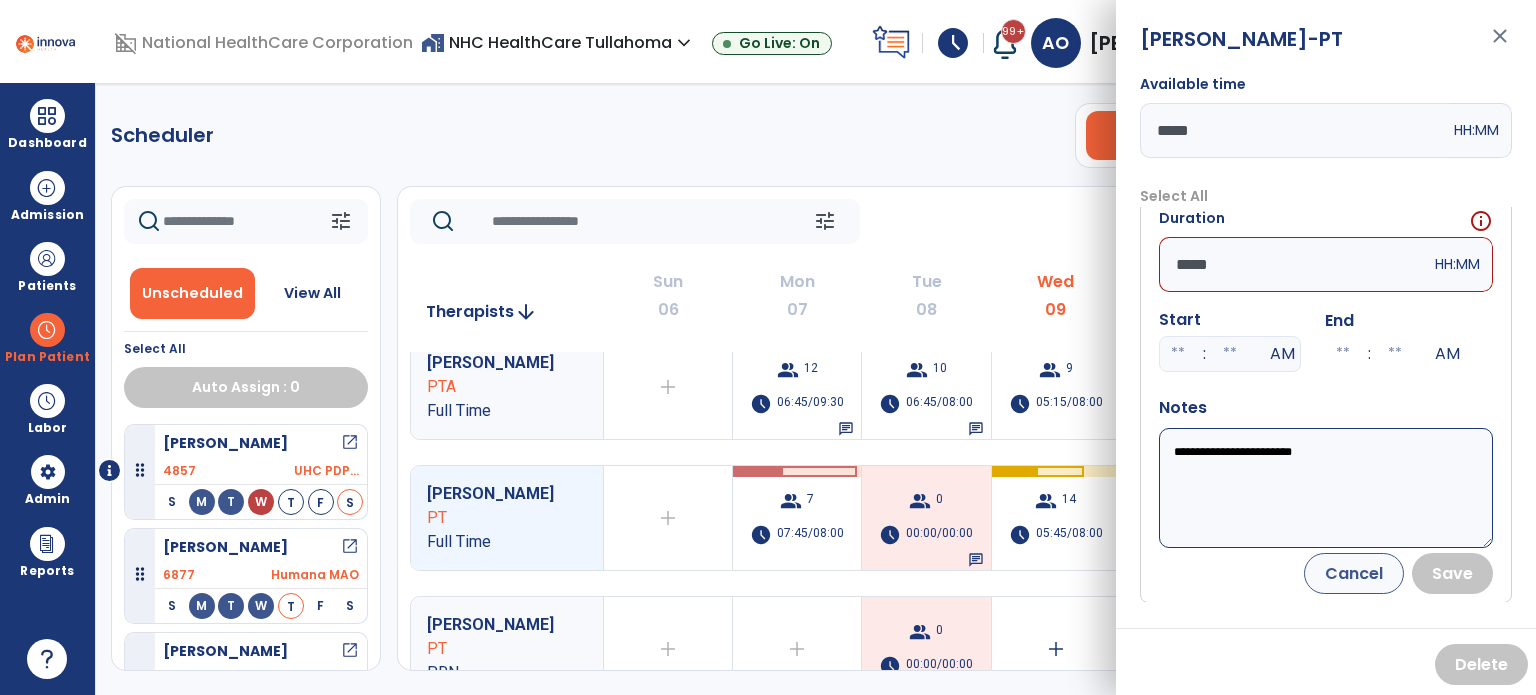 type on "**********" 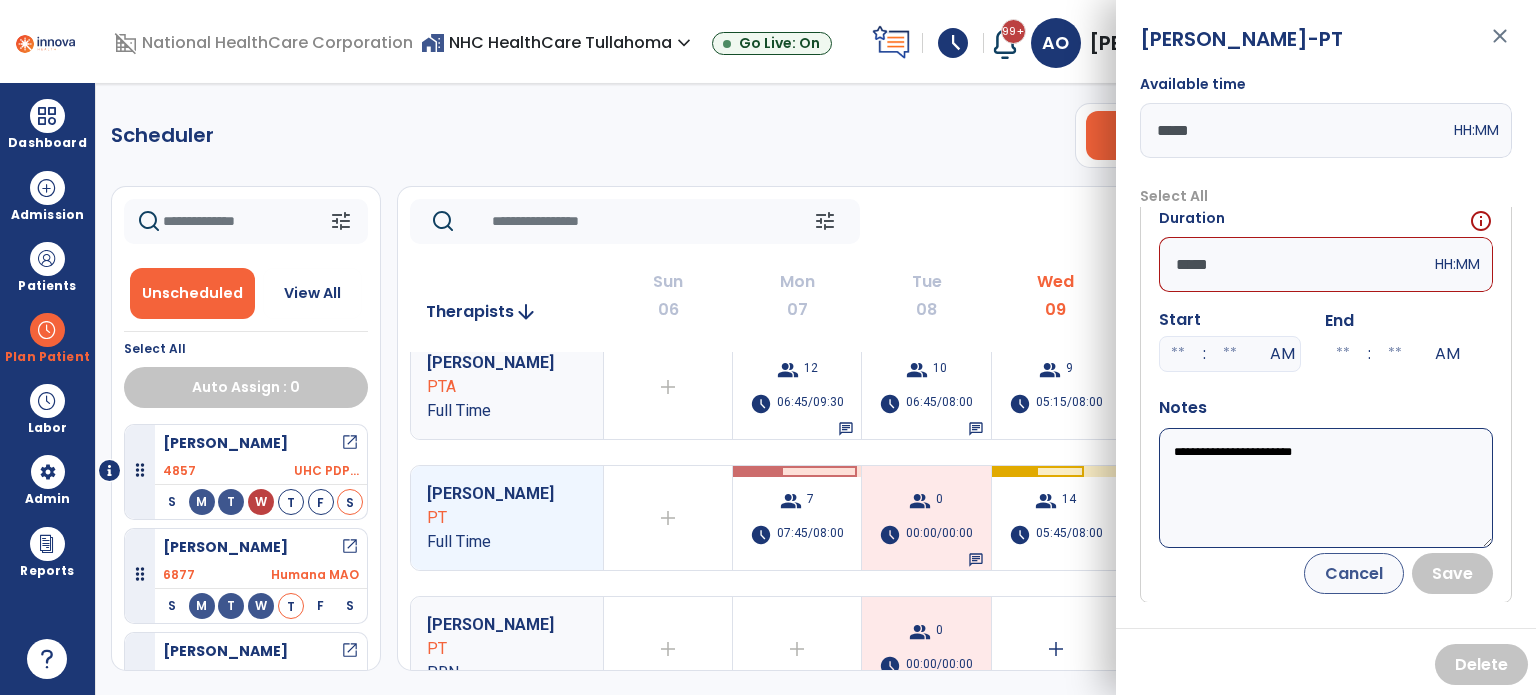 click on "*****" at bounding box center [1295, 264] 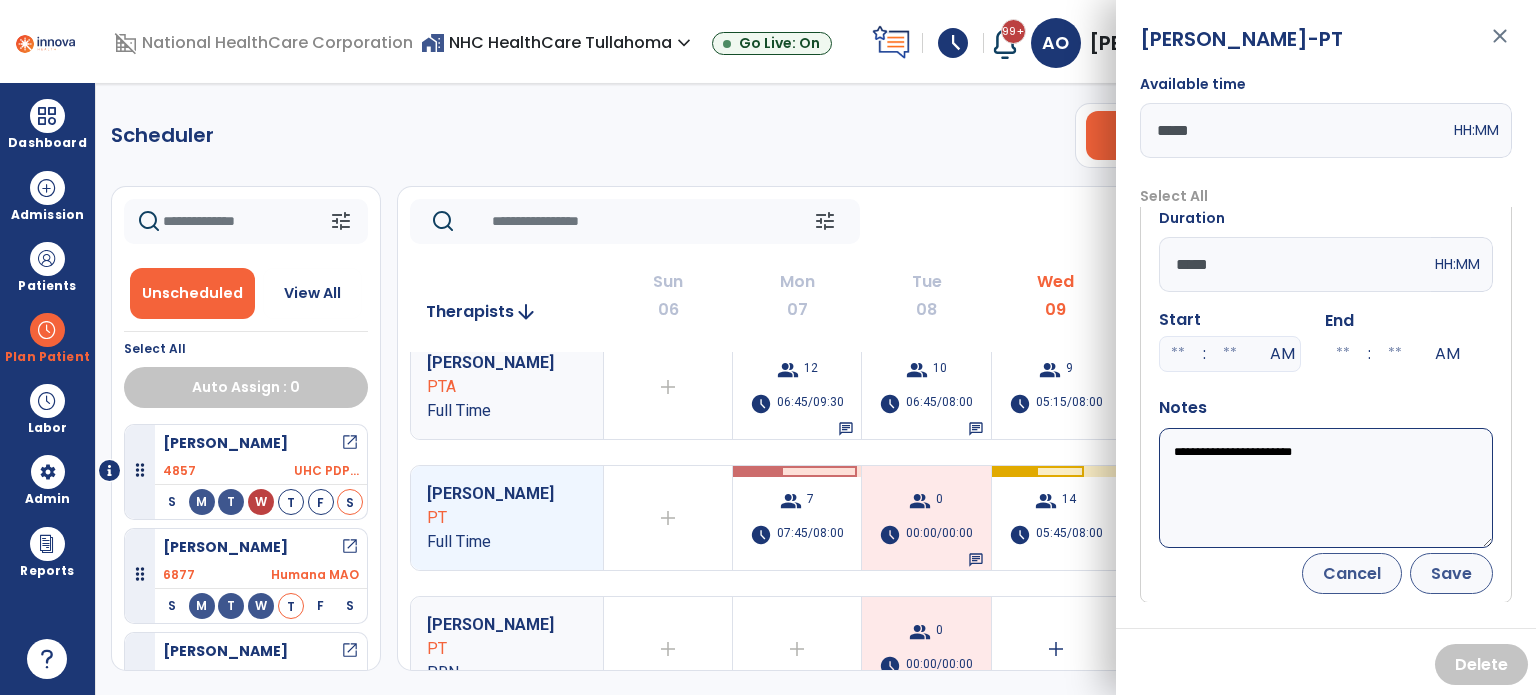 type on "*****" 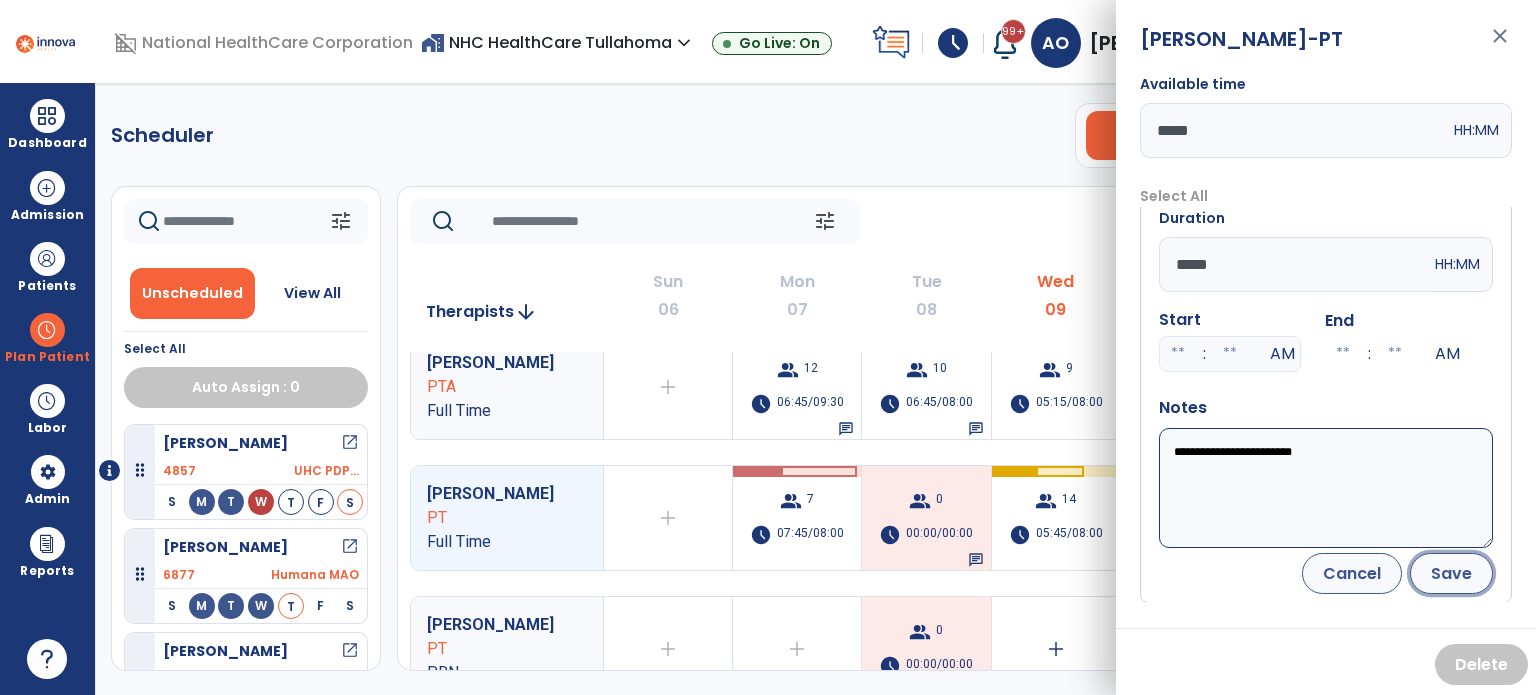 click on "Save" at bounding box center [1451, 573] 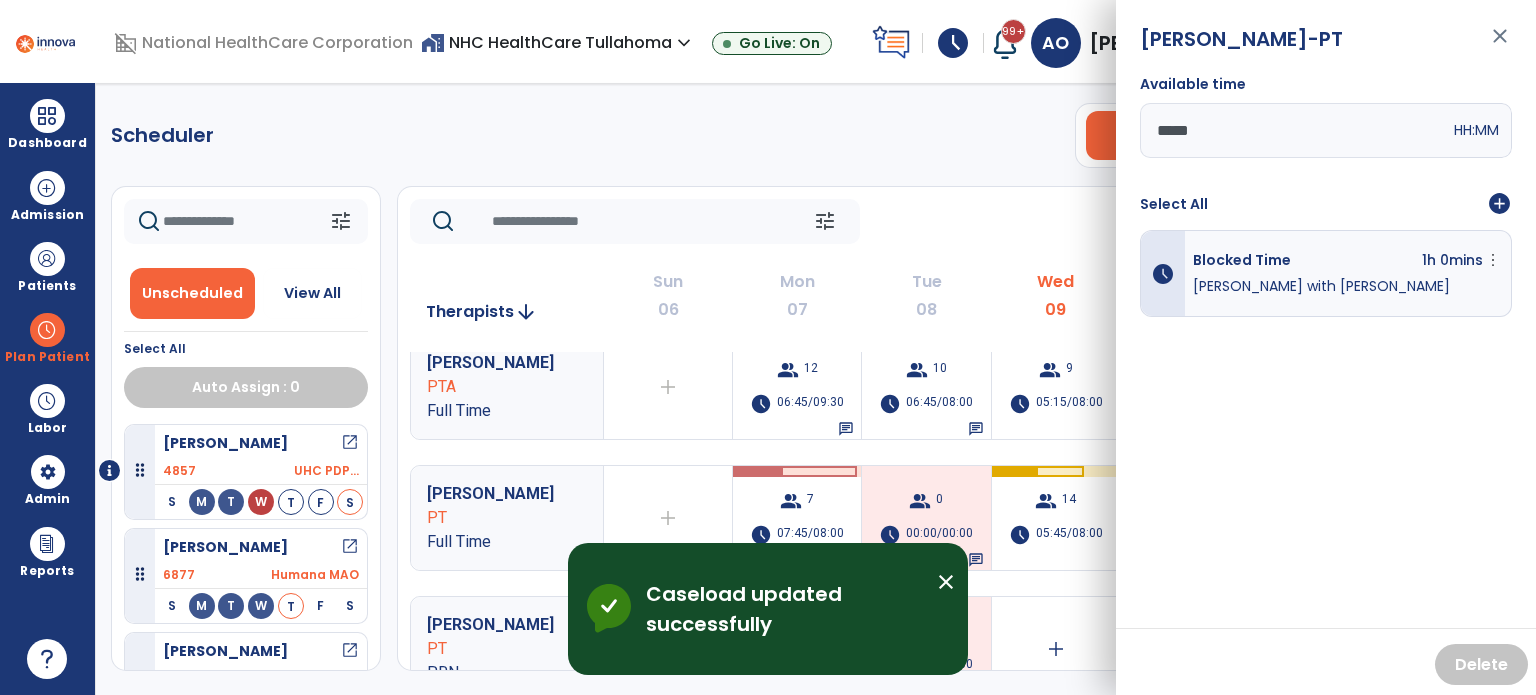 scroll, scrollTop: 0, scrollLeft: 0, axis: both 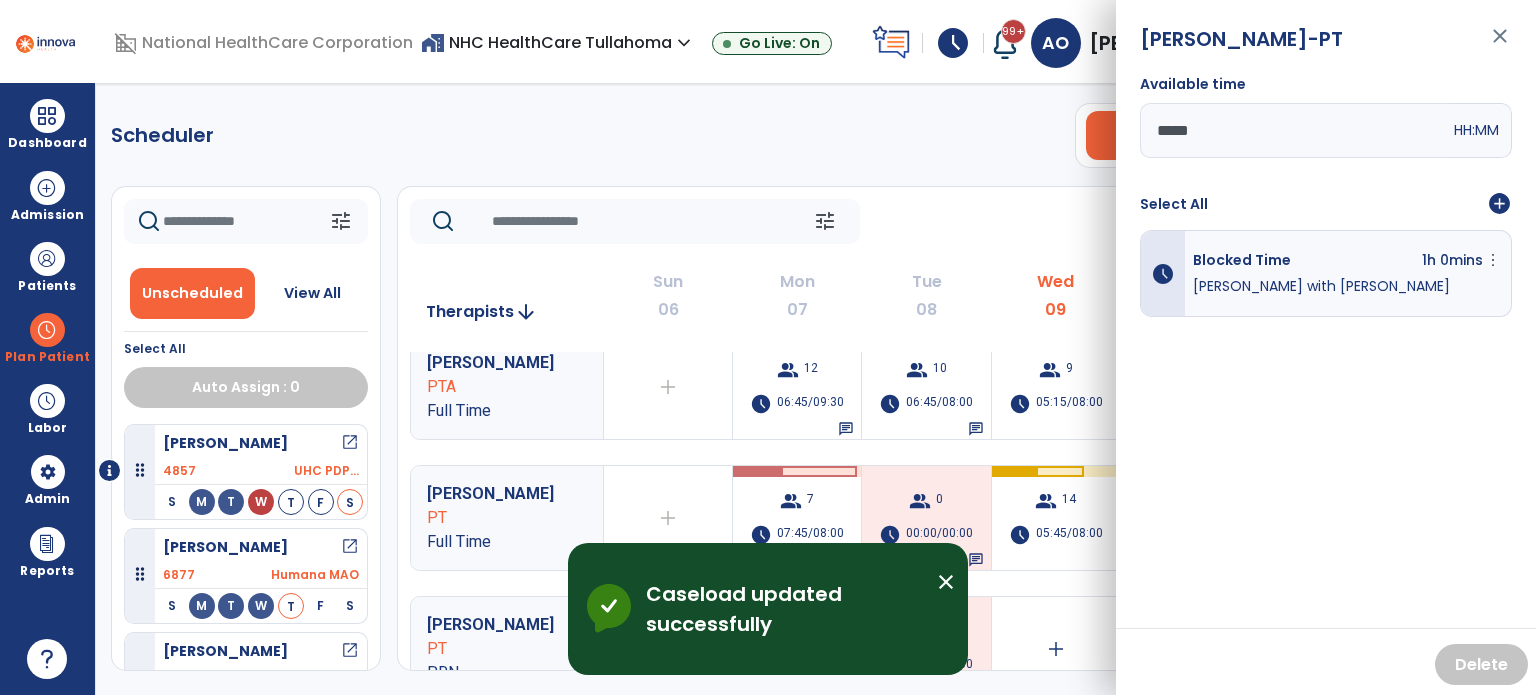 click on "close" at bounding box center (1500, 45) 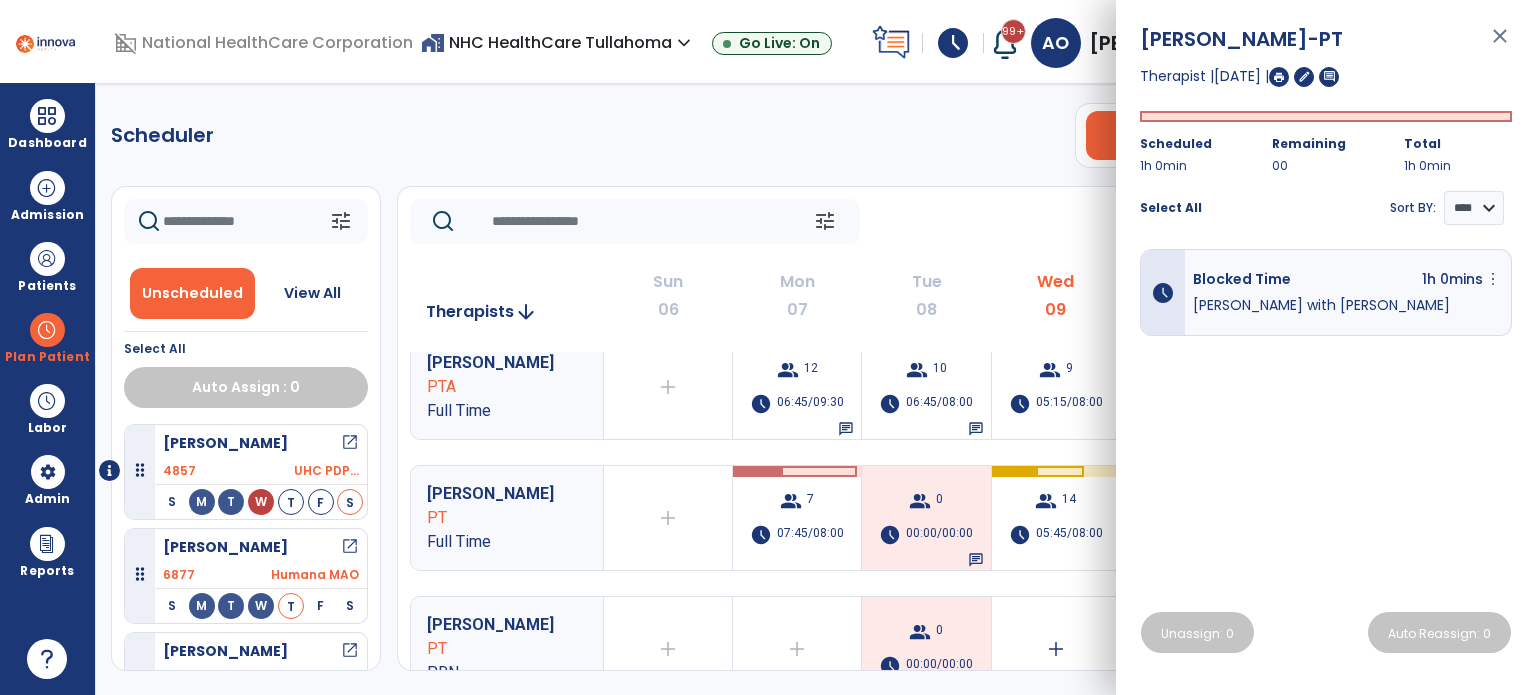 click on "Scheduler   PT   OT   ST  **** *** more_vert  Manage Labor   View All Therapists   Print   tune   Unscheduled   View All  Select All  Auto Assign : 0   [PERSON_NAME]   open_in_new  4857 UHC PDP...  S M T W T F S  [PERSON_NAME]   open_in_new  6877 Humana MAO  S M T W T F S  [PERSON_NAME]   open_in_new  5926 Medicar...  S M T W T F S  [PERSON_NAME]   open_in_new  5667 Outlier...  S M T W T F S  [PERSON_NAME]   open_in_new  4110 Medicar...  S M T W T F S  [PERSON_NAME]   open_in_new  6823 Medicar...  S M T W T F S  [PERSON_NAME]   open_in_new  6783 Managed...  S M T W T F S  Honey, [PERSON_NAME]   open_in_new  29406 Medicar...  S M T W T F S  [PERSON_NAME]   open_in_new  3788 Medicar...  S M T W T F S  [PERSON_NAME]   open_in_new  5518 Outlier...  S M T W T F S  [PERSON_NAME]   open_in_new  6251 Cigna M...  S M T W T F S  [PERSON_NAME]   open_in_new  5626 Medicar...  S M T W T F S  [PERSON_NAME]   open_in_new  6682 Medicar...  S M T W T F S  [PERSON_NAME]   open_in_new  6715 Medicar...  S M T W T F S 6919 S M T W" at bounding box center (816, 389) 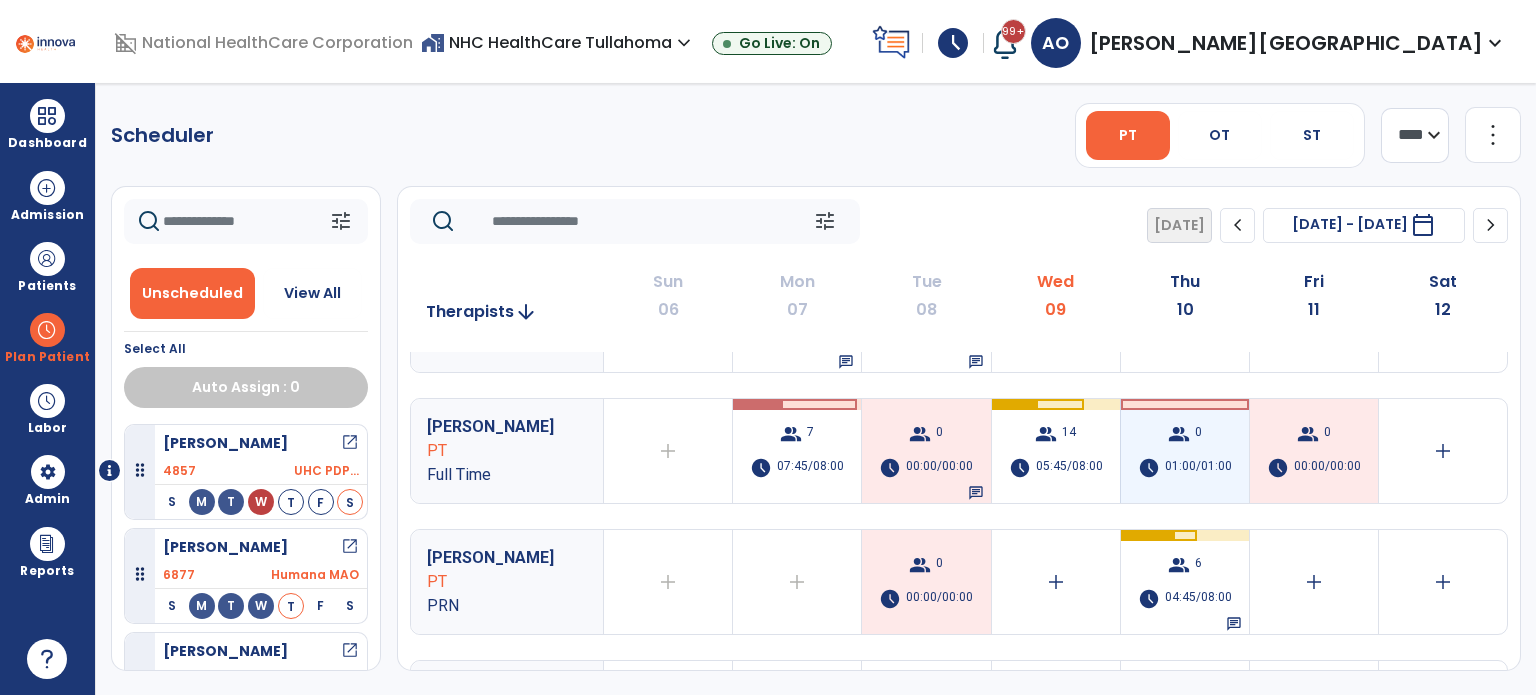 scroll, scrollTop: 479, scrollLeft: 0, axis: vertical 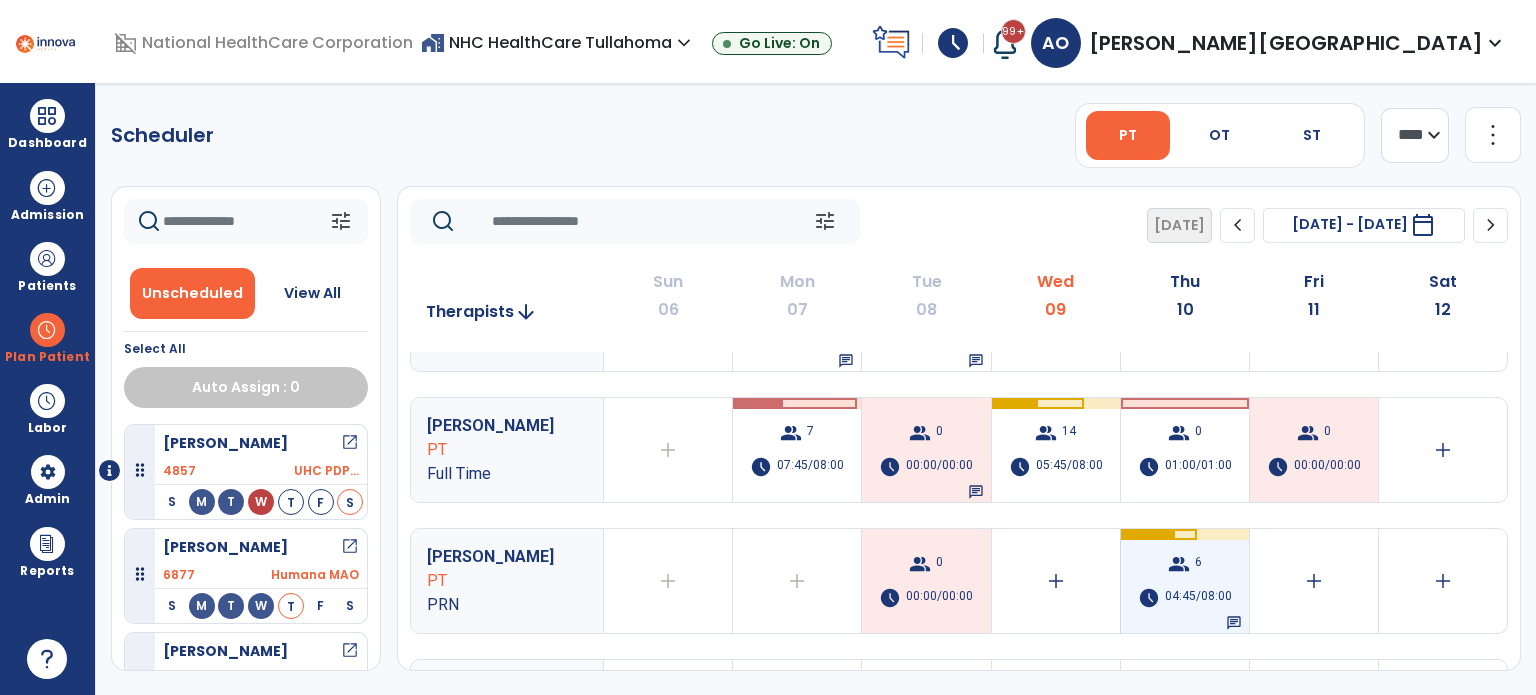 click on "group" at bounding box center (1179, 564) 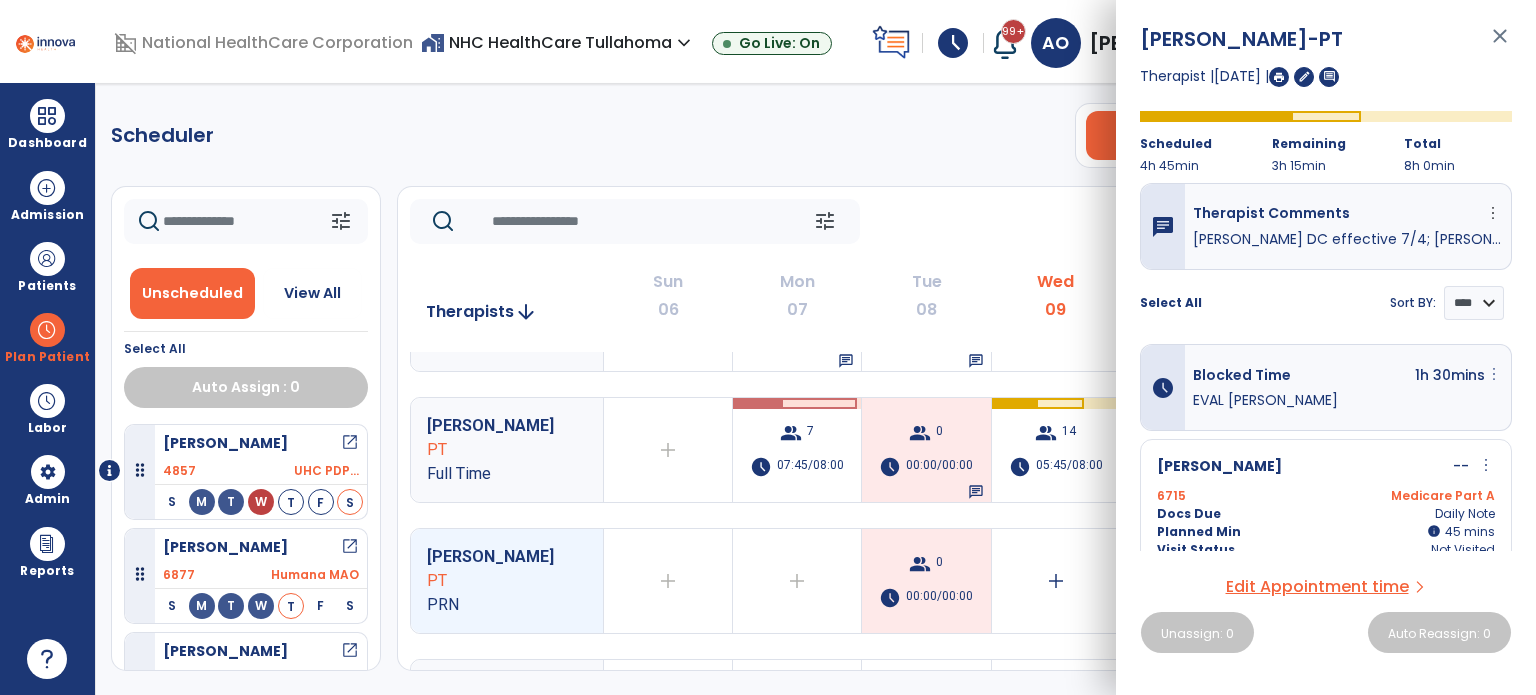 click on "more_vert" at bounding box center (1494, 374) 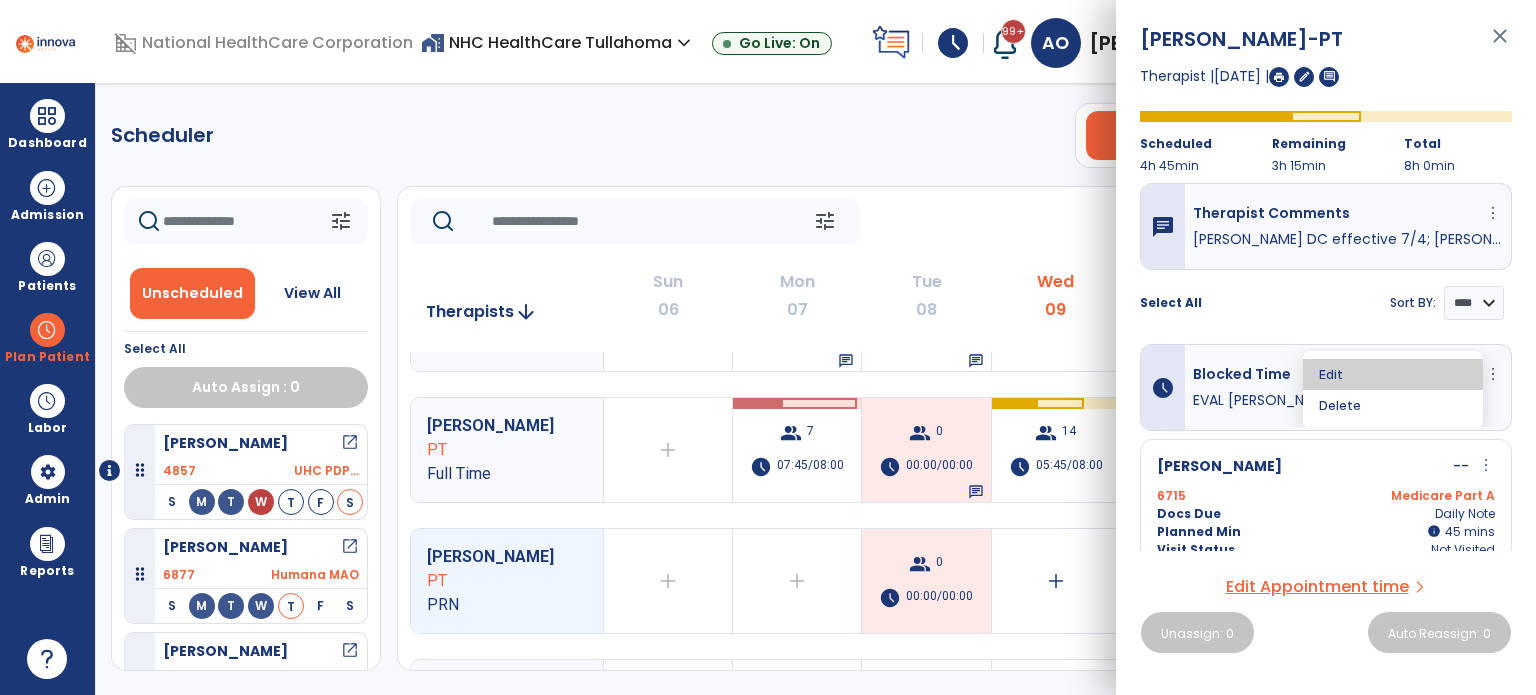 click on "Edit" at bounding box center [1393, 374] 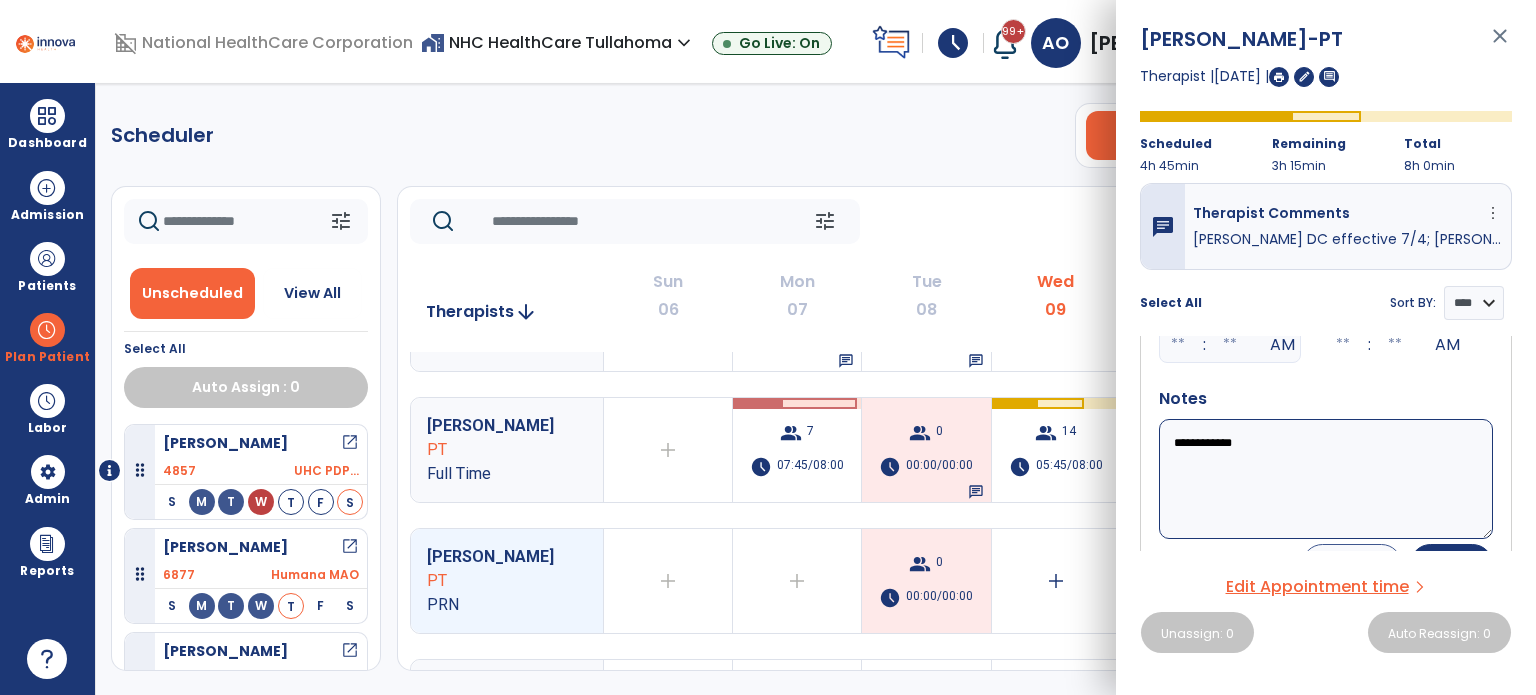 scroll, scrollTop: 192, scrollLeft: 0, axis: vertical 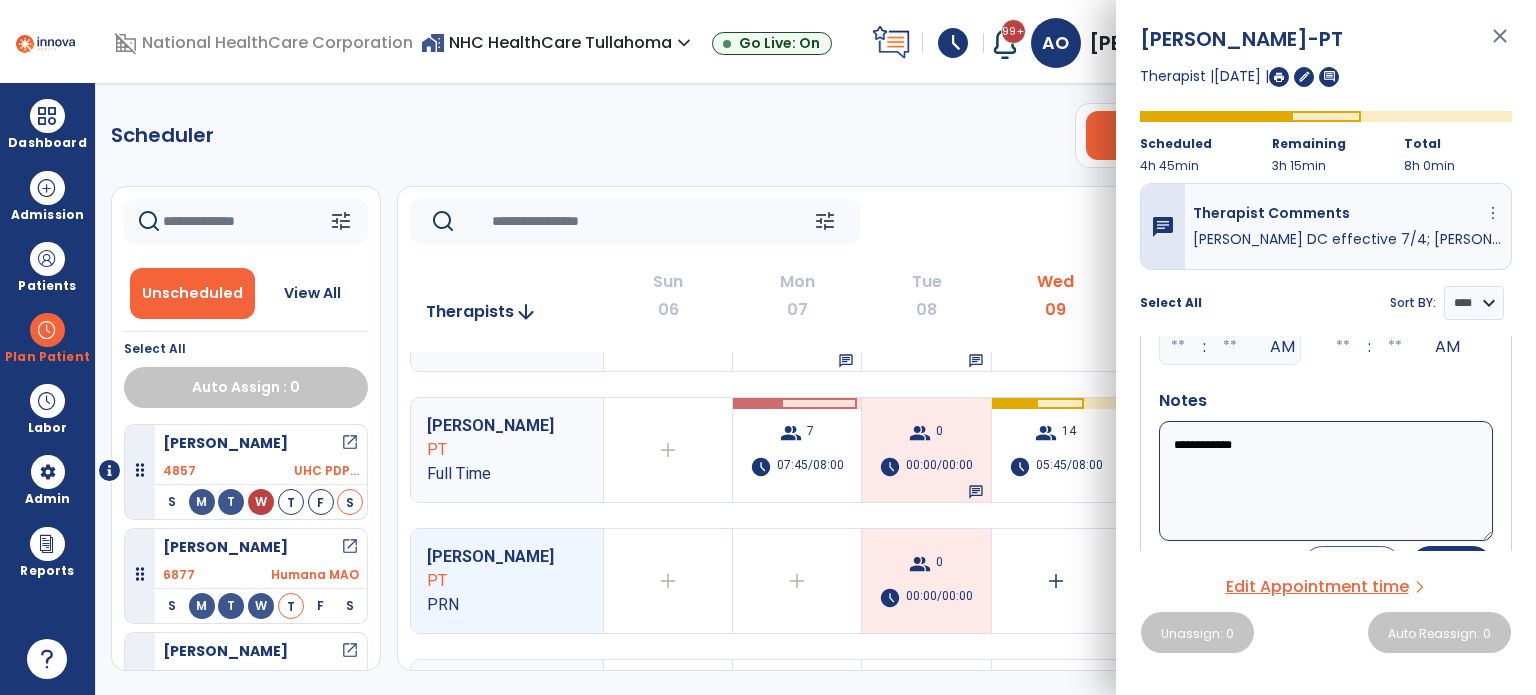 click on "**********" at bounding box center [1326, 481] 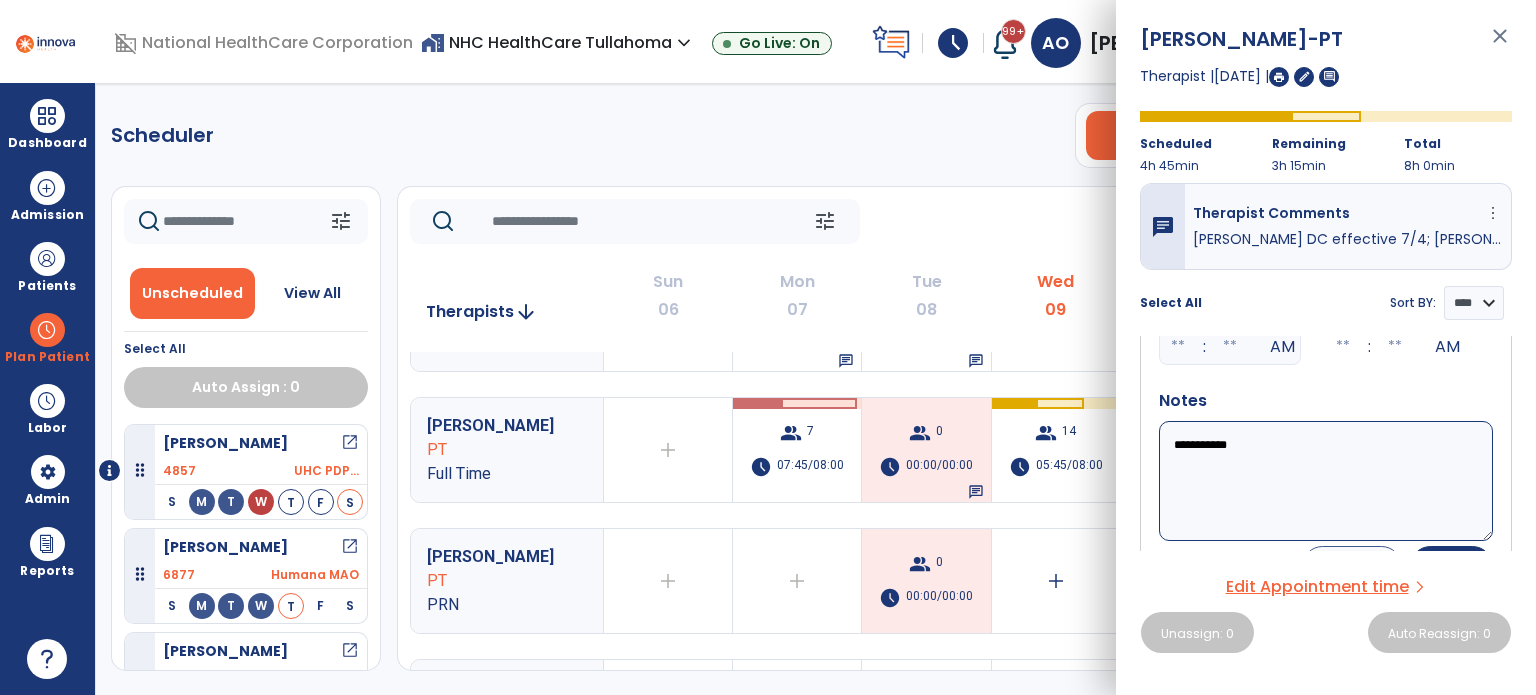 scroll, scrollTop: 528, scrollLeft: 0, axis: vertical 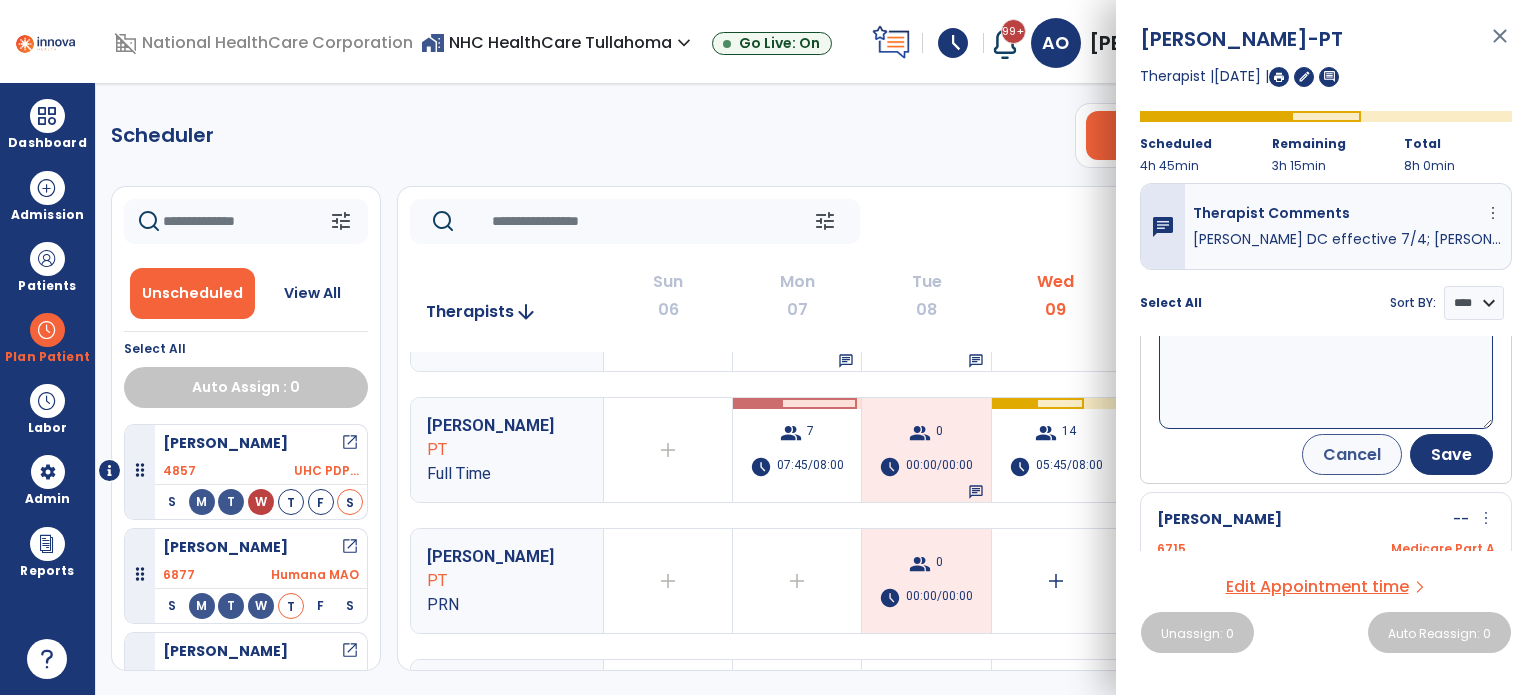 click on "**********" at bounding box center [1326, 369] 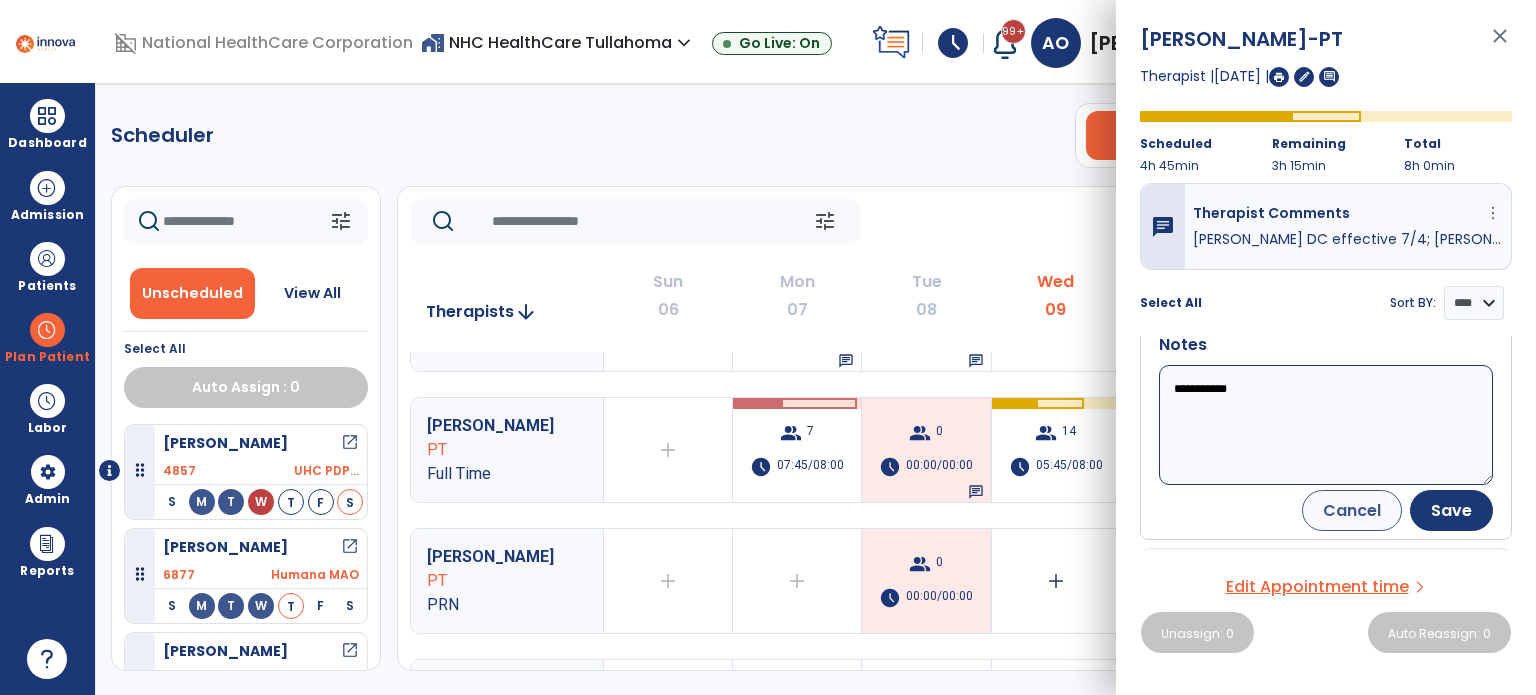scroll, scrollTop: 240, scrollLeft: 0, axis: vertical 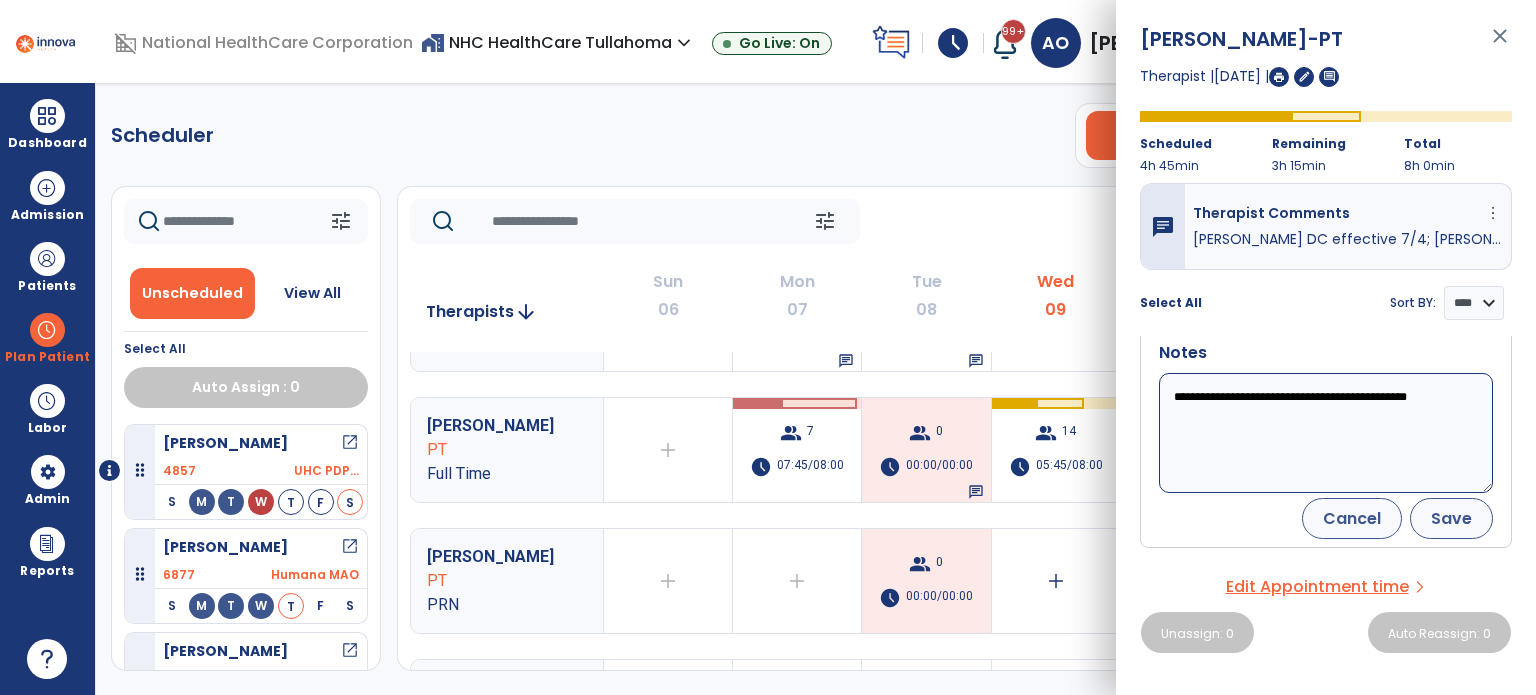type on "**********" 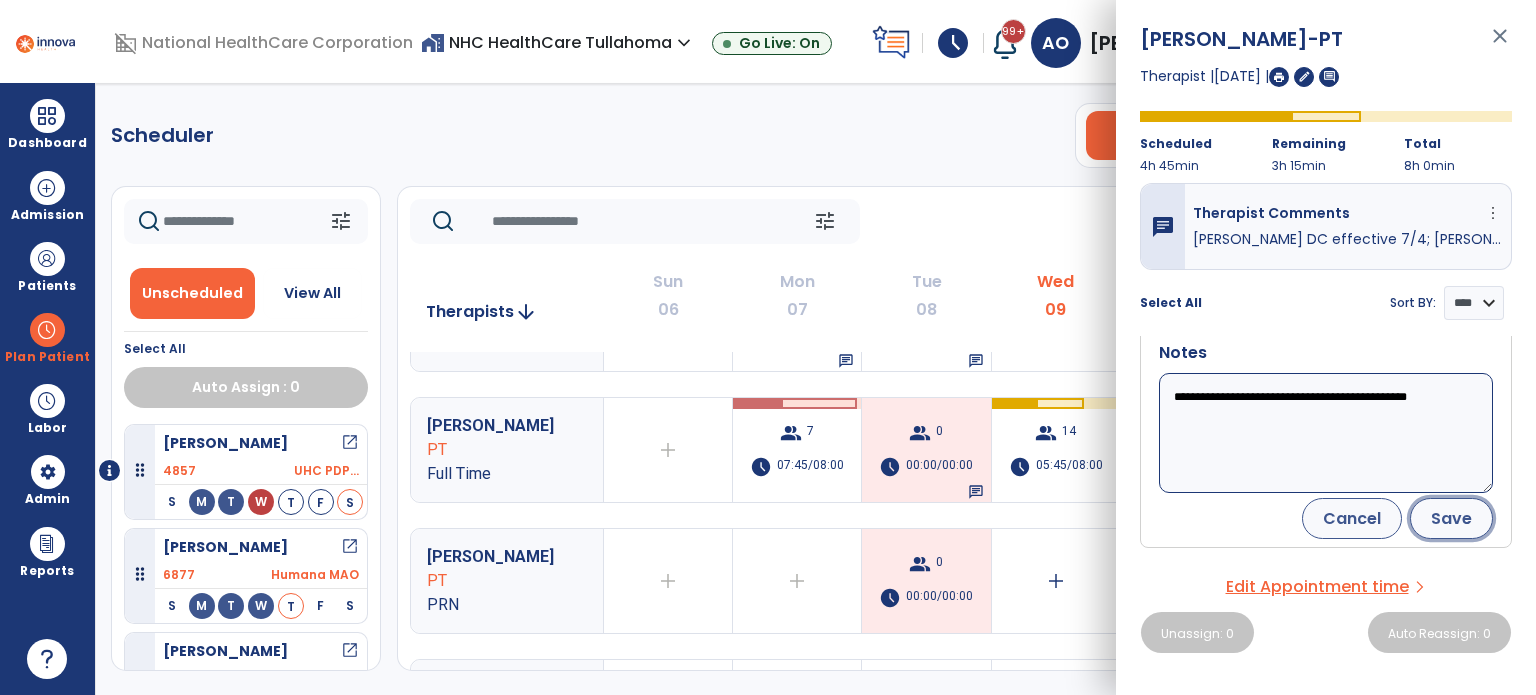 click on "Save" at bounding box center [1451, 518] 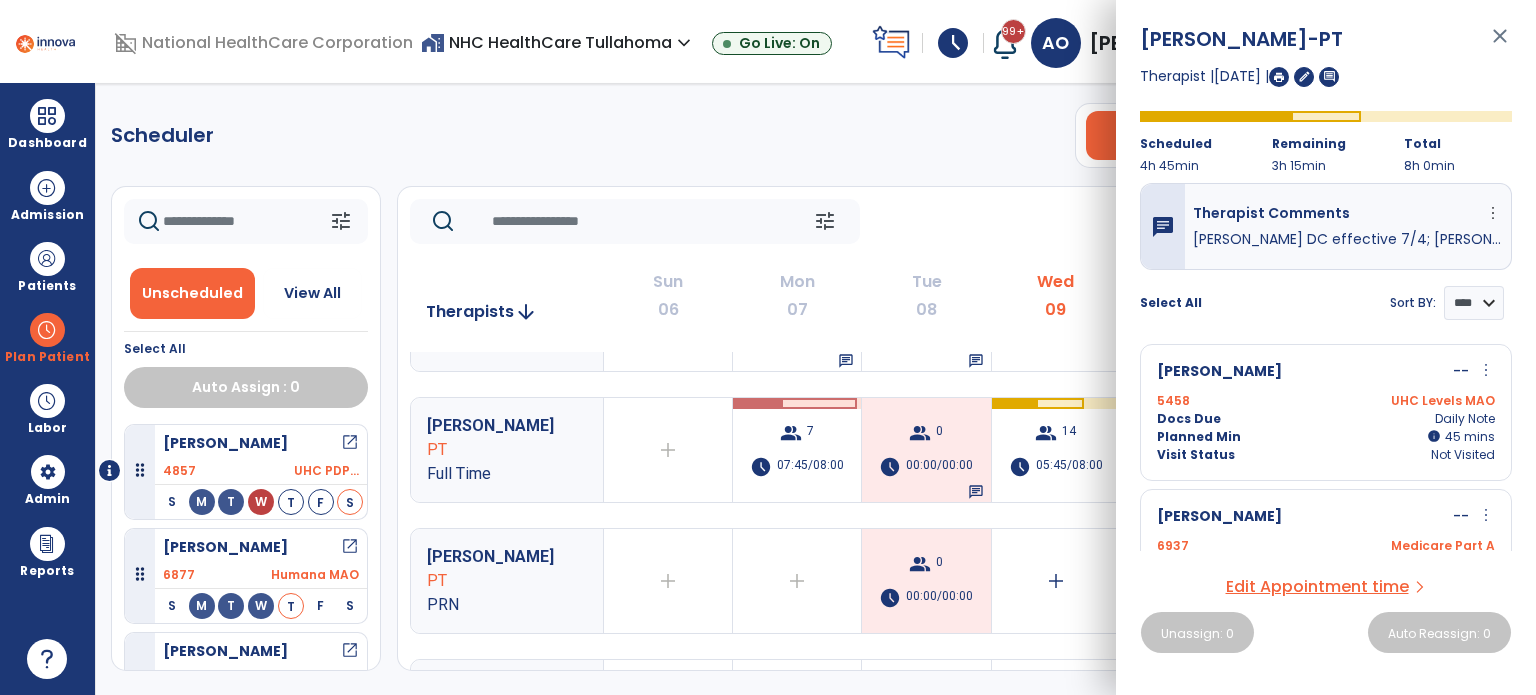 scroll, scrollTop: 224, scrollLeft: 0, axis: vertical 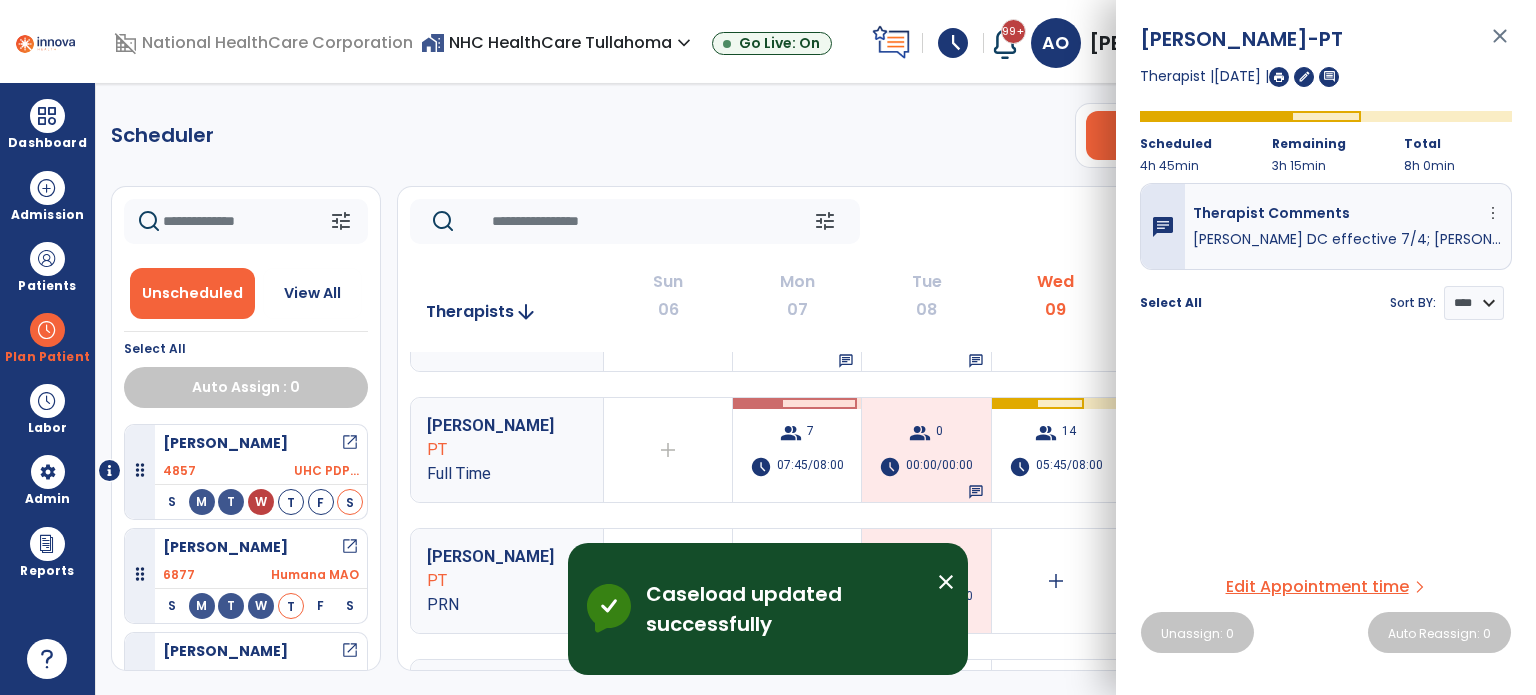 click on "Scheduler   PT   OT   ST  **** *** more_vert  Manage Labor   View All Therapists   Print" 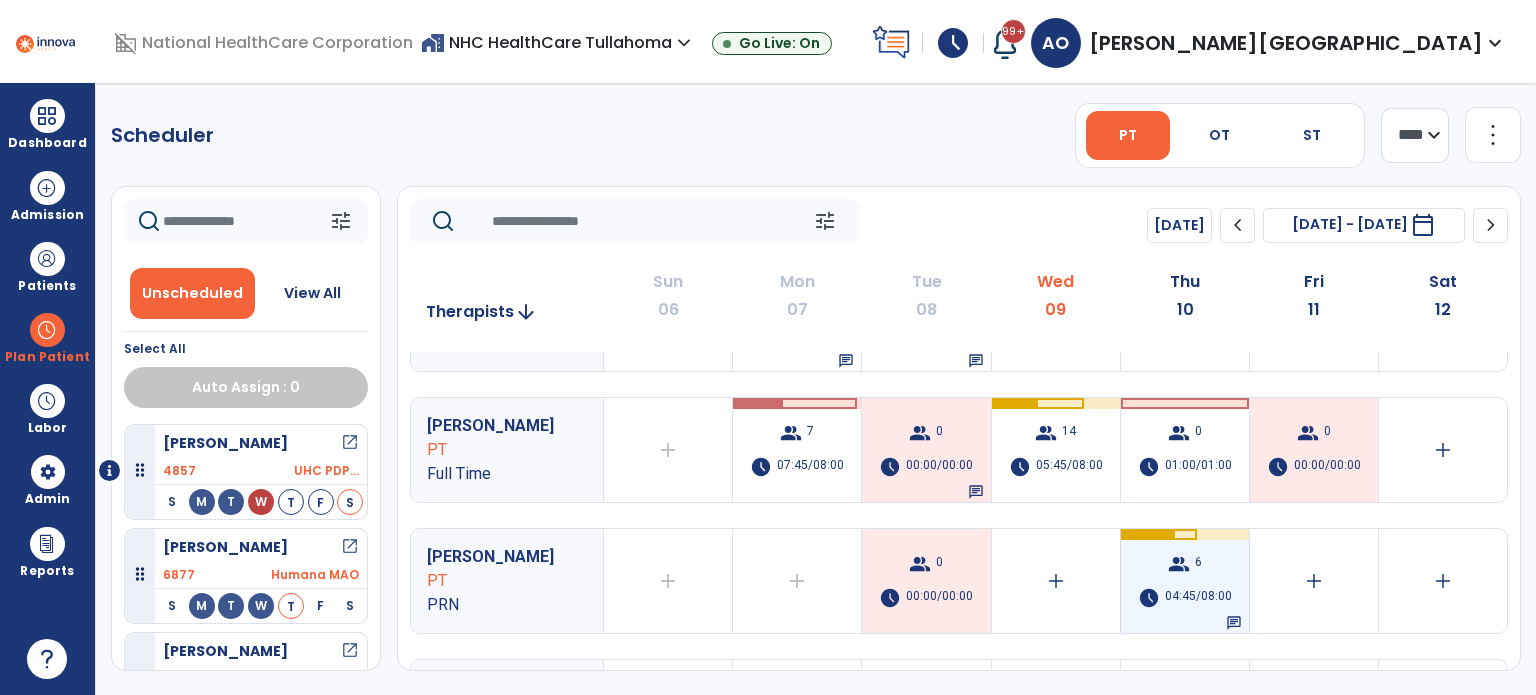 click on "group" at bounding box center [1179, 564] 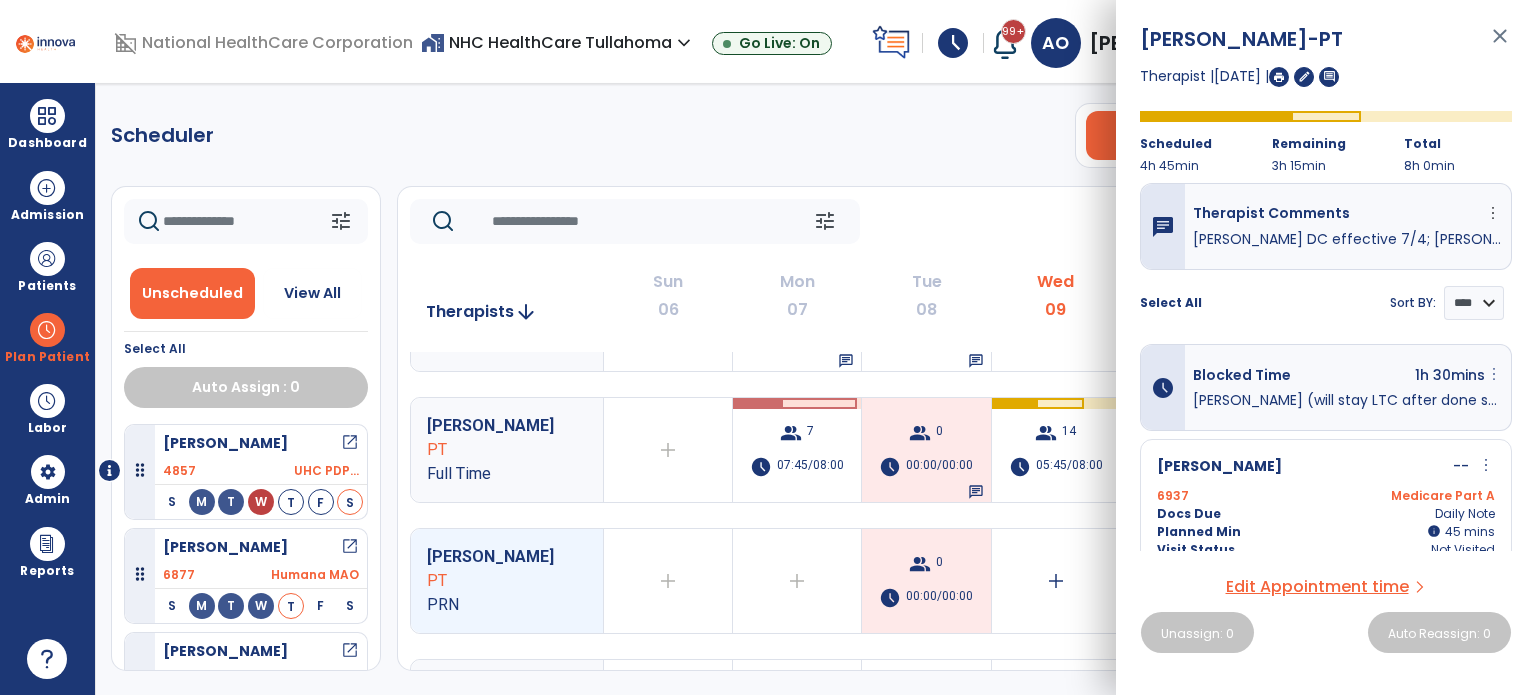 click on "more_vert" at bounding box center [1494, 374] 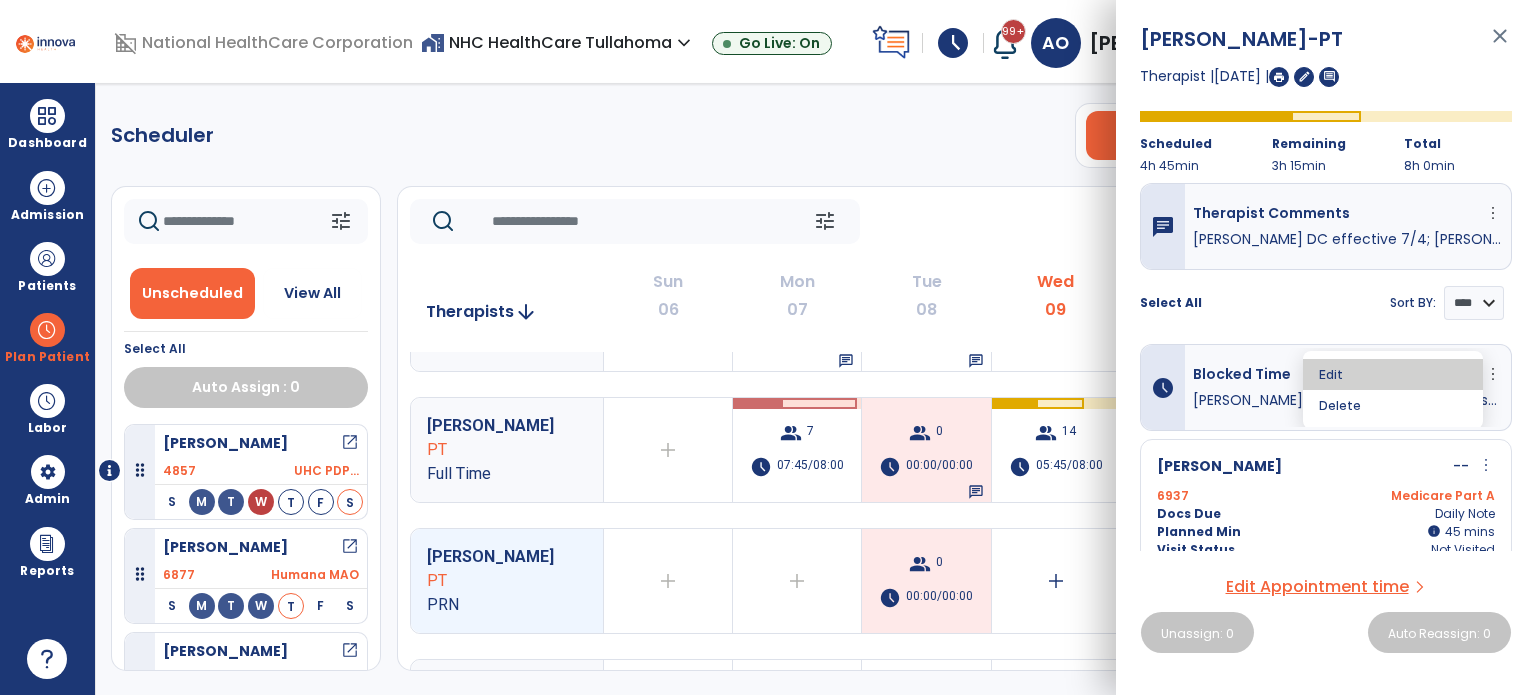 click on "Edit" at bounding box center [1393, 374] 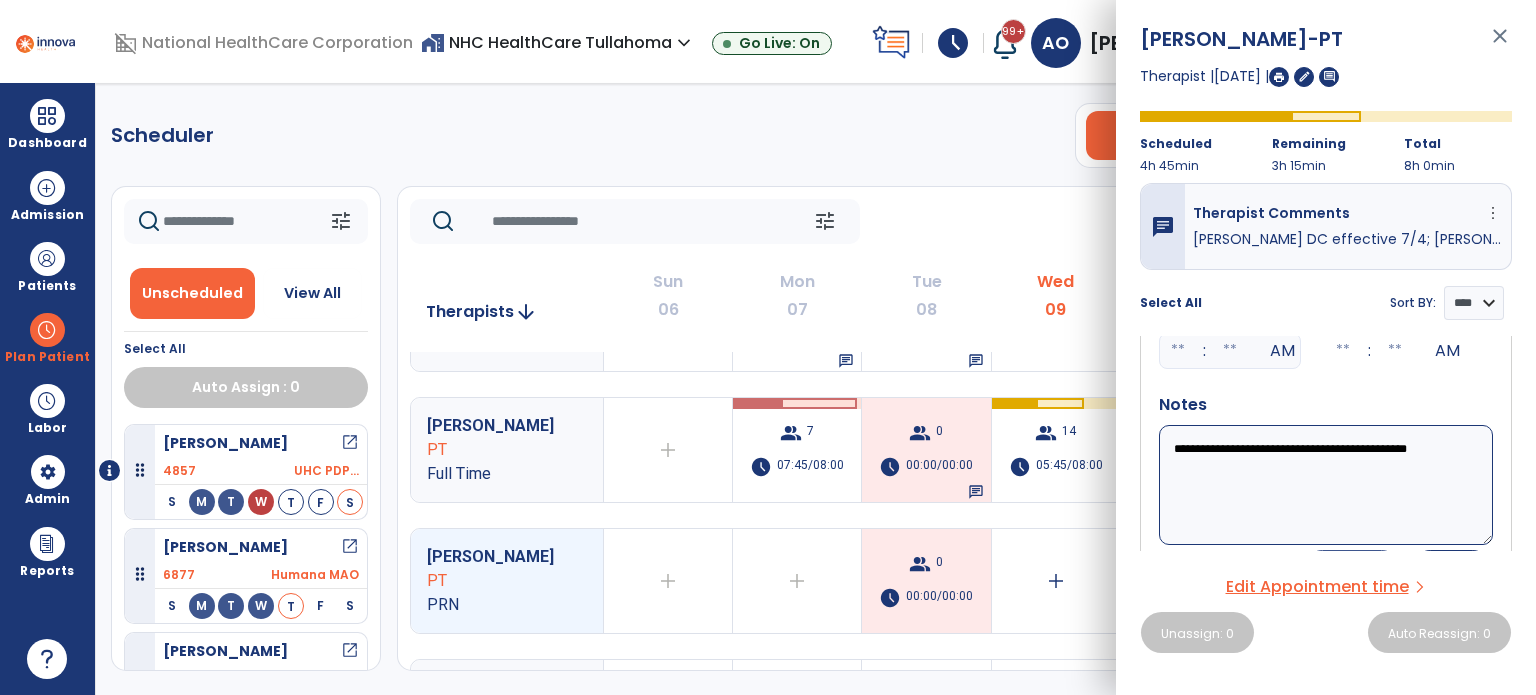 scroll, scrollTop: 191, scrollLeft: 0, axis: vertical 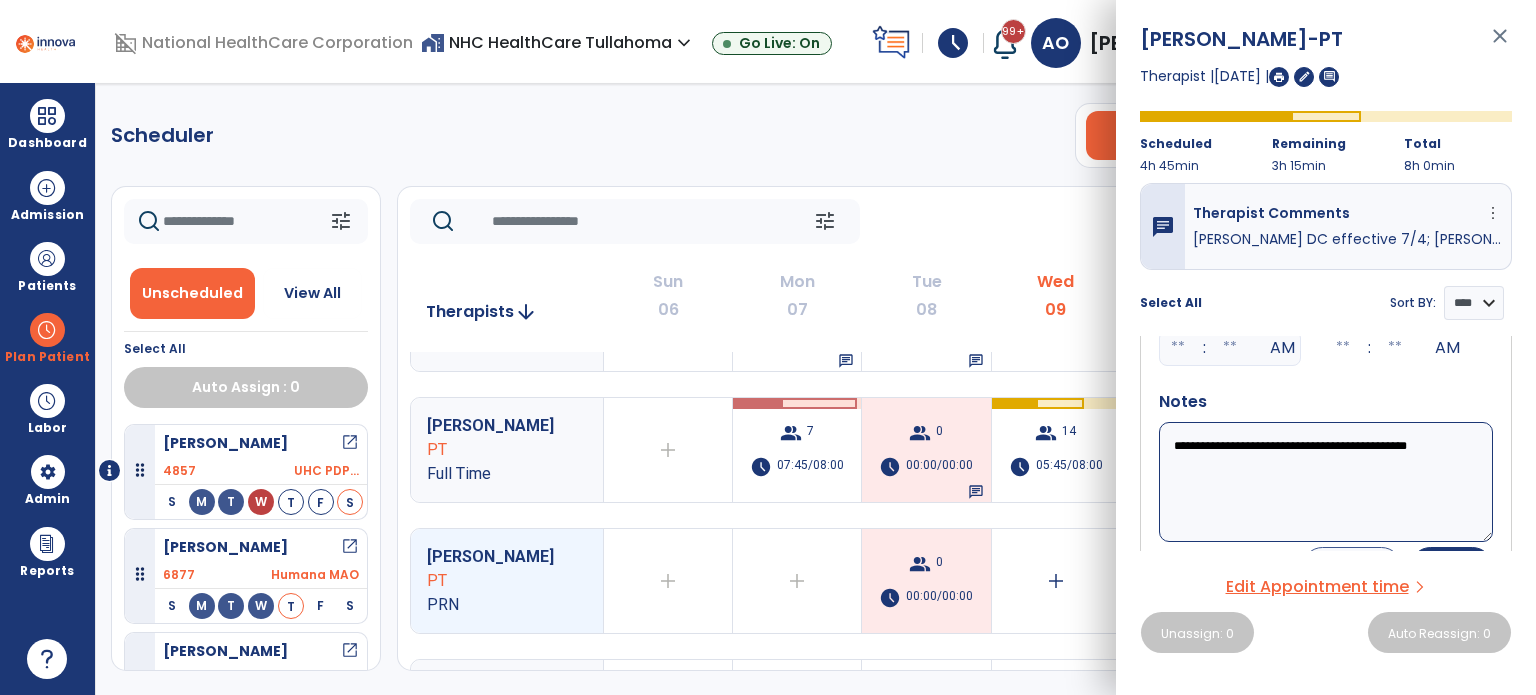 drag, startPoint x: 1468, startPoint y: 458, endPoint x: 1256, endPoint y: 442, distance: 212.60292 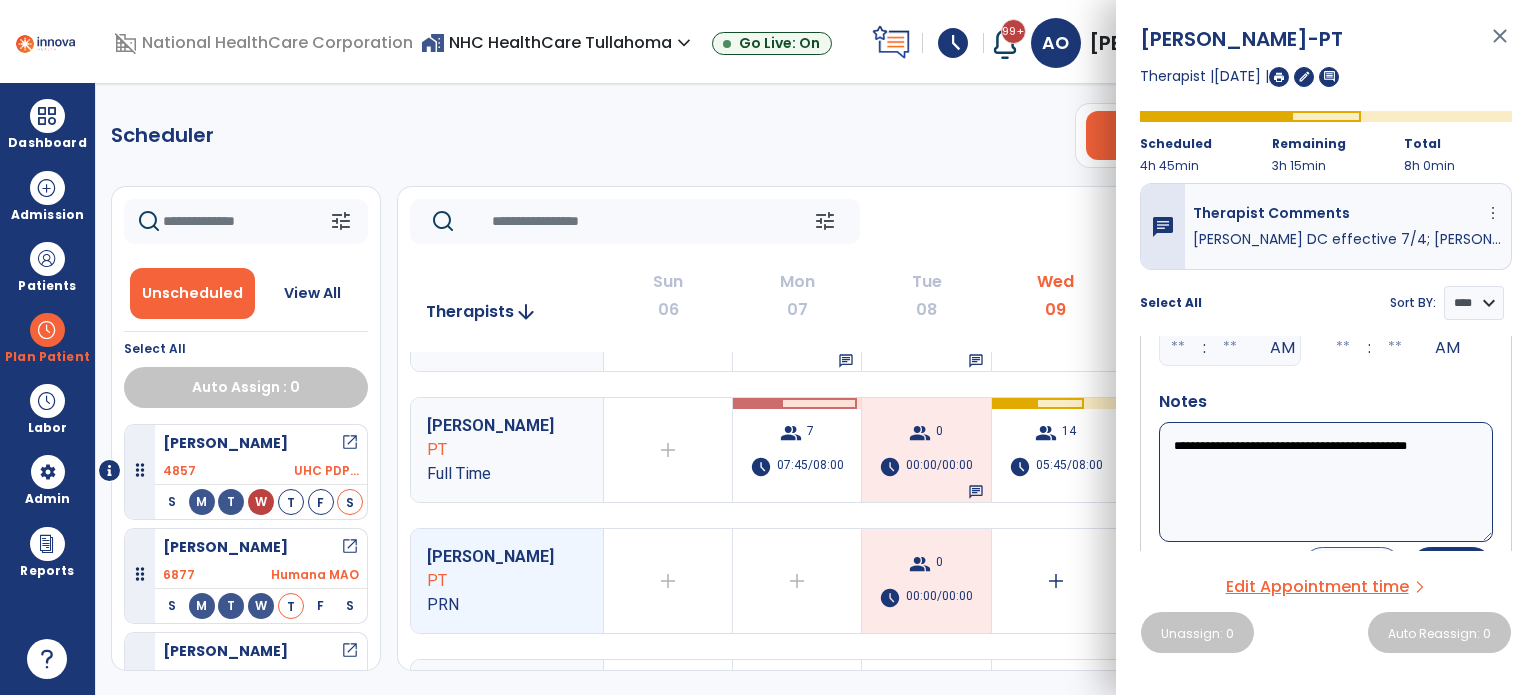 click on "**********" at bounding box center [1326, 482] 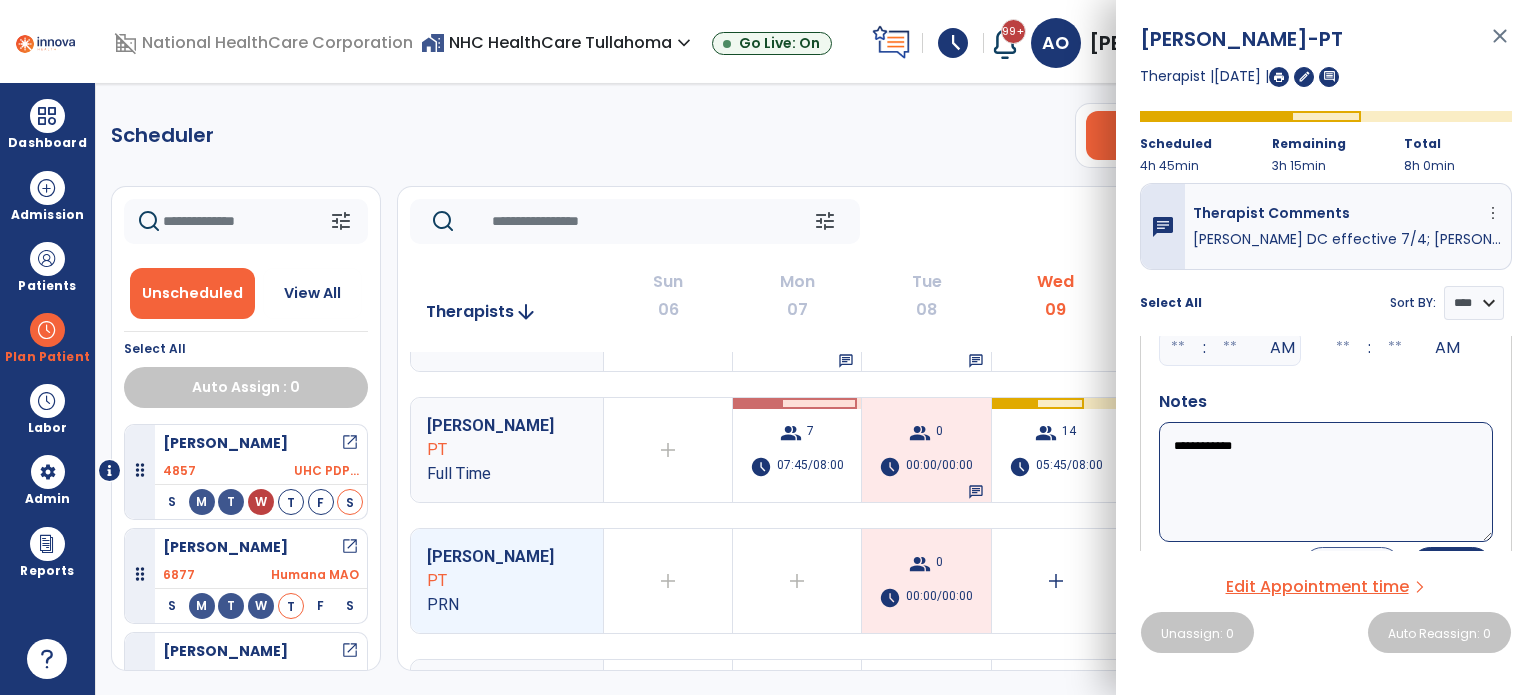 drag, startPoint x: 1256, startPoint y: 442, endPoint x: 1330, endPoint y: 392, distance: 89.30846 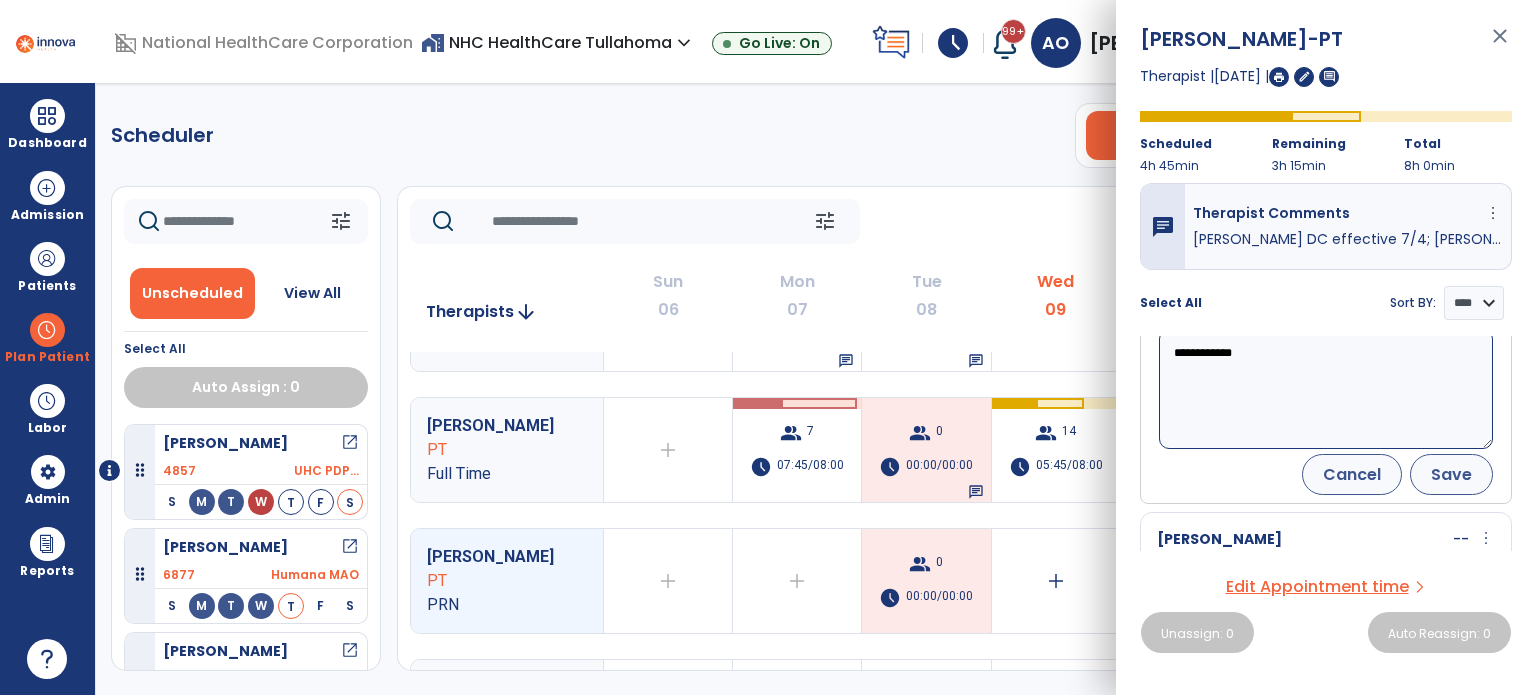 type on "**********" 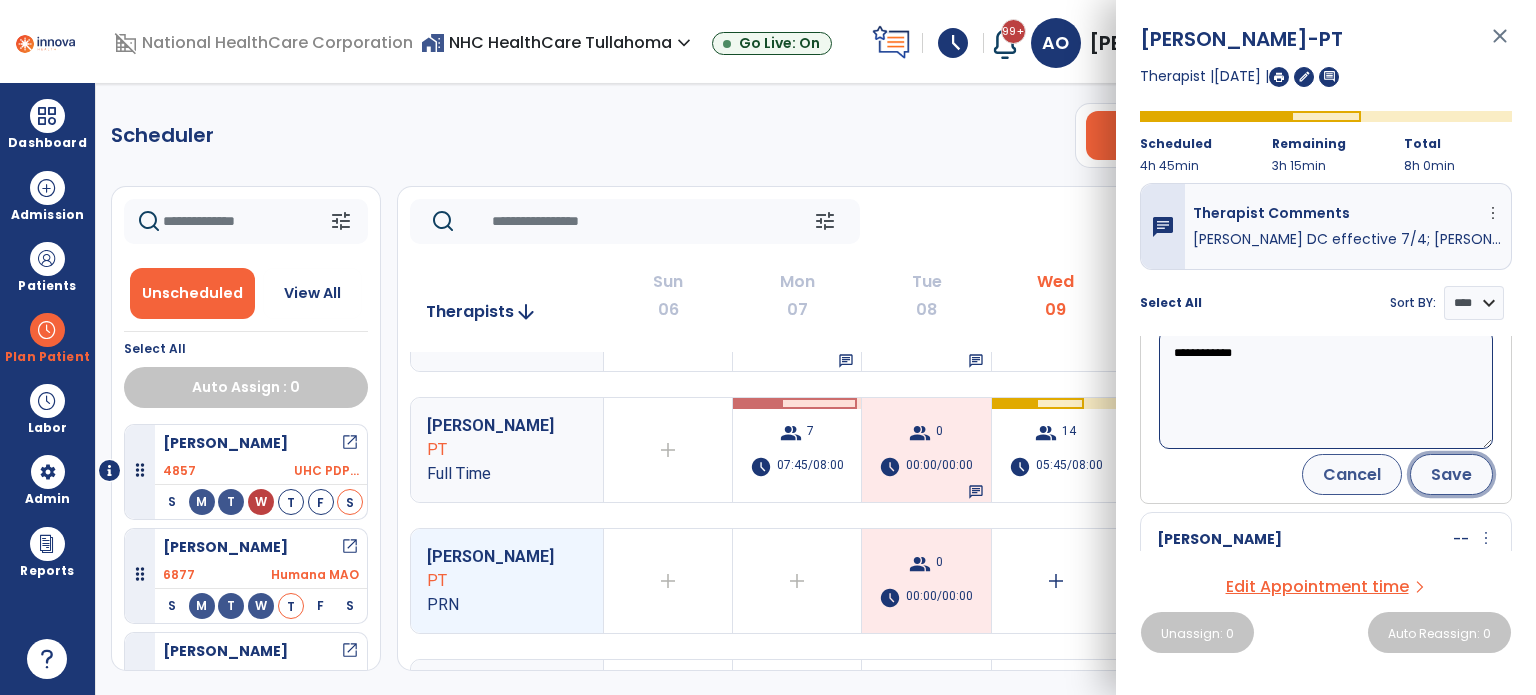 click on "Save" at bounding box center (1451, 474) 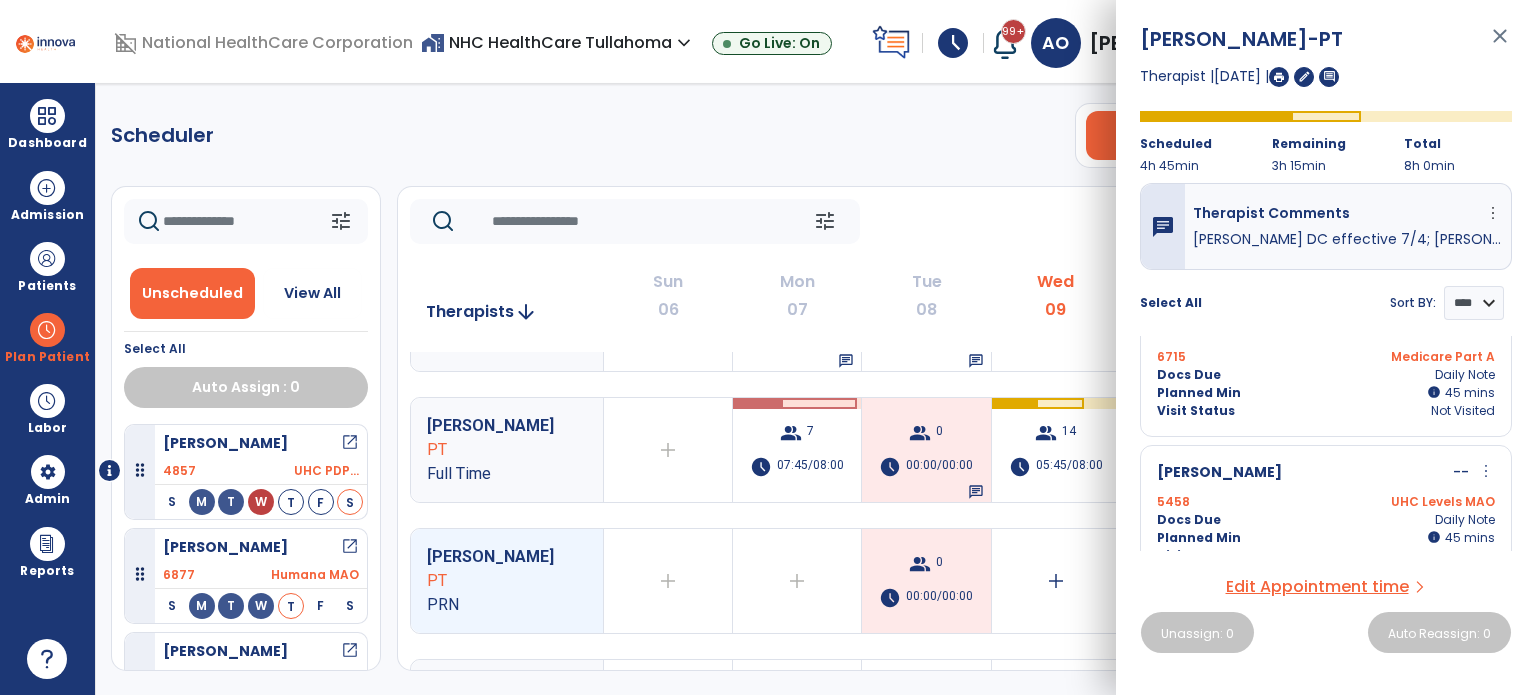 scroll, scrollTop: 268, scrollLeft: 0, axis: vertical 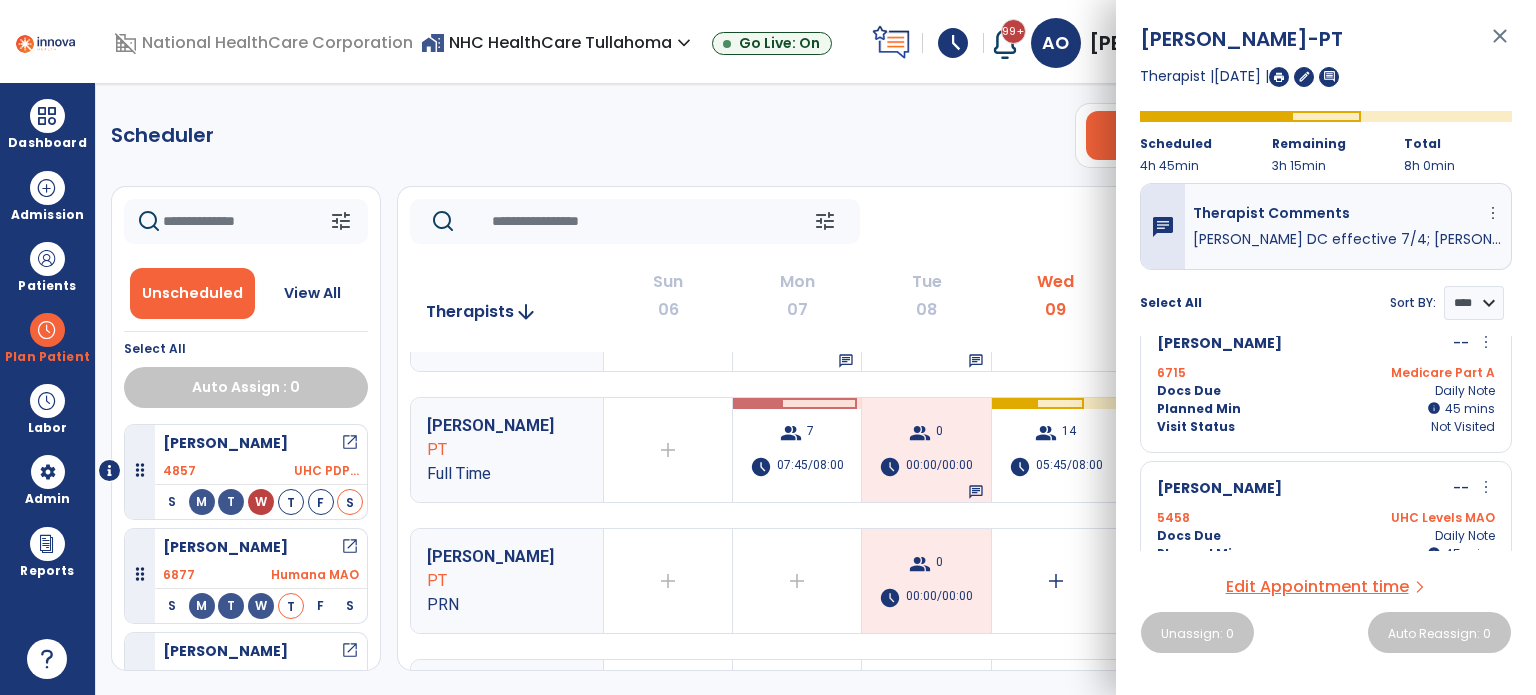 click on "Scheduler   PT   OT   ST  **** *** more_vert  Manage Labor   View All Therapists   Print" 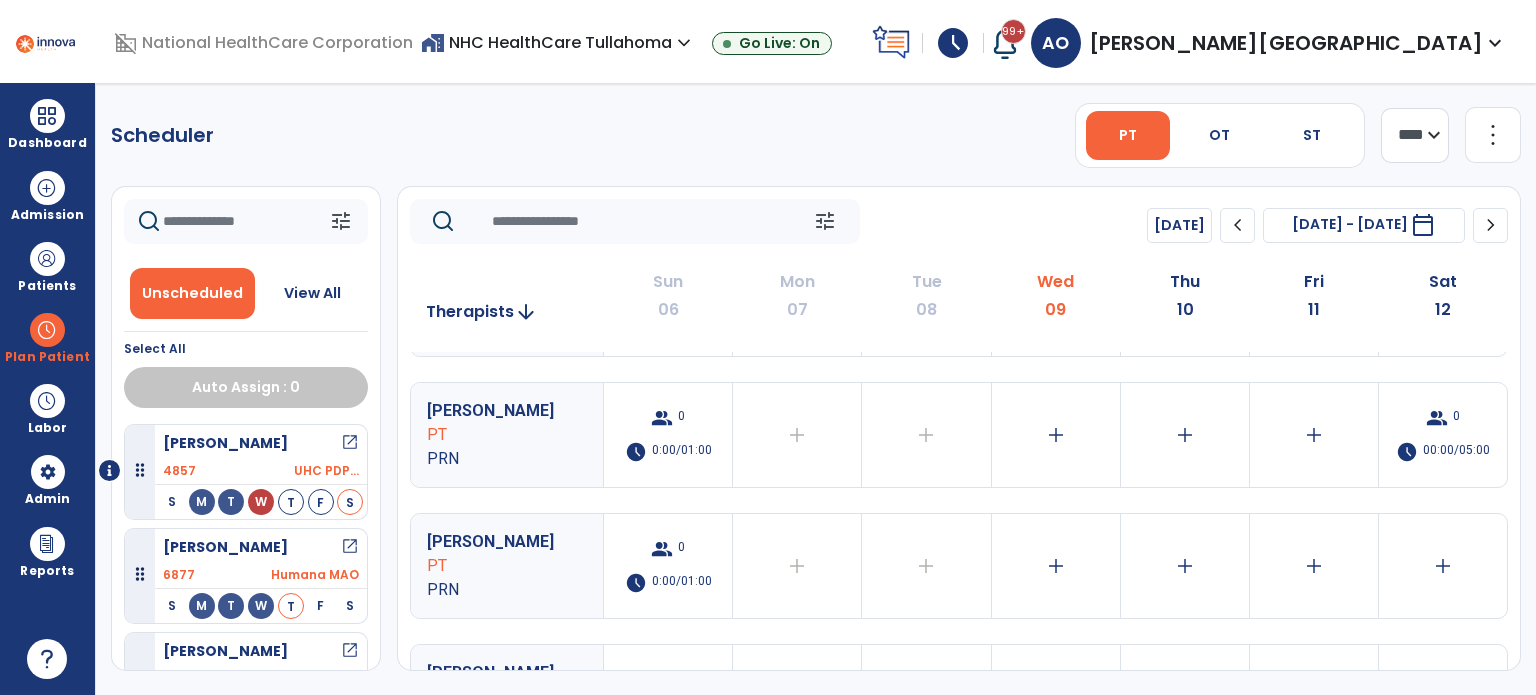 scroll, scrollTop: 1284, scrollLeft: 0, axis: vertical 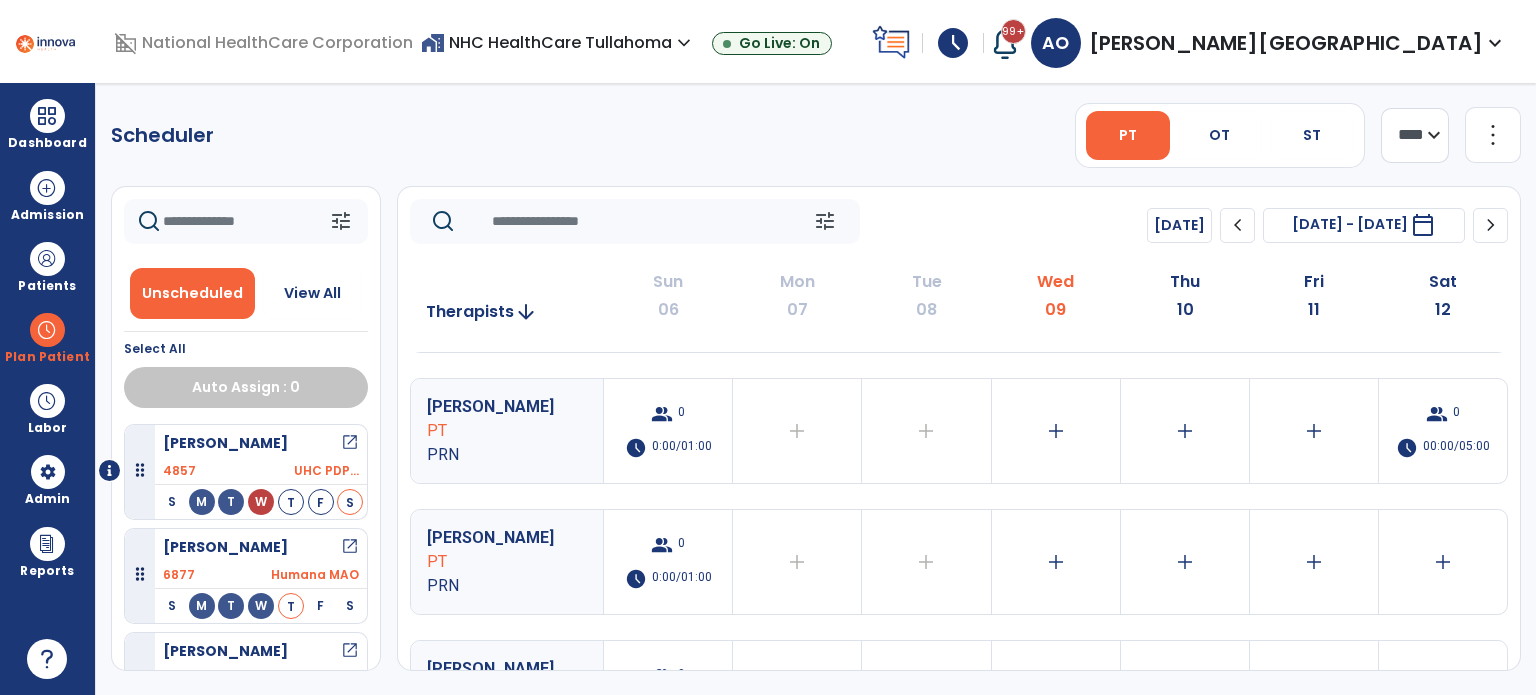 click on "more_vert" 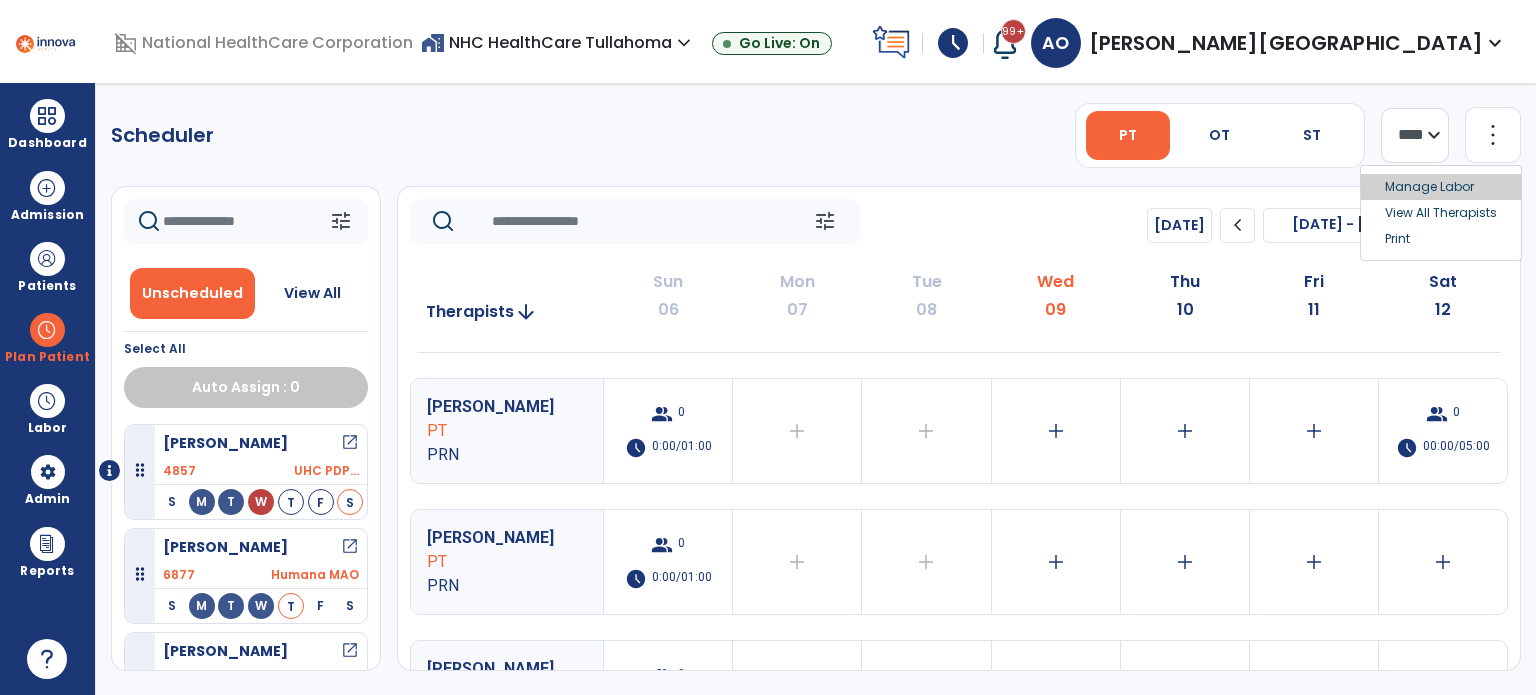 click on "Manage Labor" at bounding box center [1441, 187] 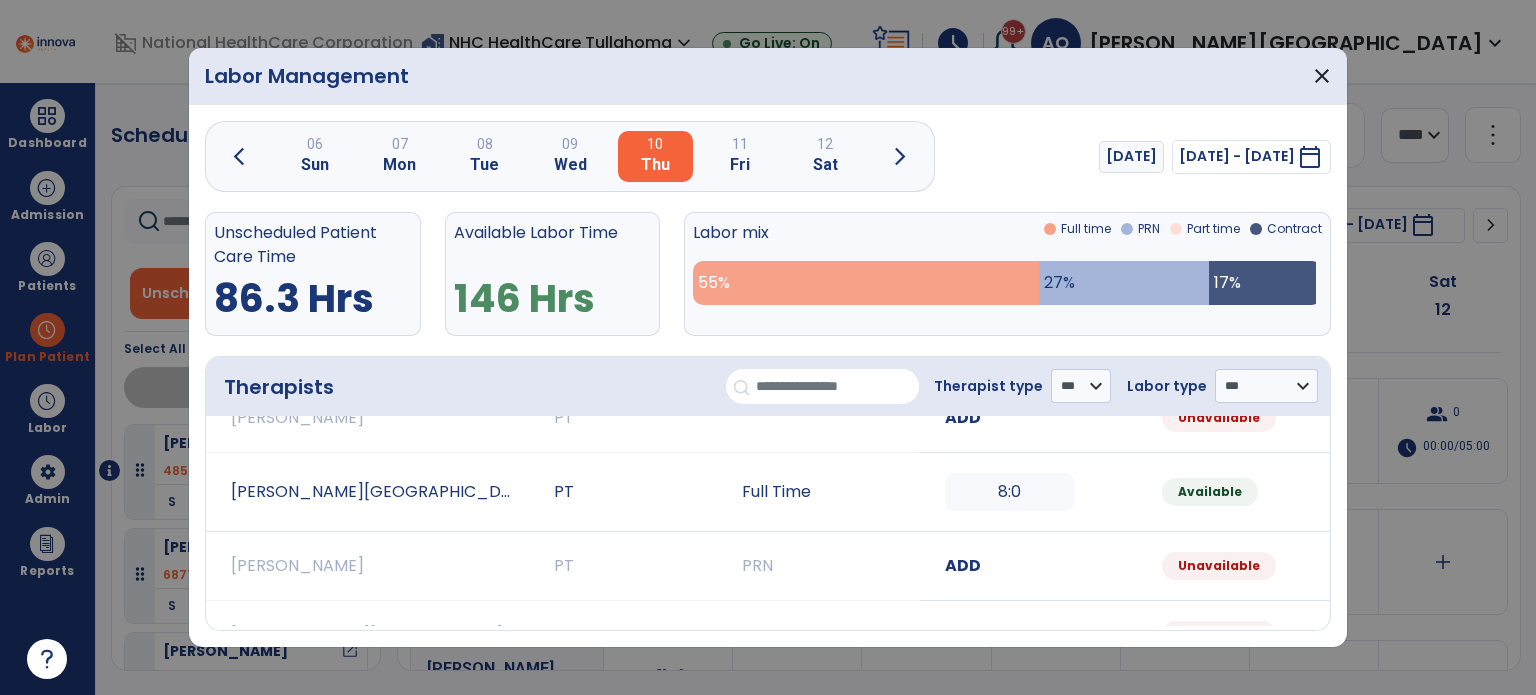 scroll, scrollTop: 1782, scrollLeft: 0, axis: vertical 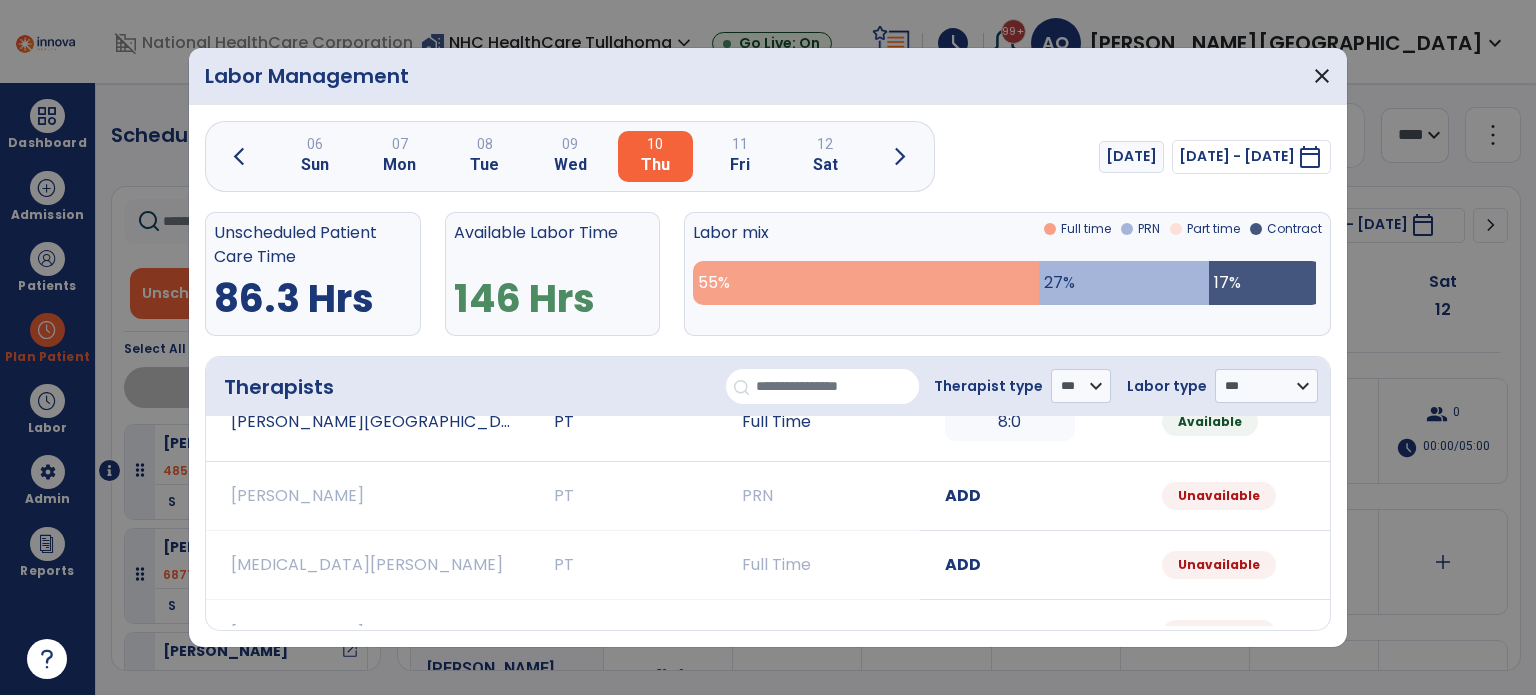 click on "ADD" at bounding box center (963, 564) 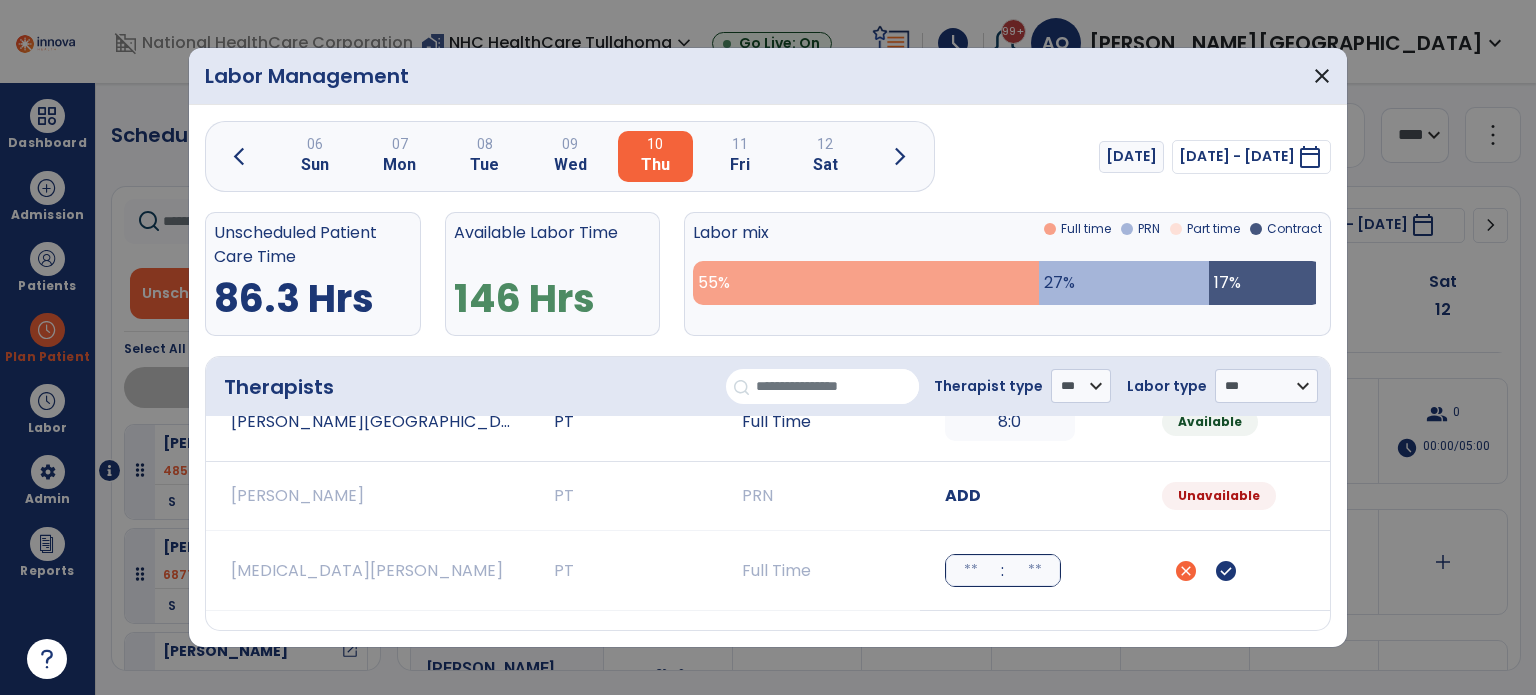 click at bounding box center (971, 570) 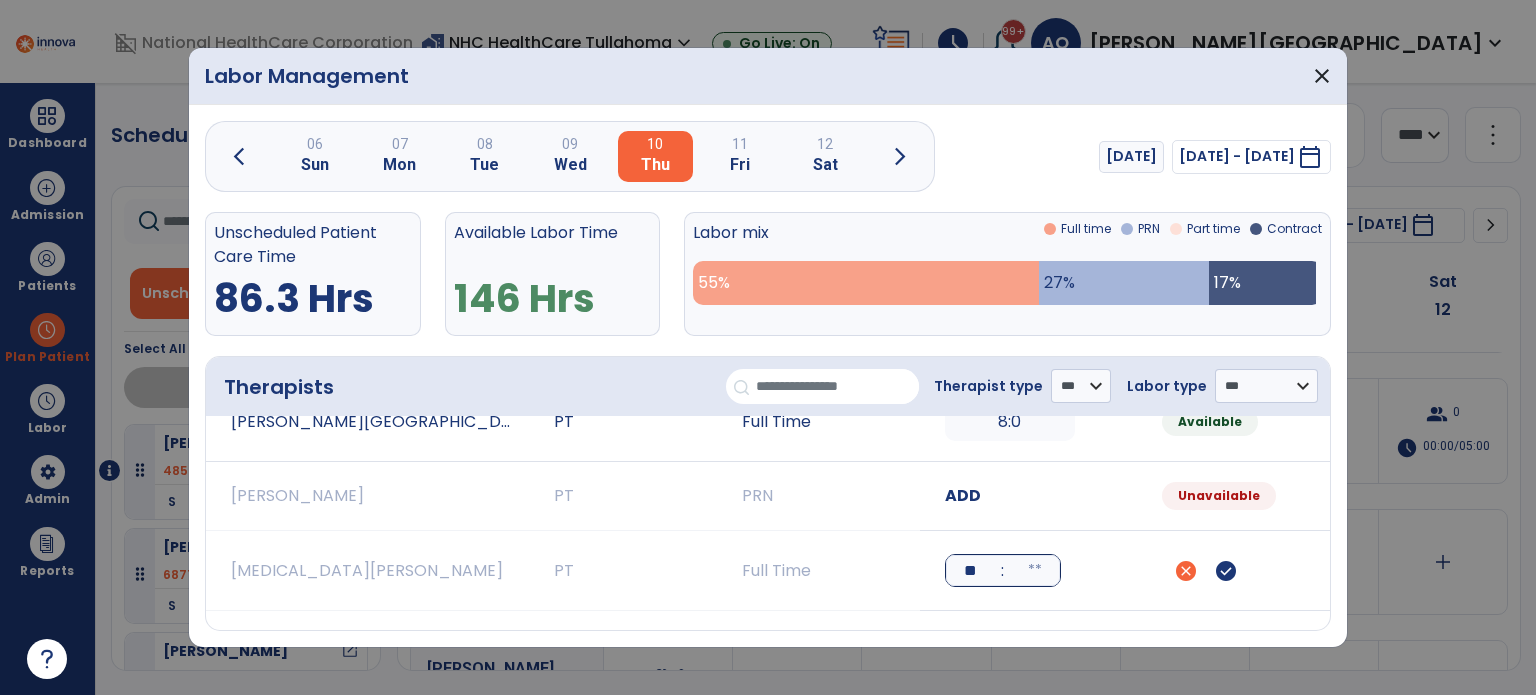 type on "**" 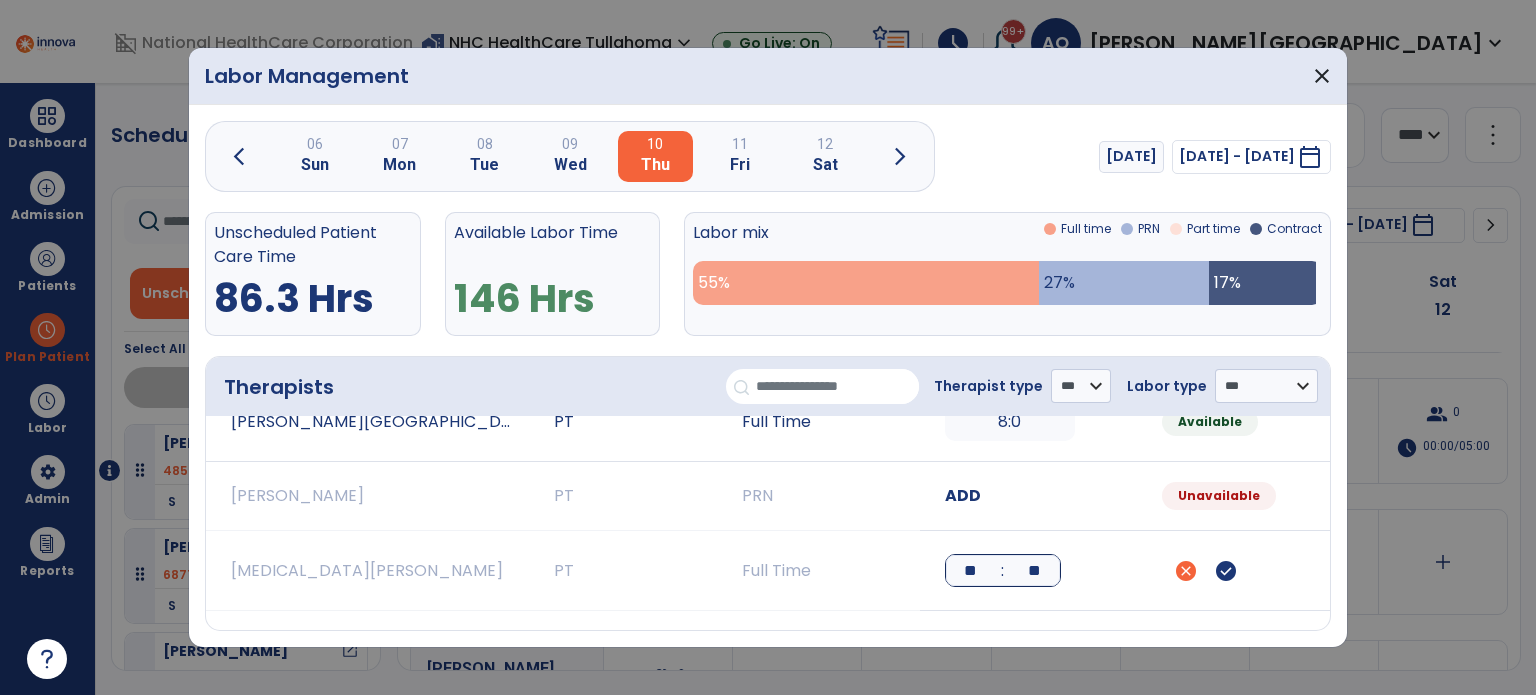 type on "**" 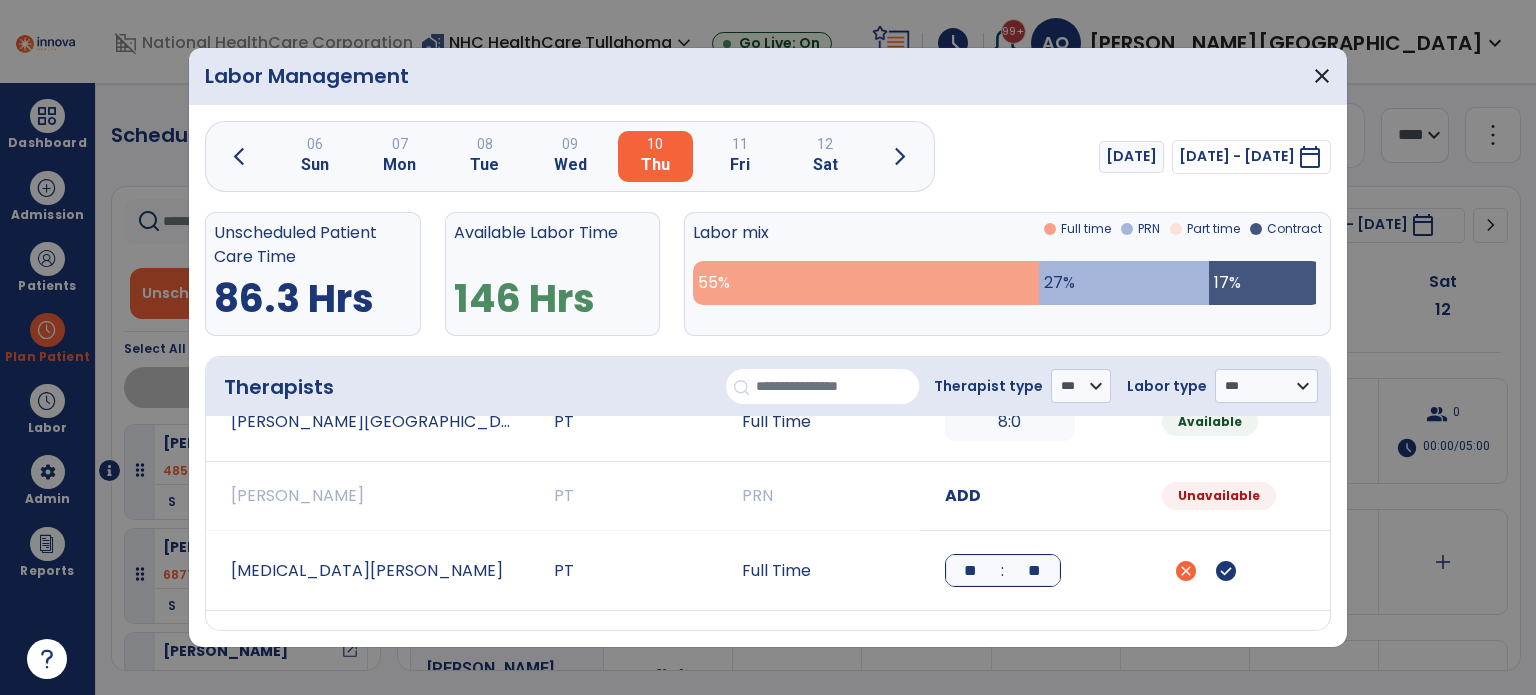 click on "check_circle" at bounding box center [1226, 571] 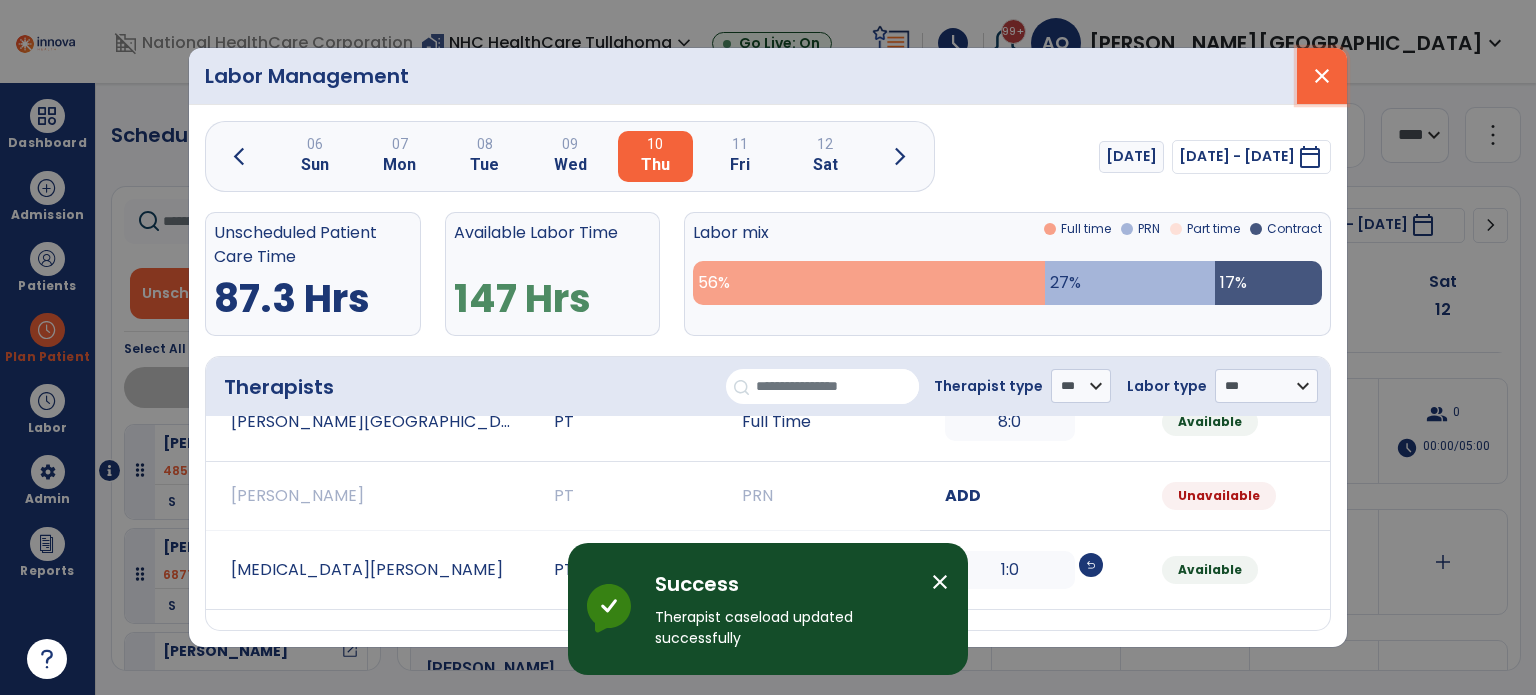 click on "close" at bounding box center (1322, 76) 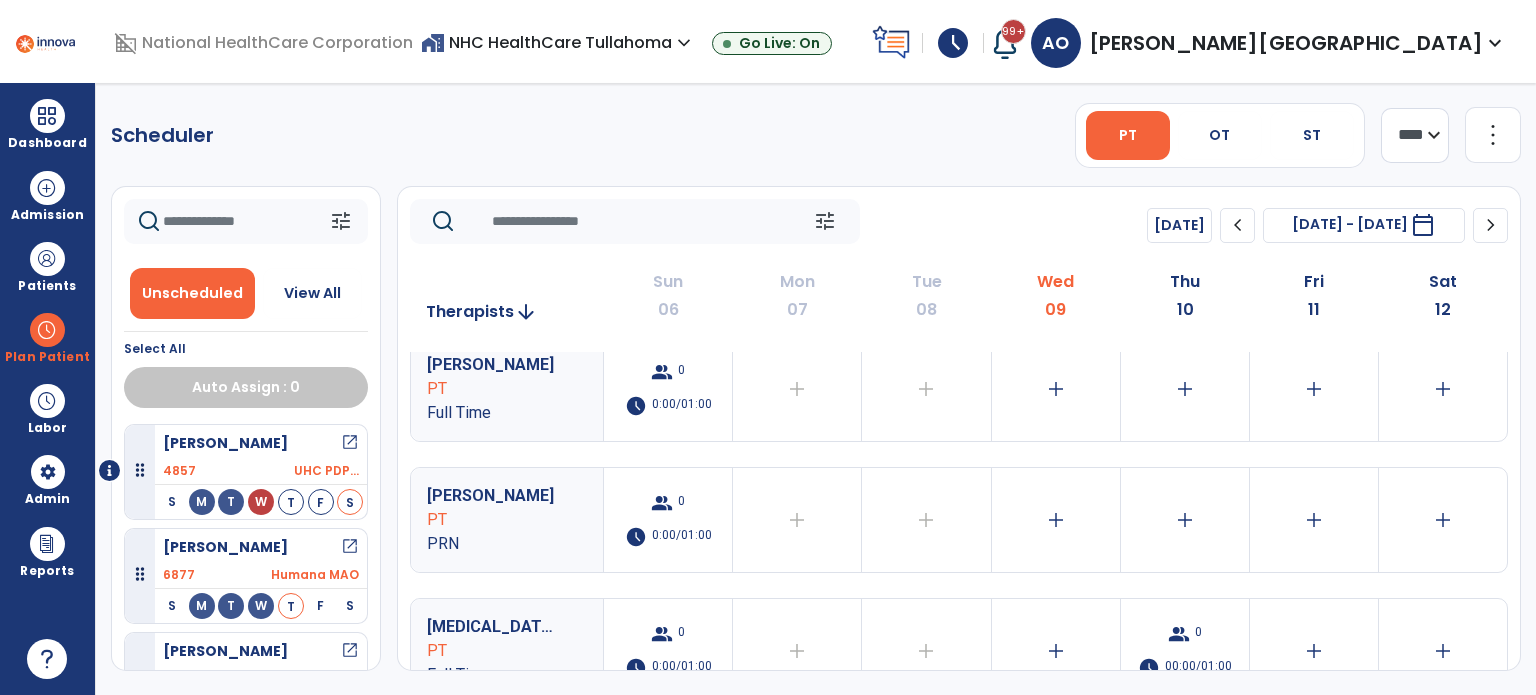 scroll, scrollTop: 1654, scrollLeft: 0, axis: vertical 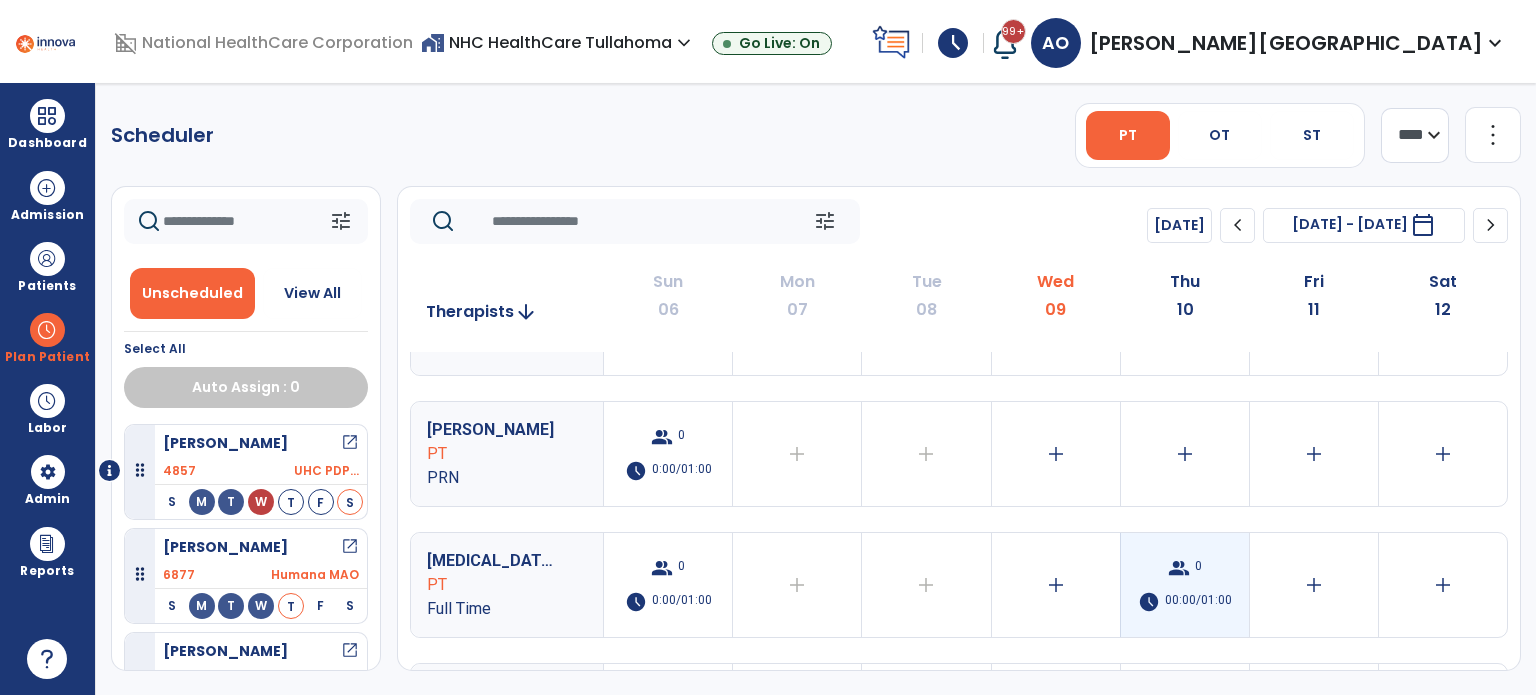click on "group  0  schedule  00:00/01:00" at bounding box center [1185, 585] 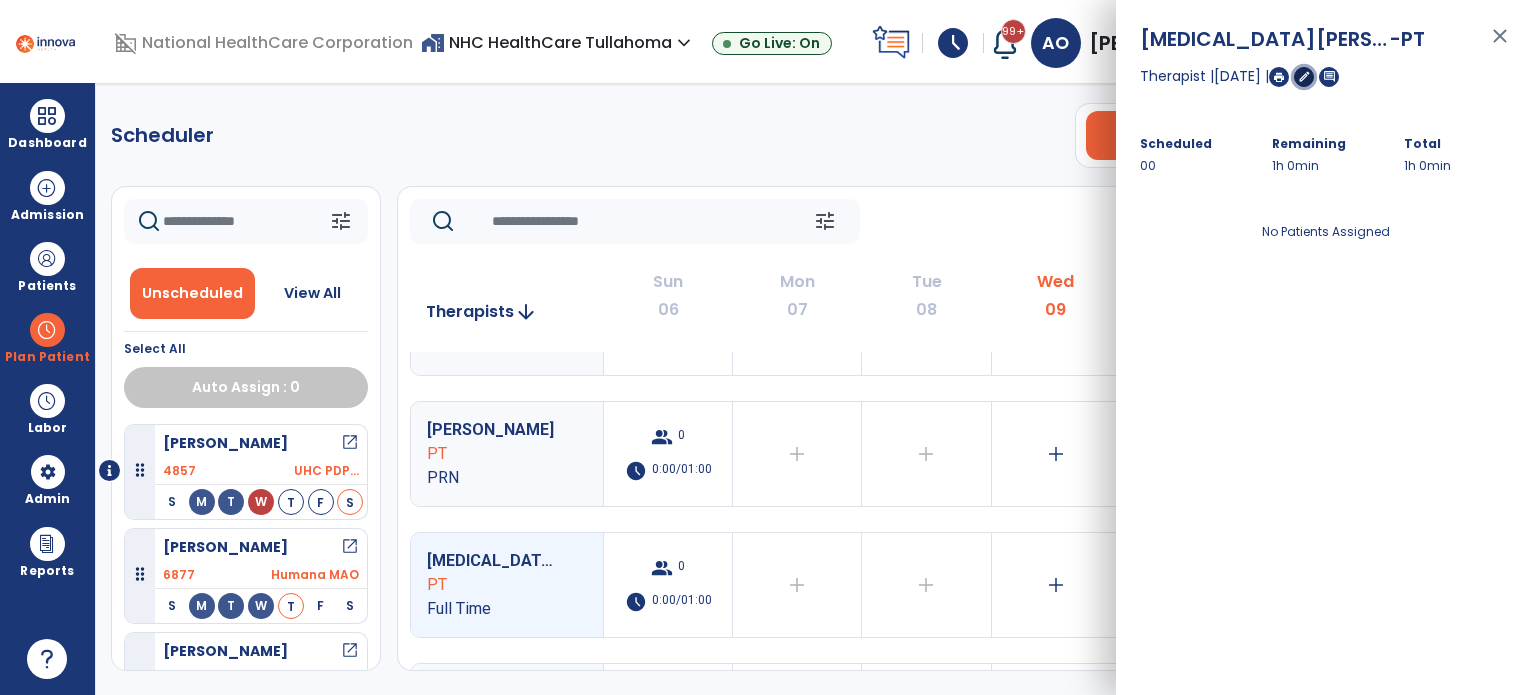 click on "edit" at bounding box center (1304, 76) 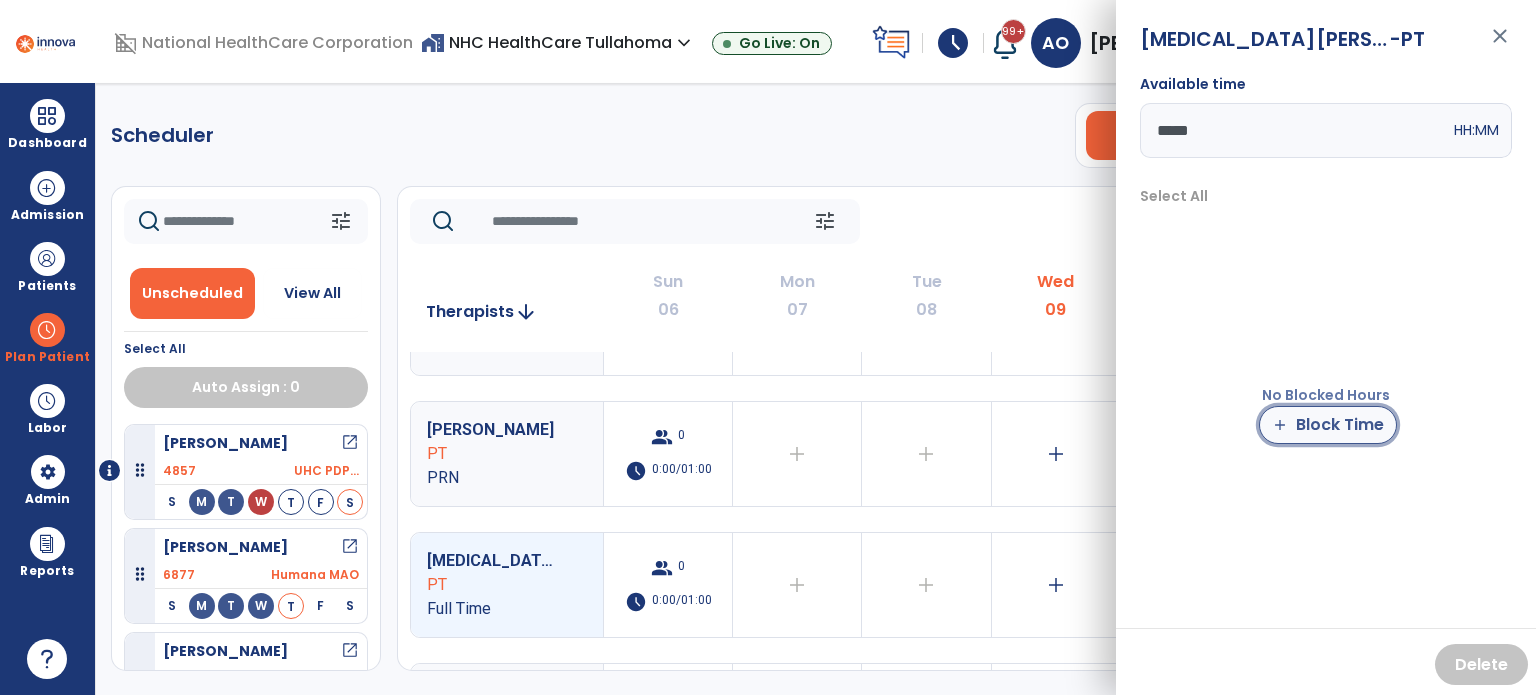 click on "add   Block Time" at bounding box center (1328, 425) 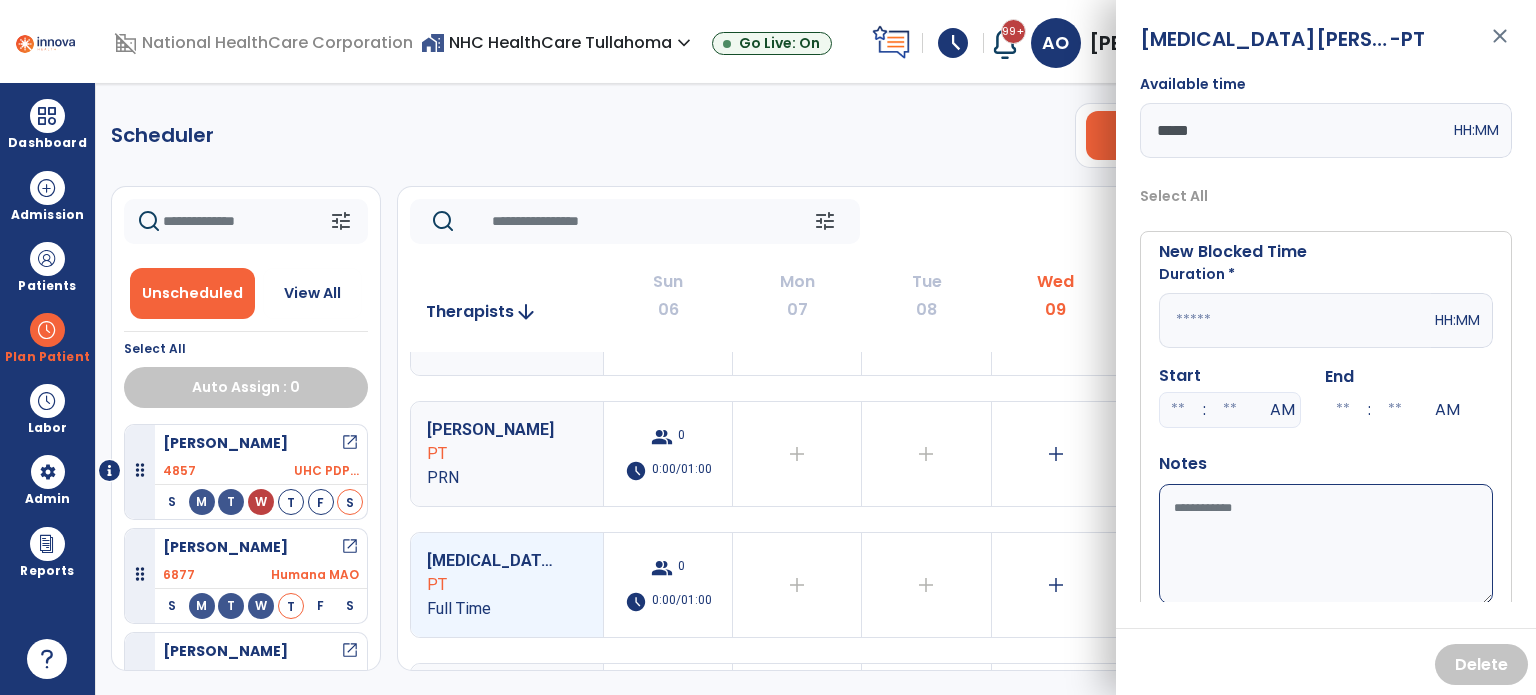 click at bounding box center (1295, 320) 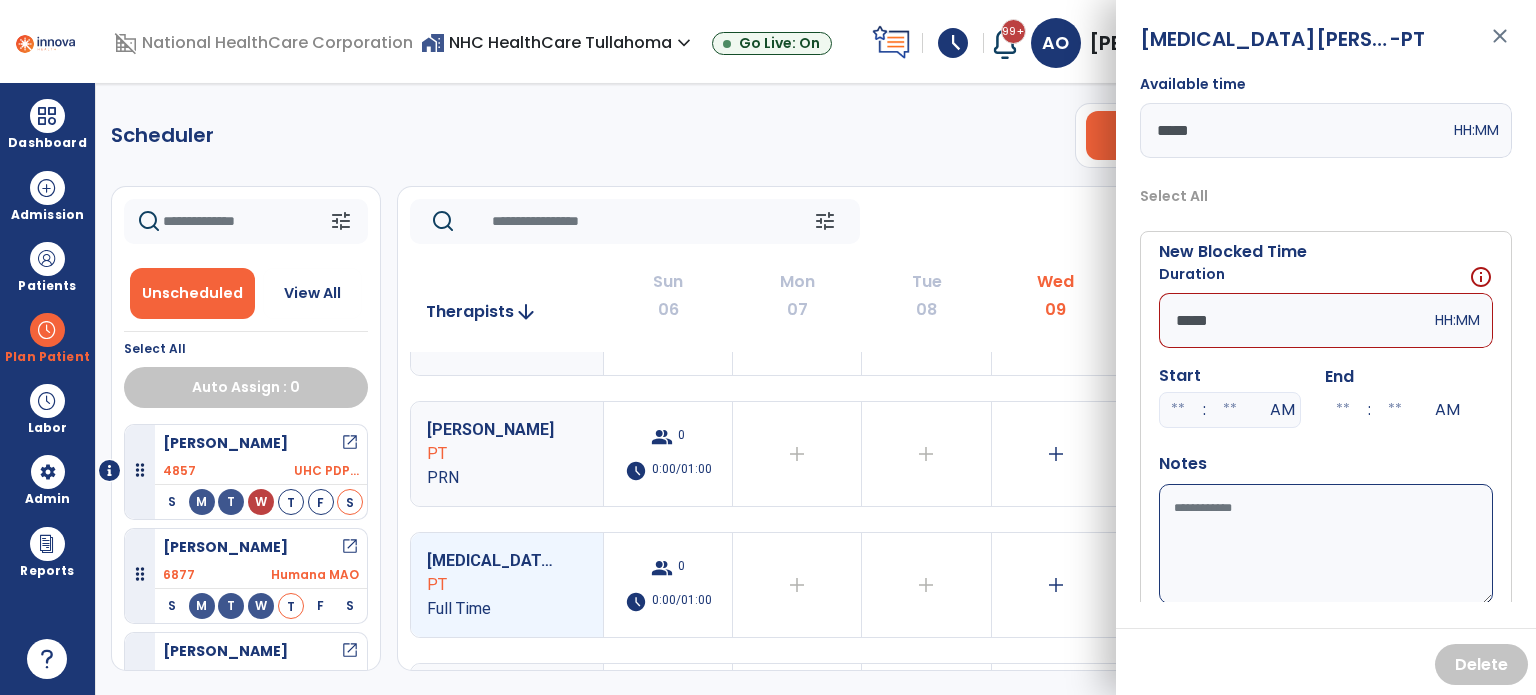 type on "*****" 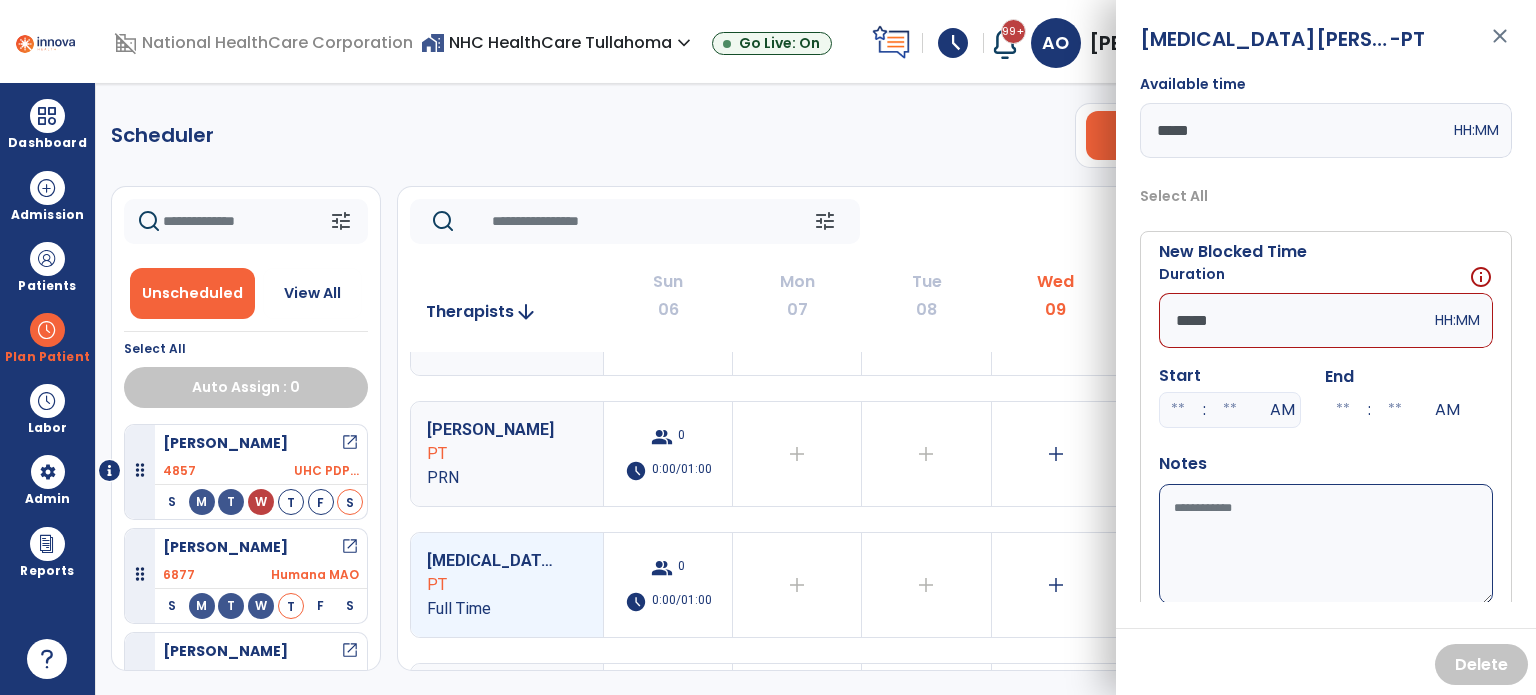 click on "Notes" at bounding box center (1326, 530) 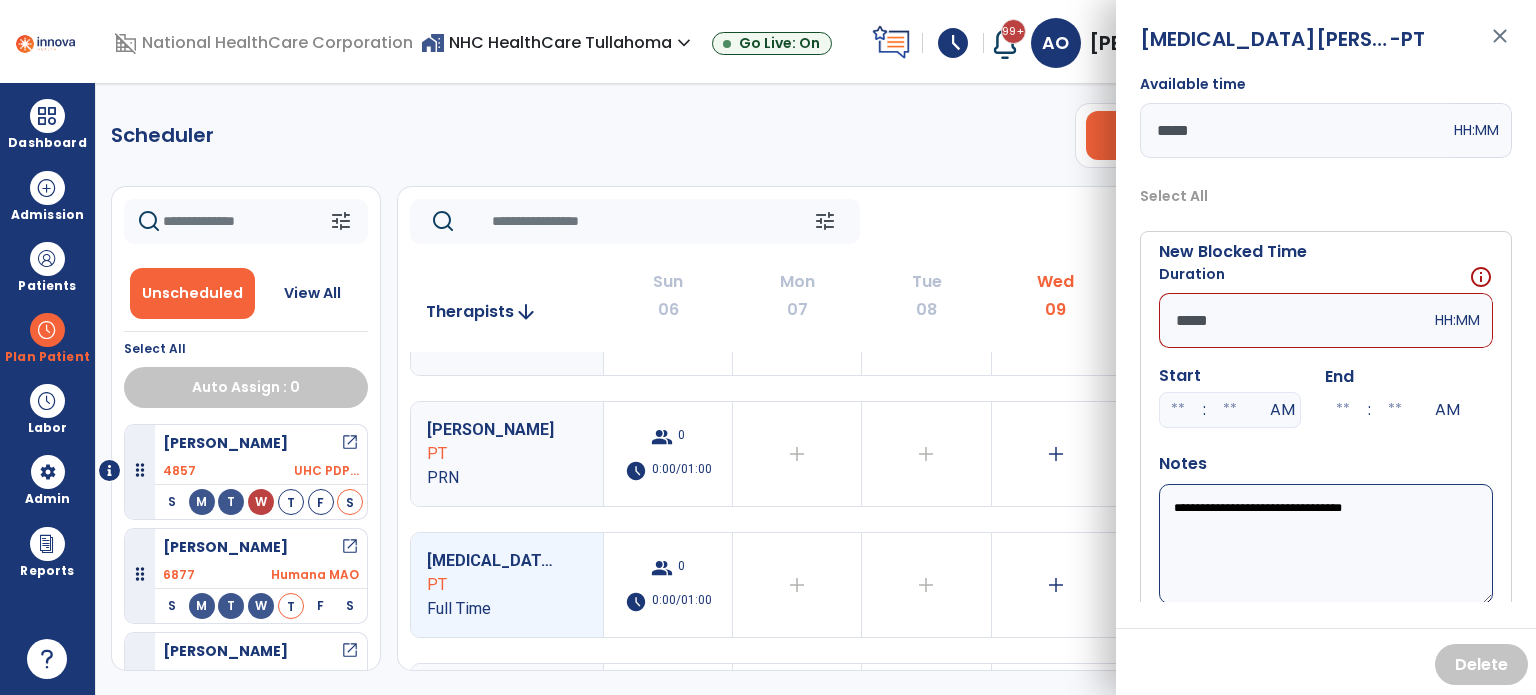 type on "**********" 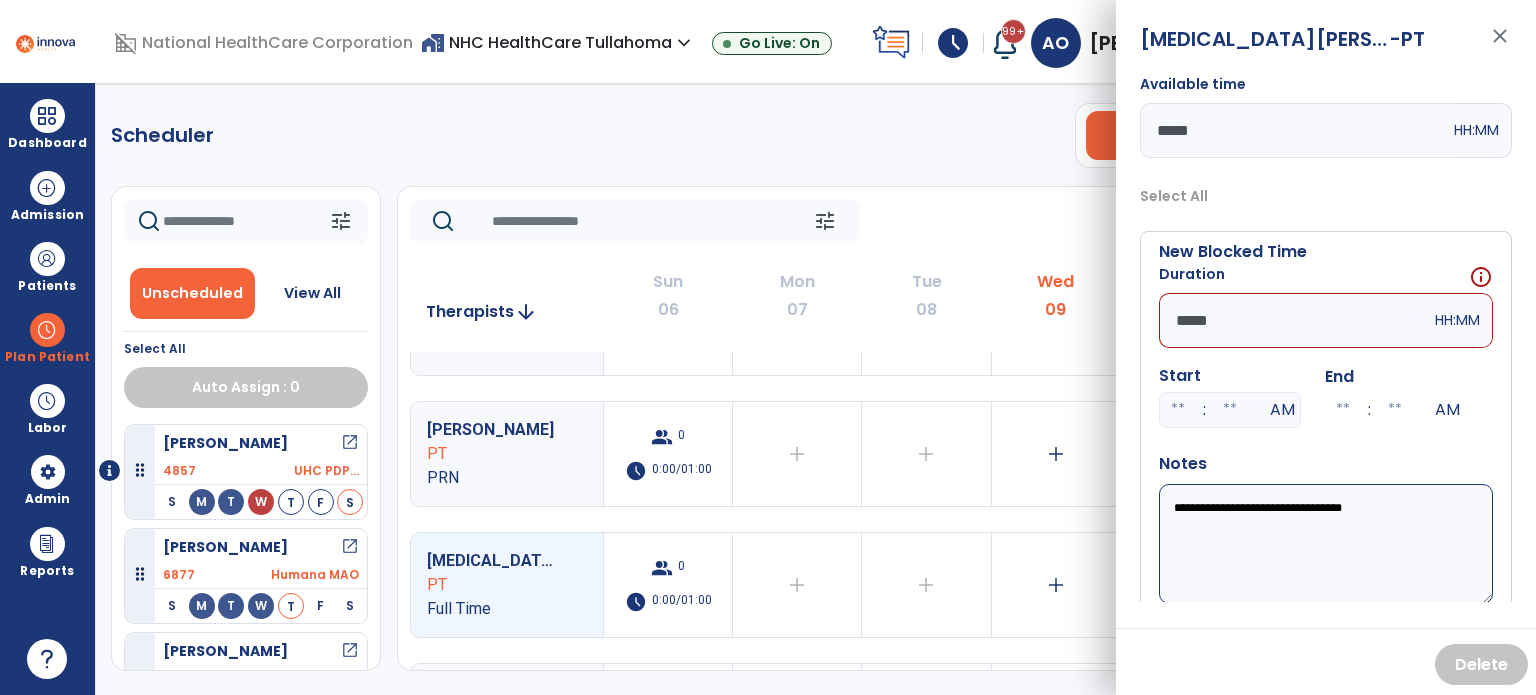 click on "*****" at bounding box center [1295, 320] 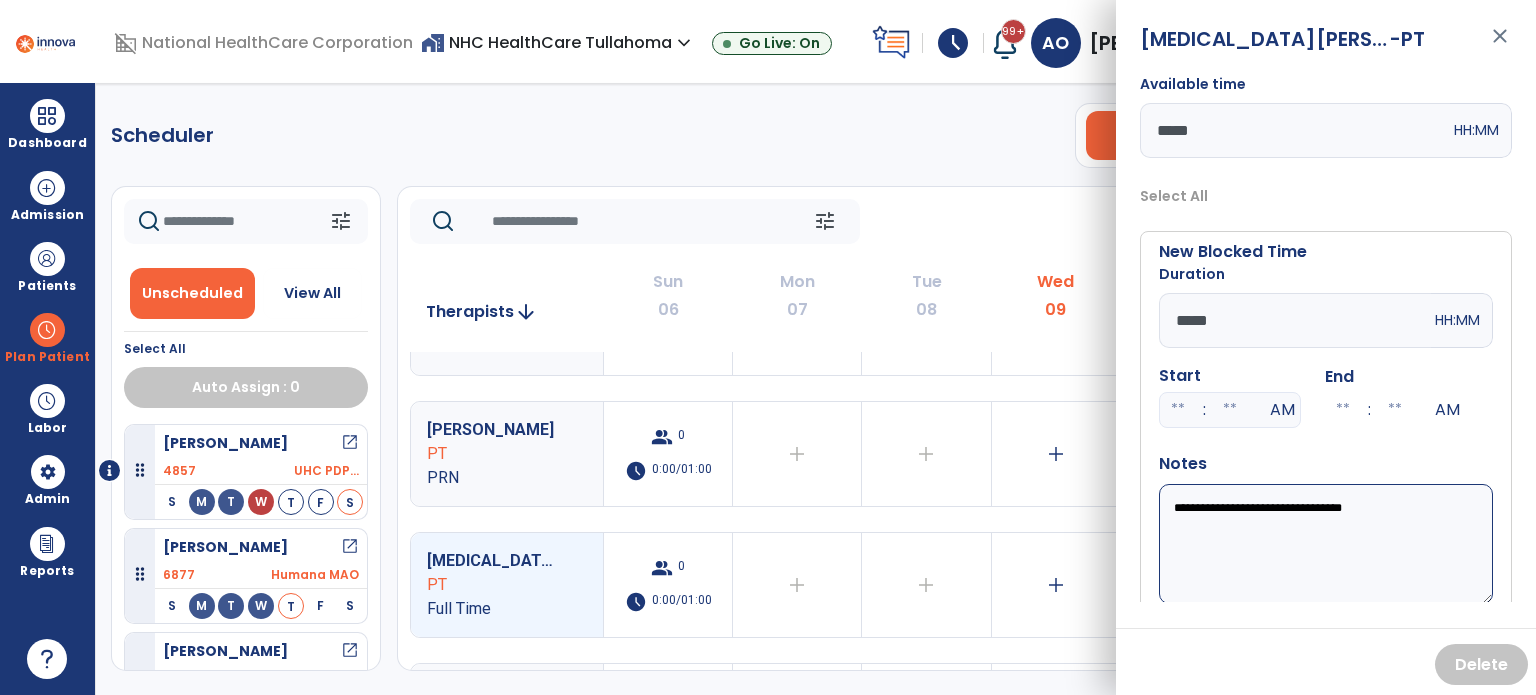 scroll, scrollTop: 56, scrollLeft: 0, axis: vertical 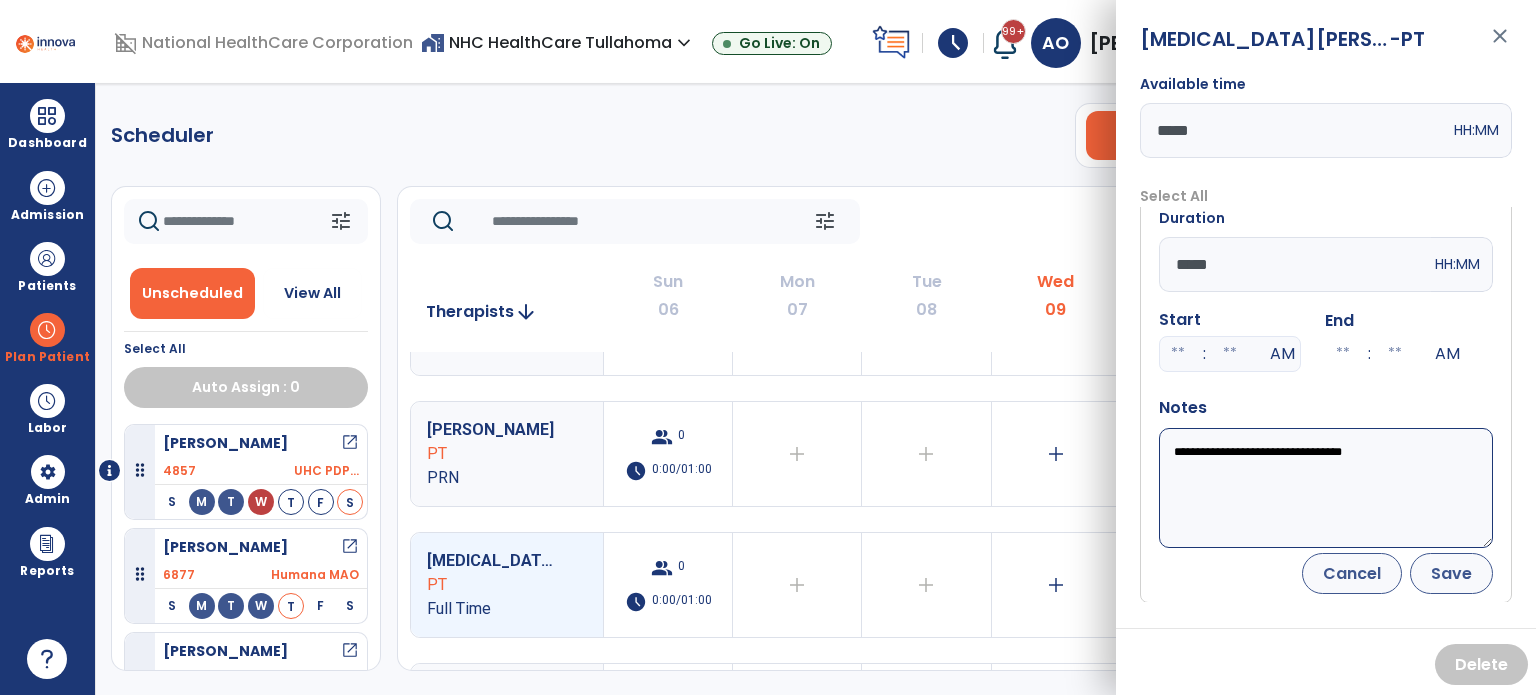 type on "*****" 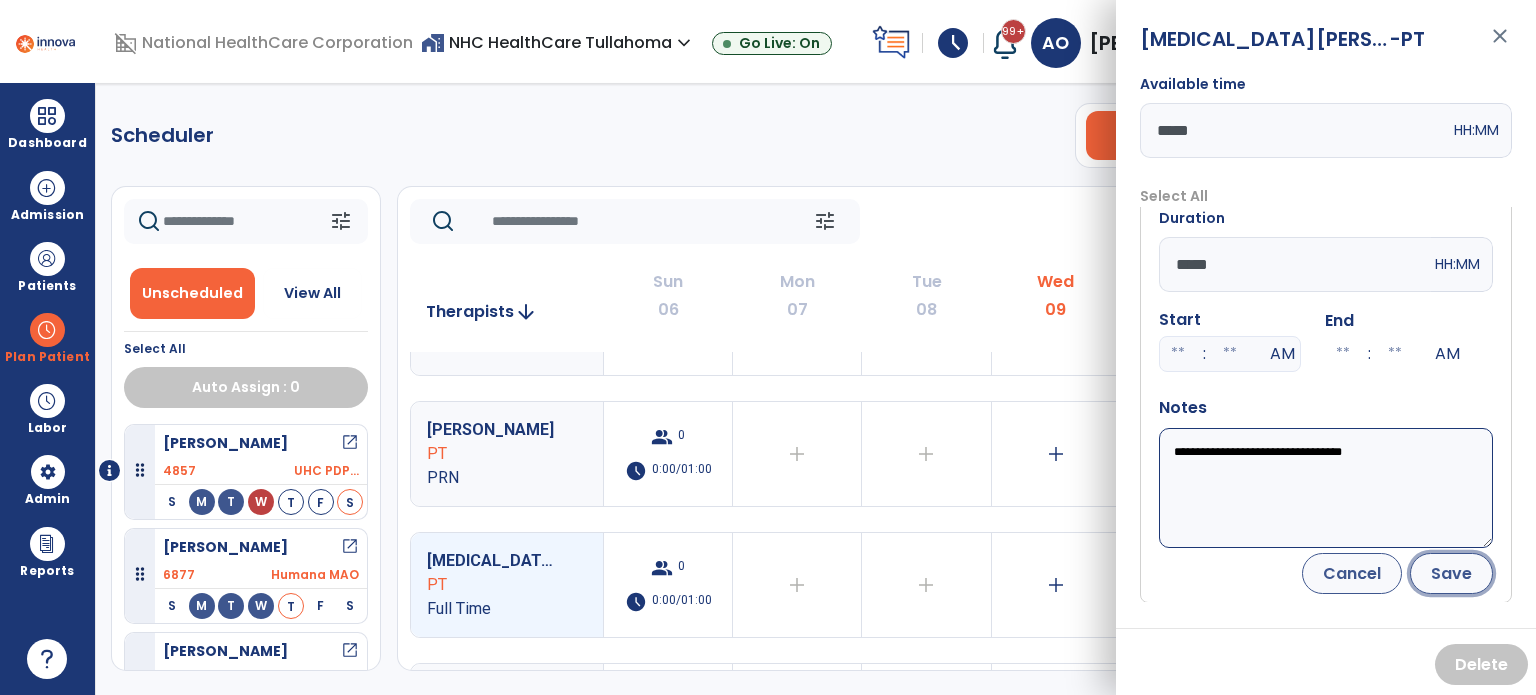 click on "Save" at bounding box center [1451, 573] 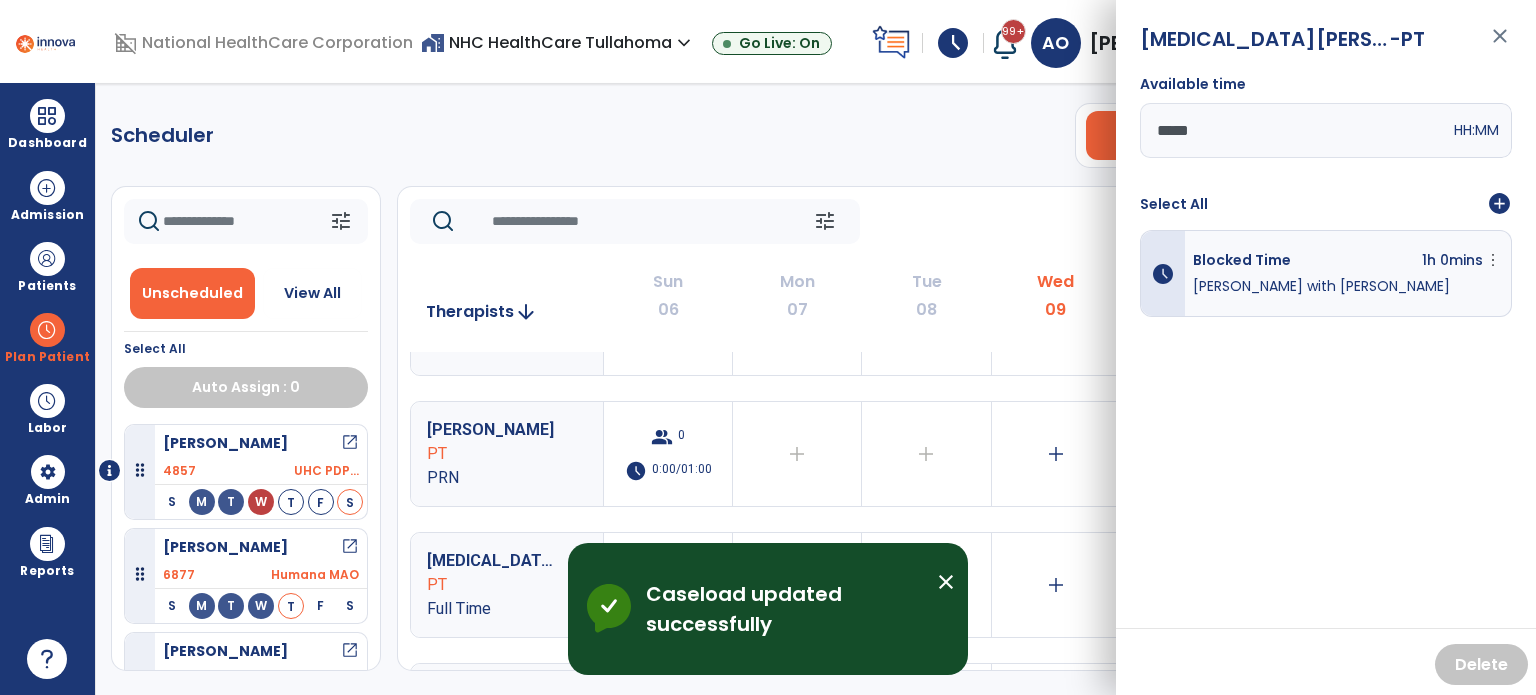 scroll, scrollTop: 0, scrollLeft: 0, axis: both 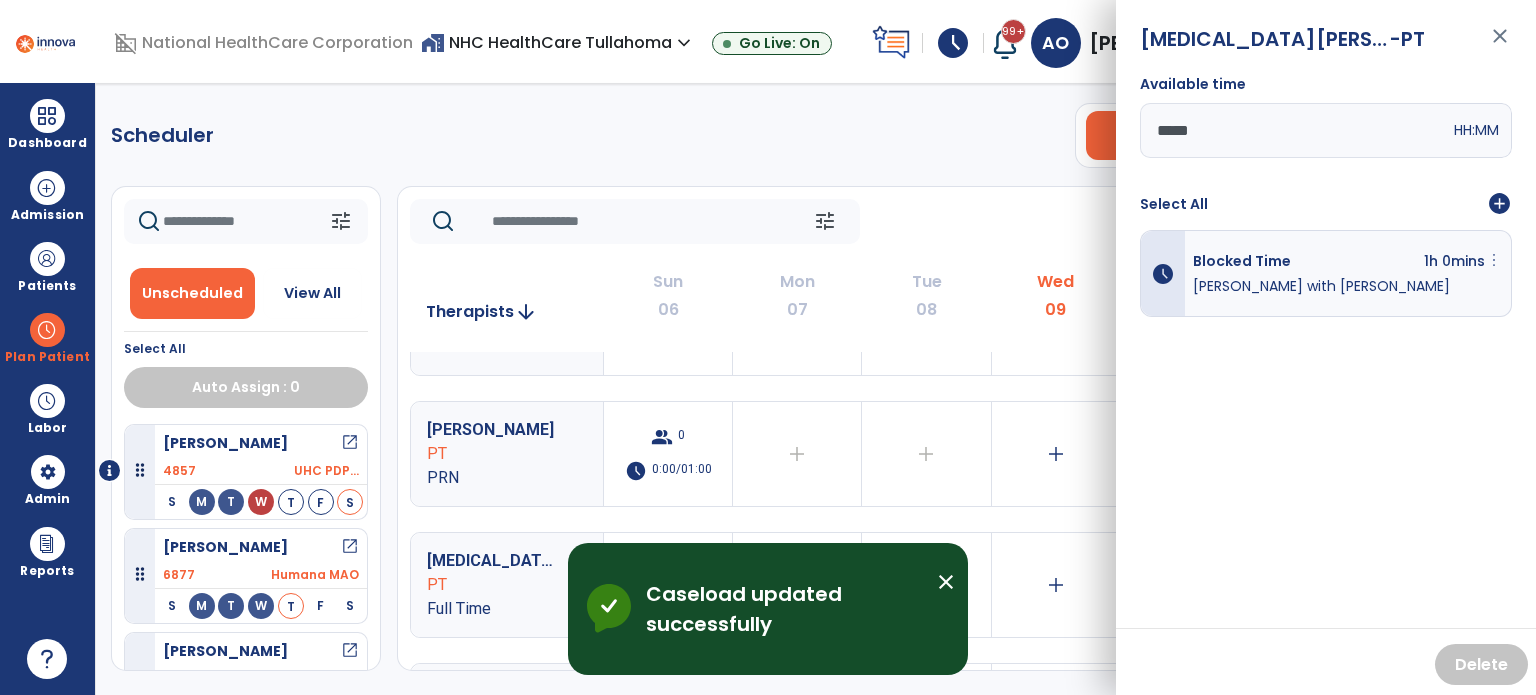click on "more_vert" at bounding box center (1494, 260) 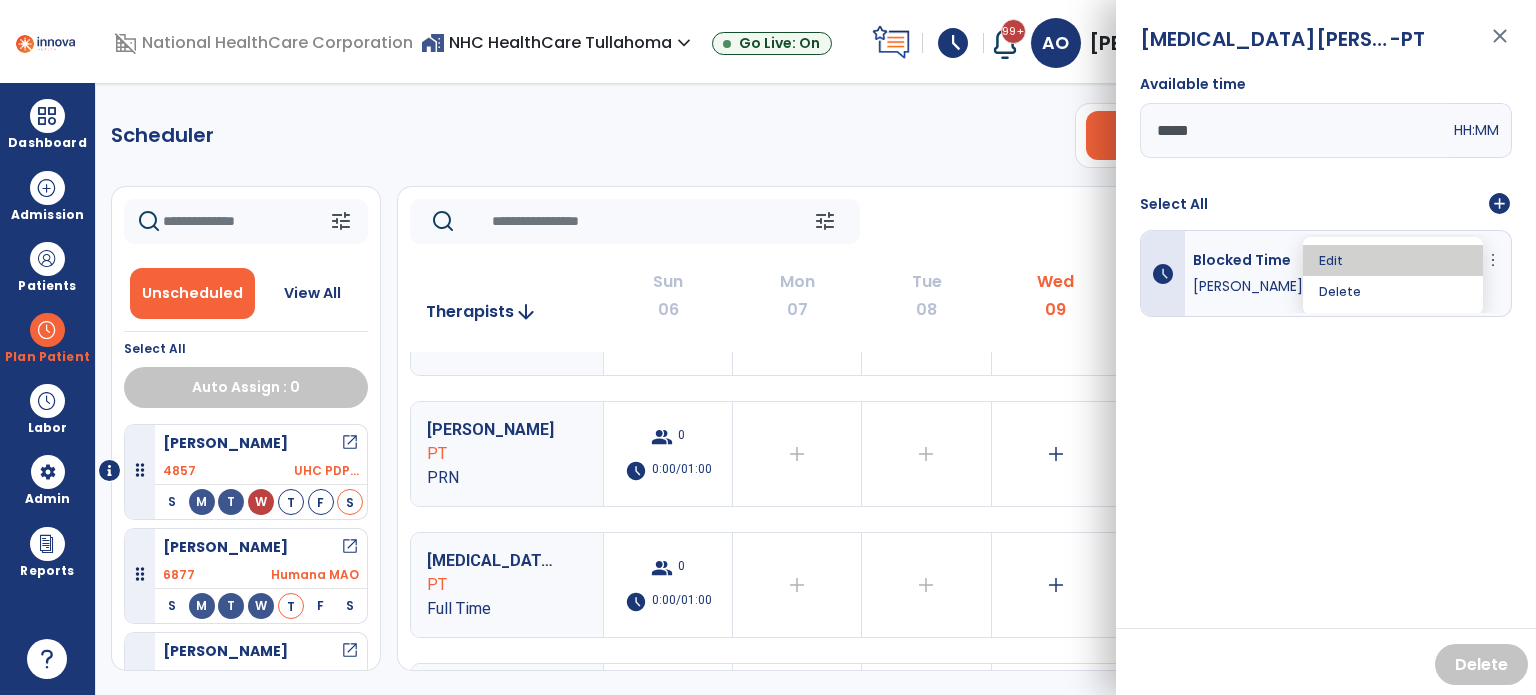 click on "Edit" at bounding box center [1393, 260] 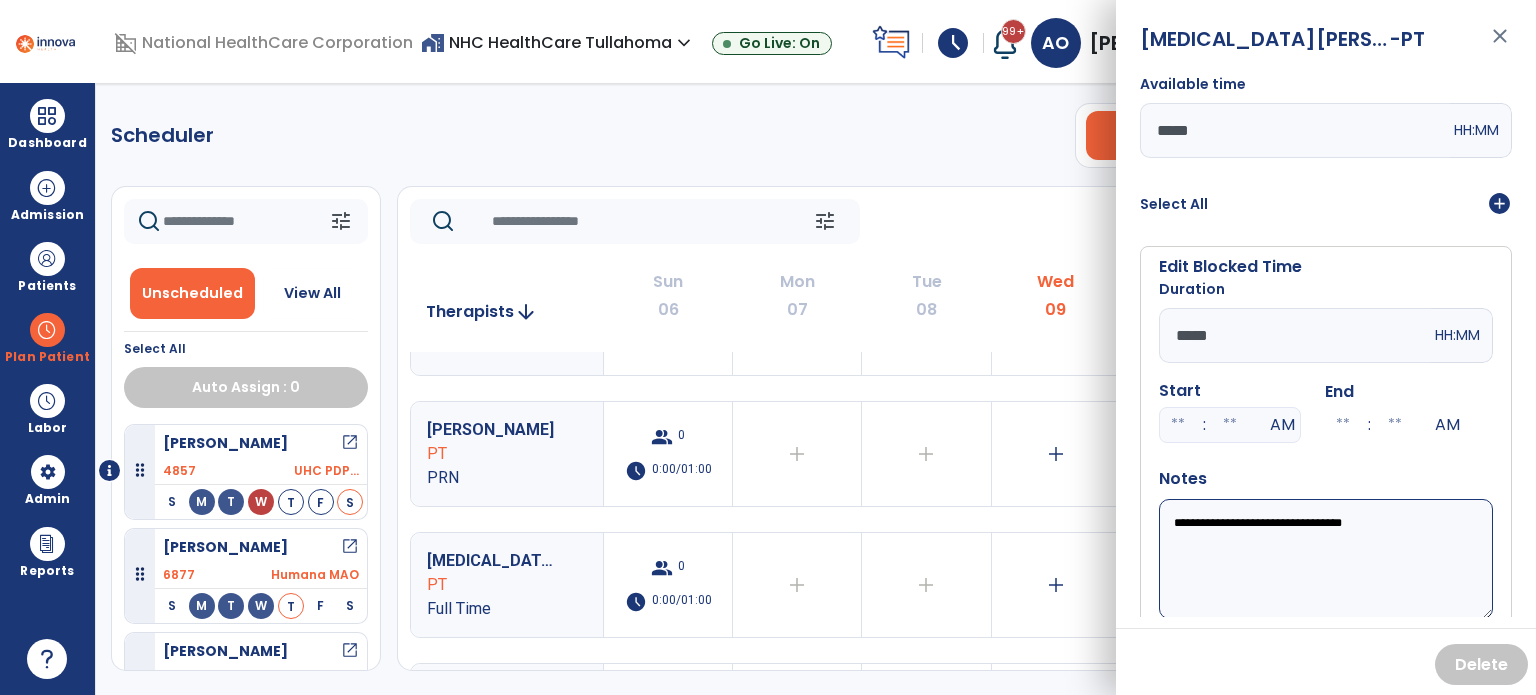 click on "**********" at bounding box center (1326, 559) 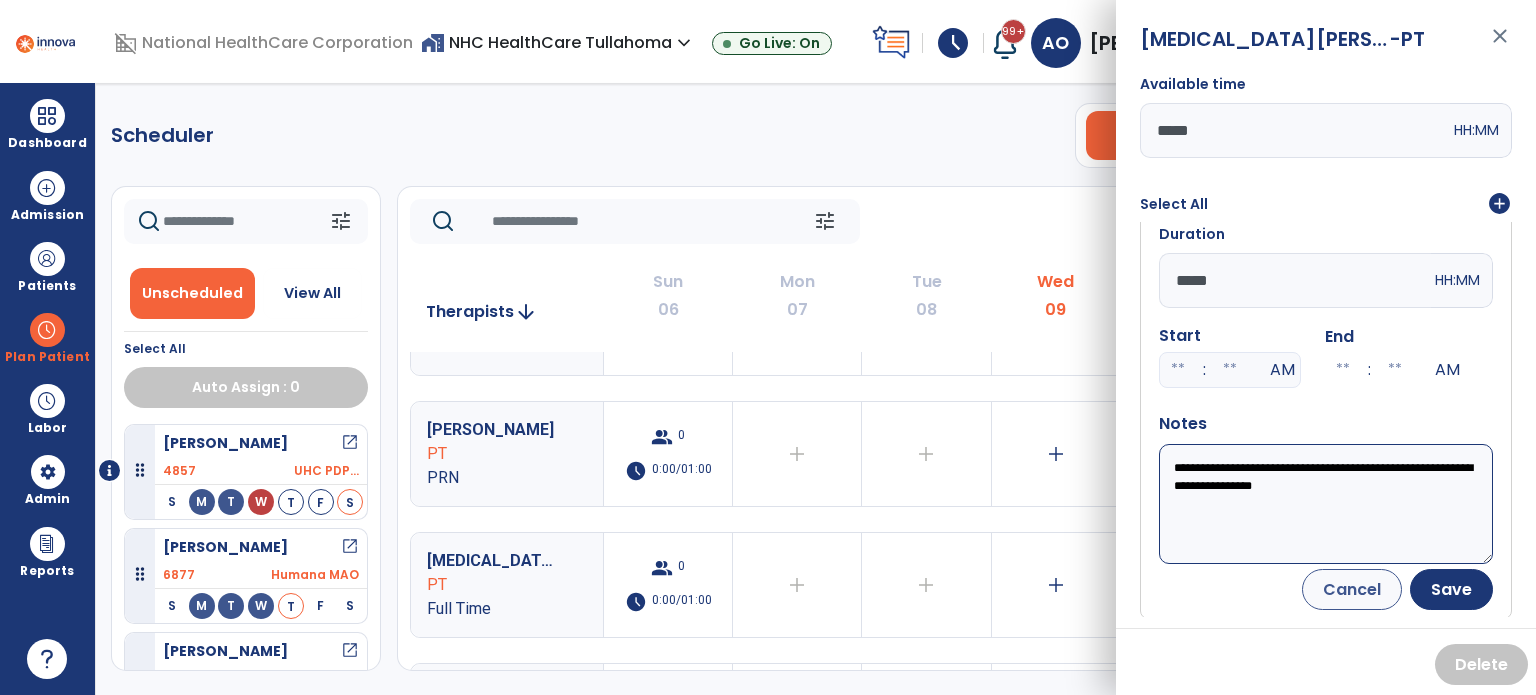 scroll, scrollTop: 54, scrollLeft: 0, axis: vertical 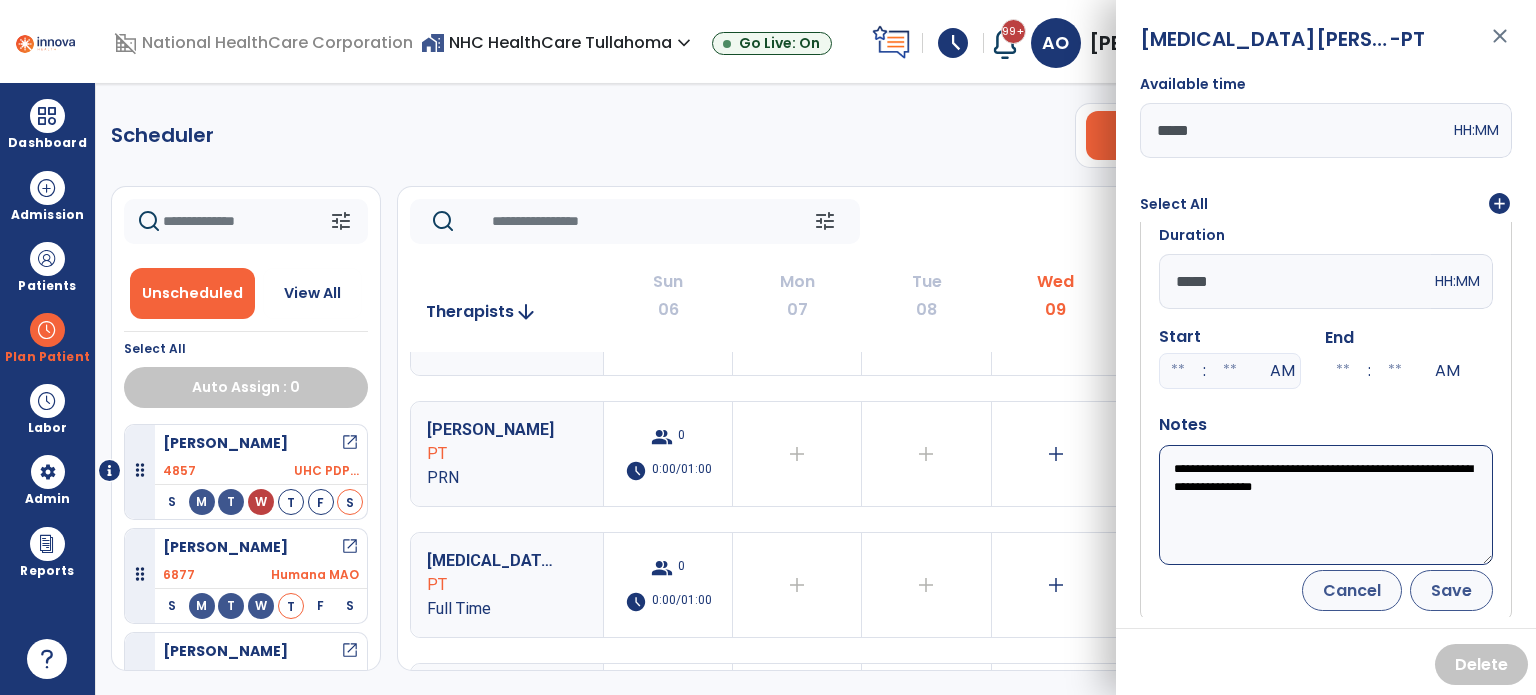type on "**********" 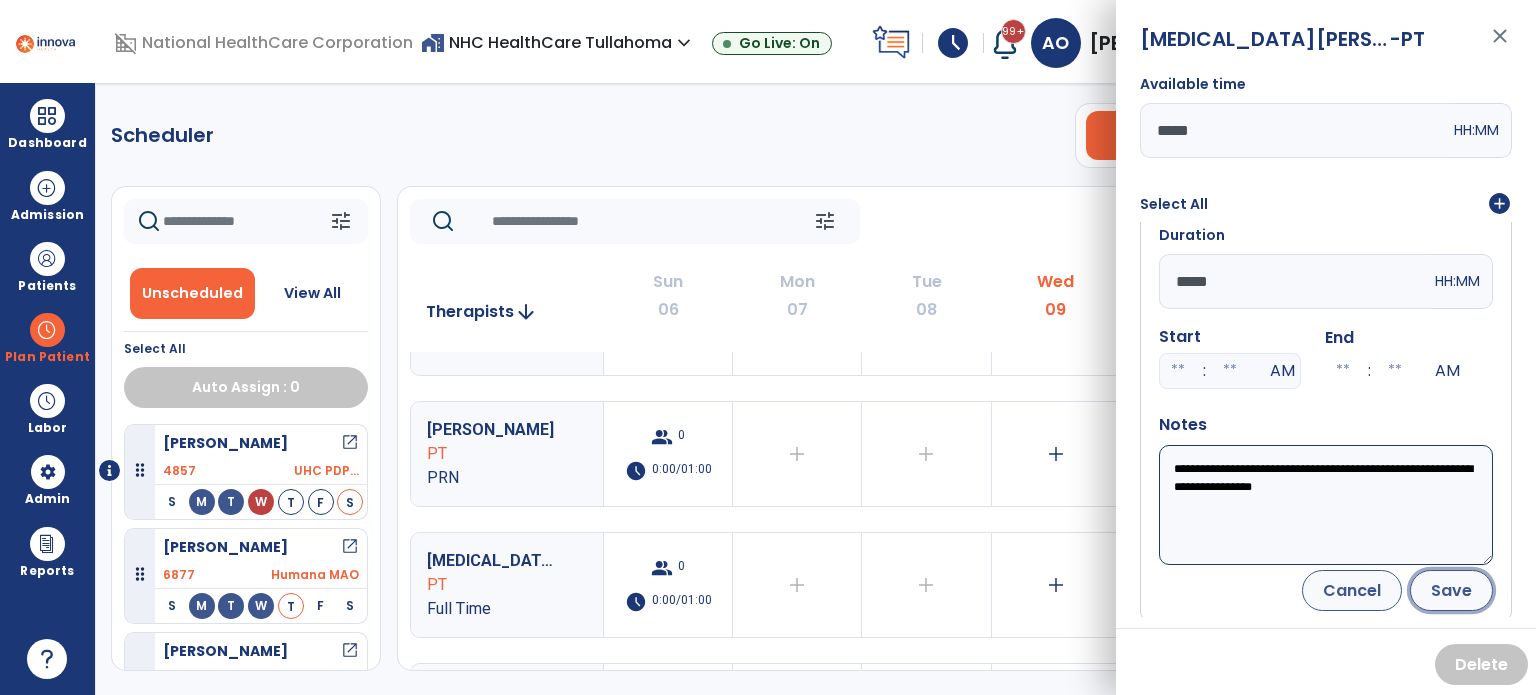 click on "Save" at bounding box center [1451, 590] 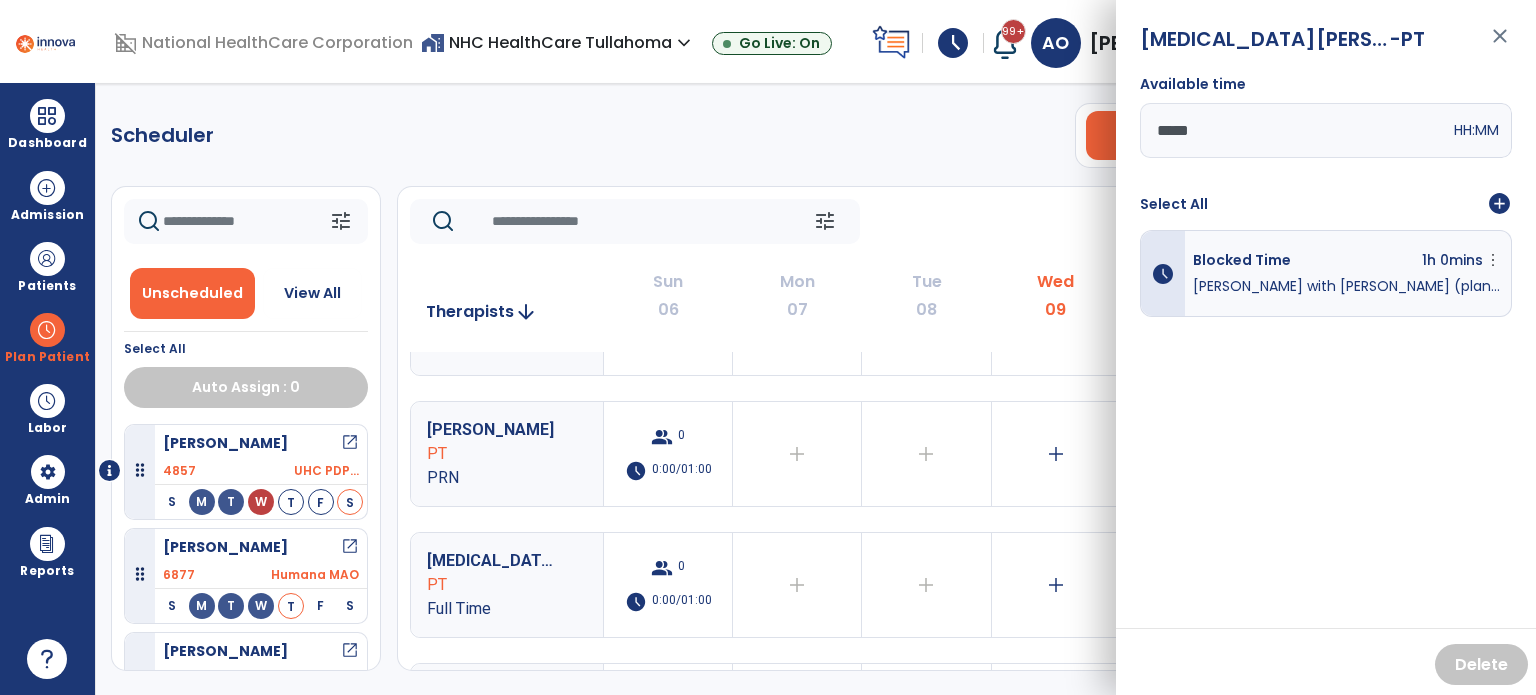 scroll, scrollTop: 0, scrollLeft: 0, axis: both 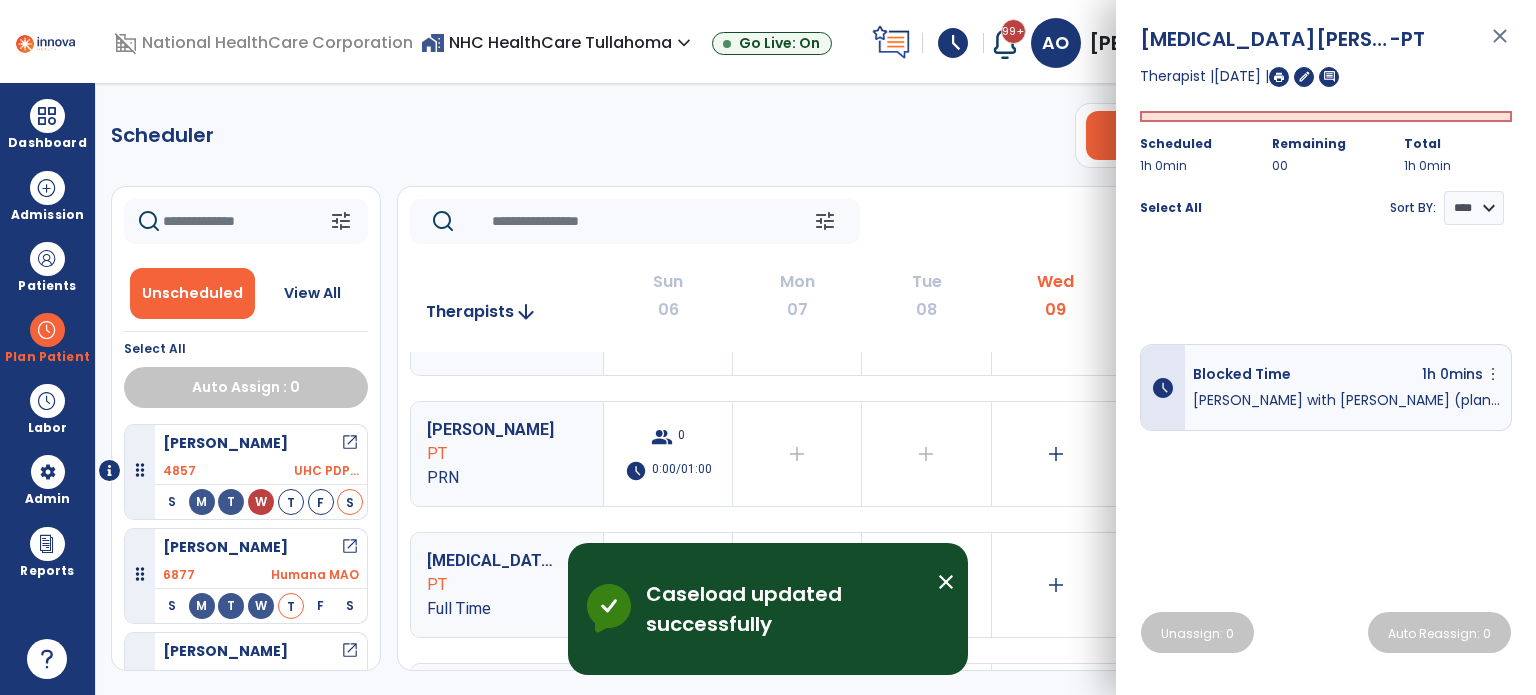 click on "close" at bounding box center (1500, 45) 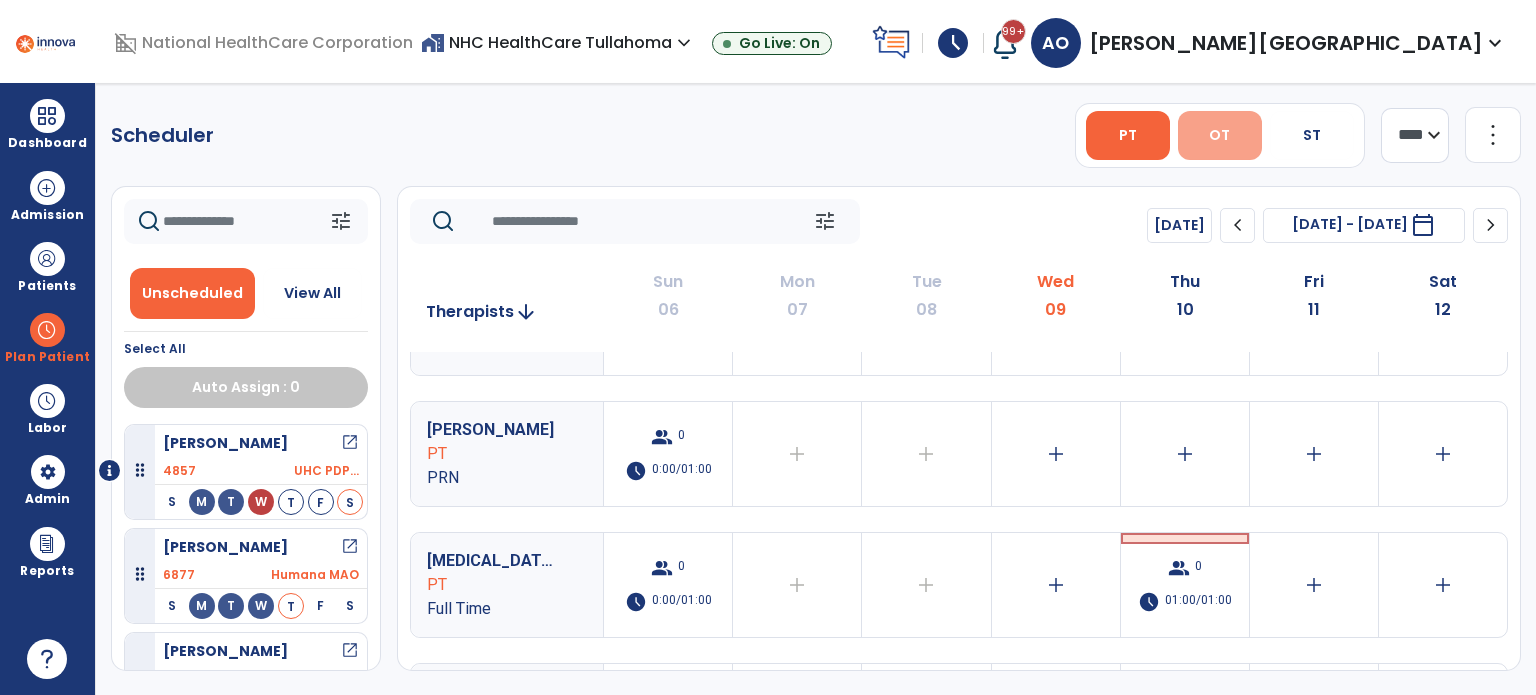 click on "OT" at bounding box center (1220, 135) 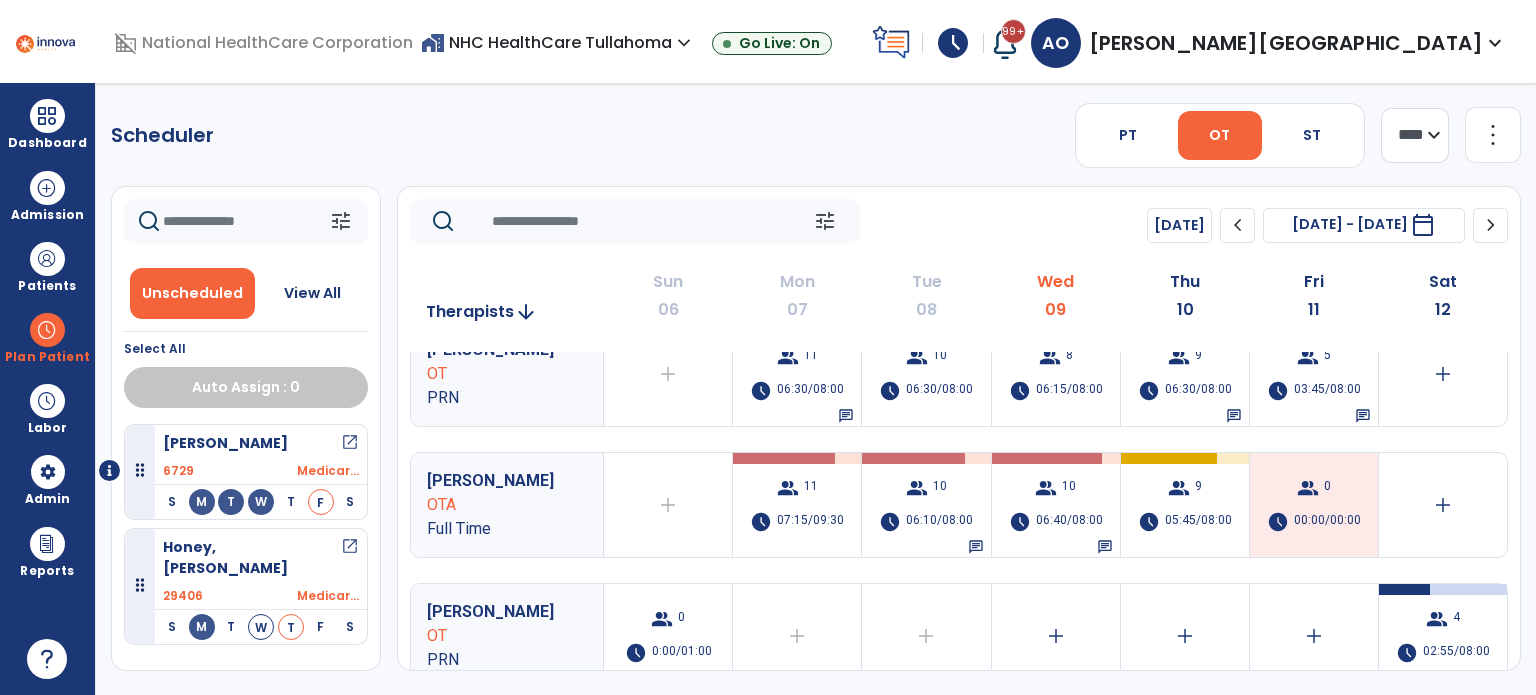 scroll, scrollTop: 0, scrollLeft: 0, axis: both 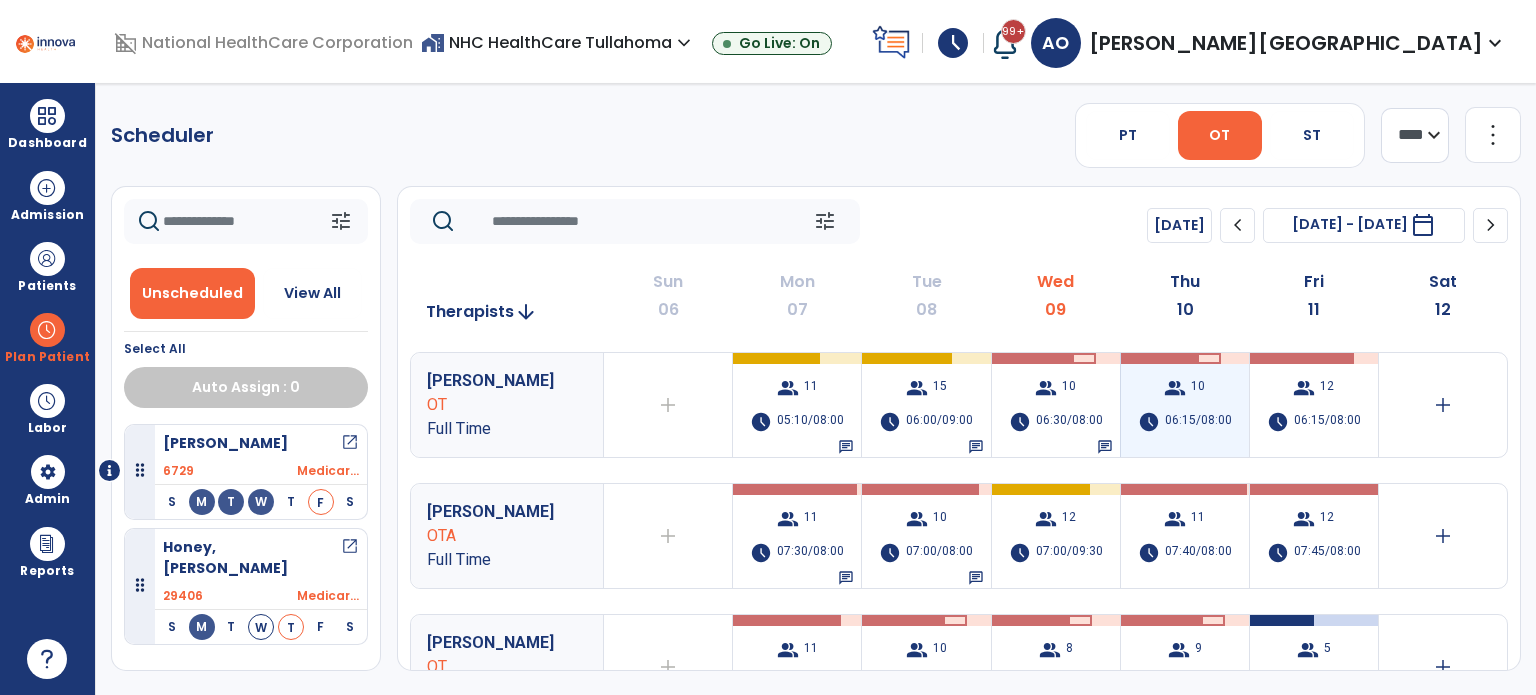 click on "06:15/08:00" at bounding box center (1198, 422) 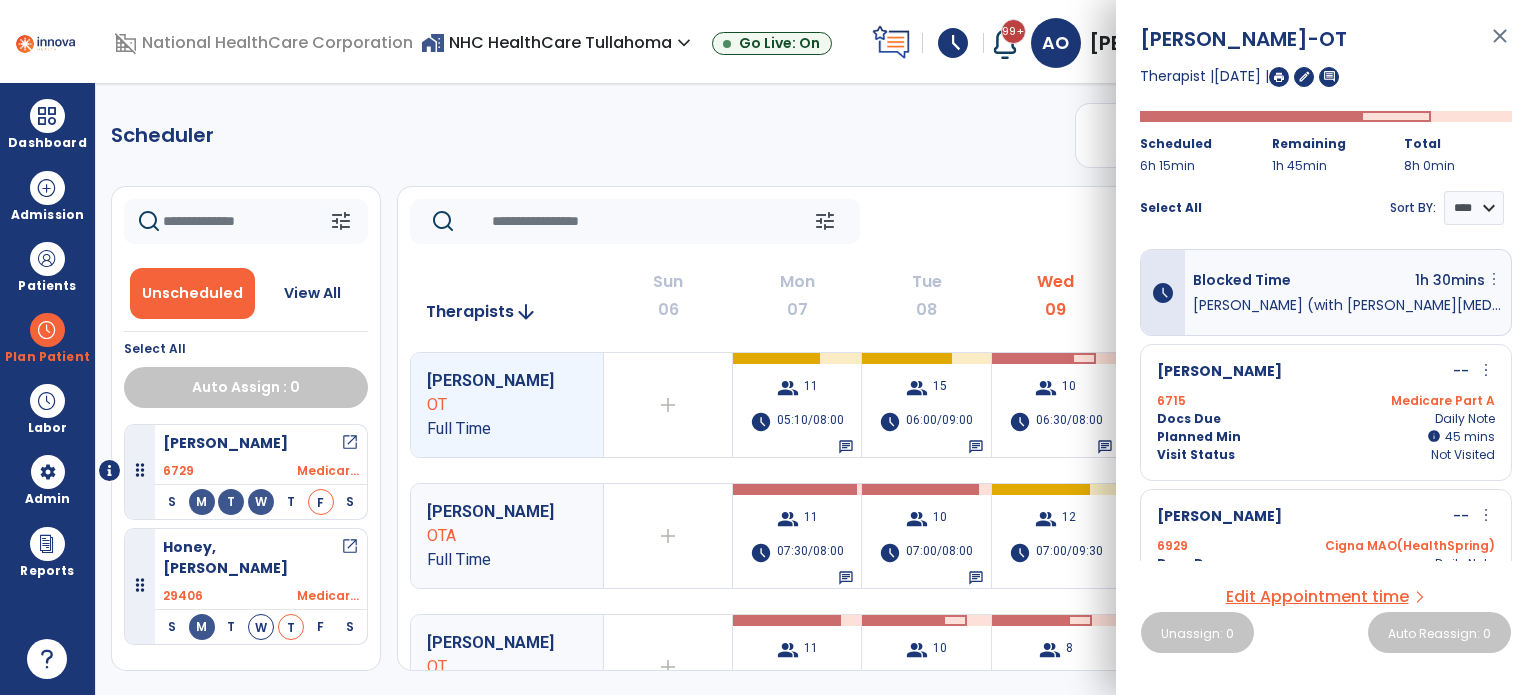 click on "more_vert" at bounding box center (1494, 279) 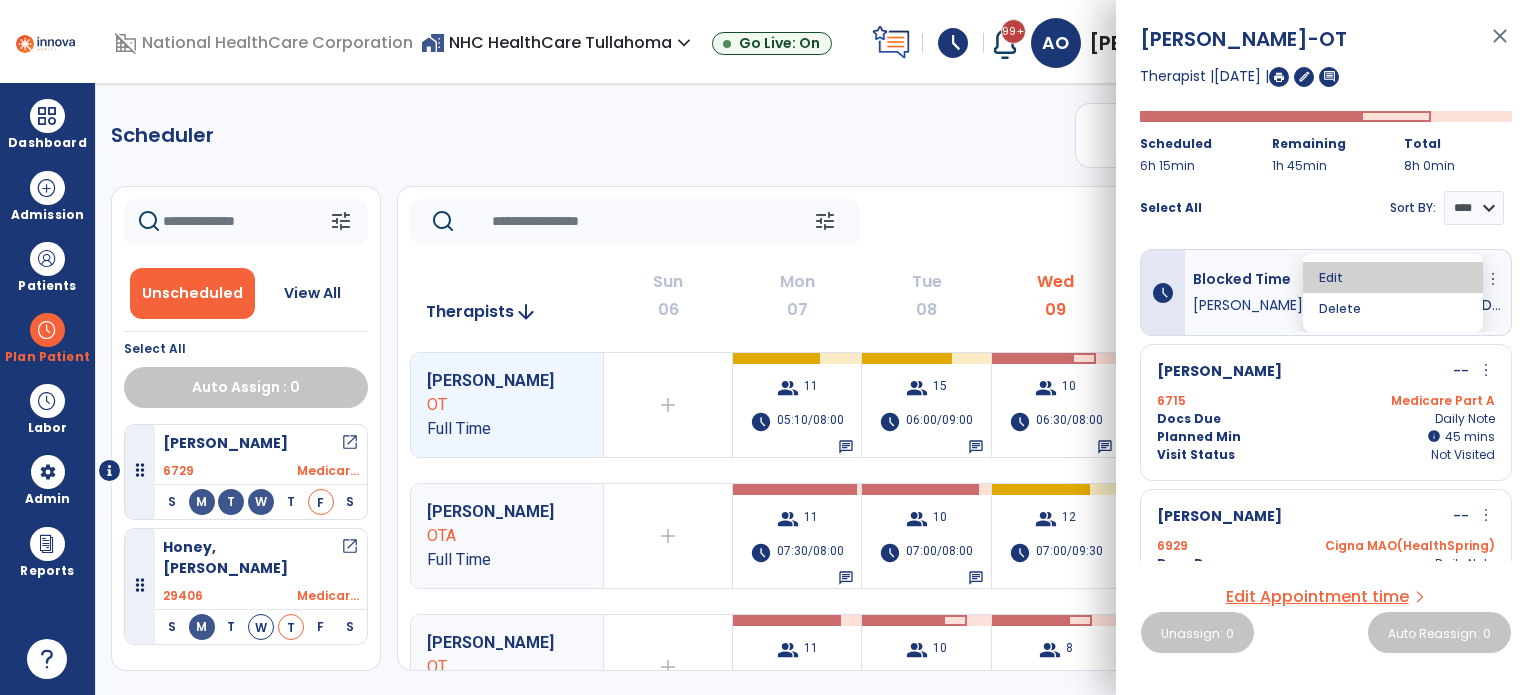 click on "Edit" at bounding box center (1393, 277) 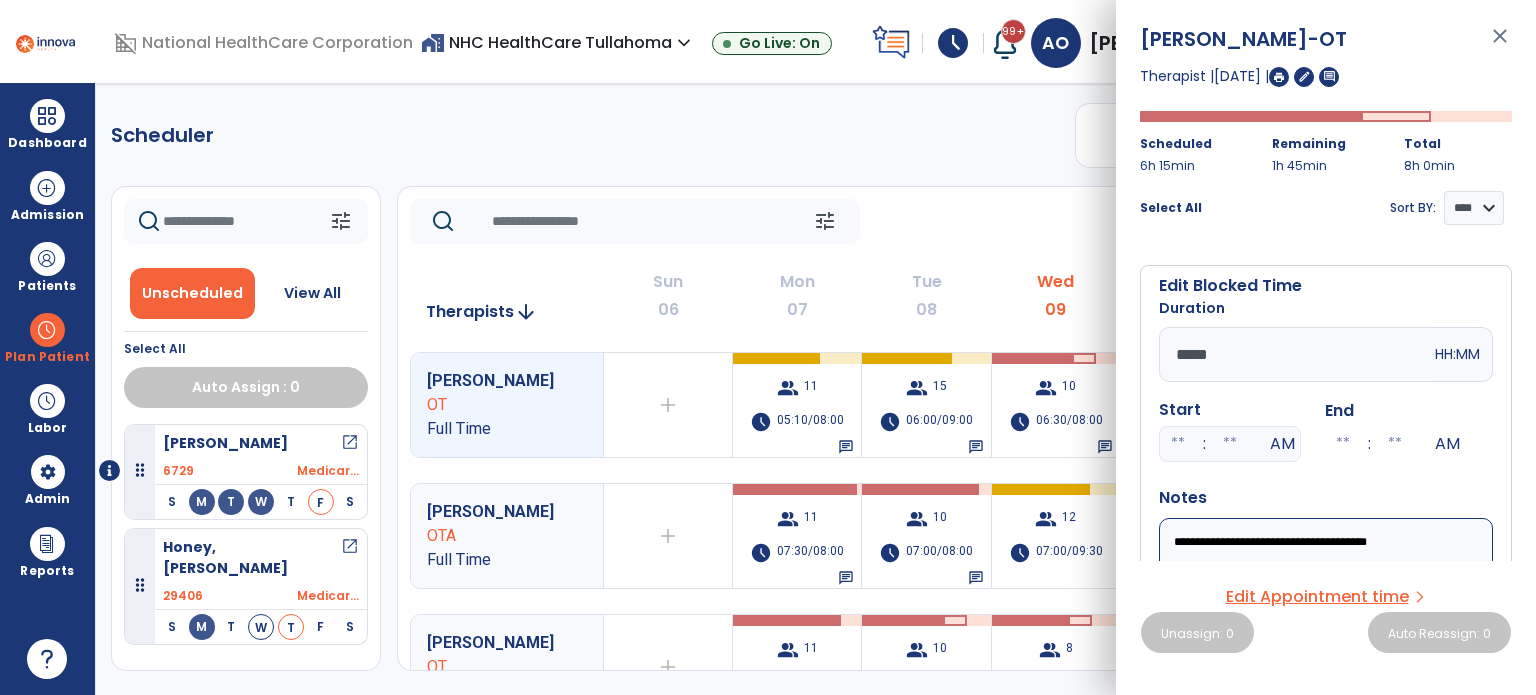 click on "**********" at bounding box center [1326, 578] 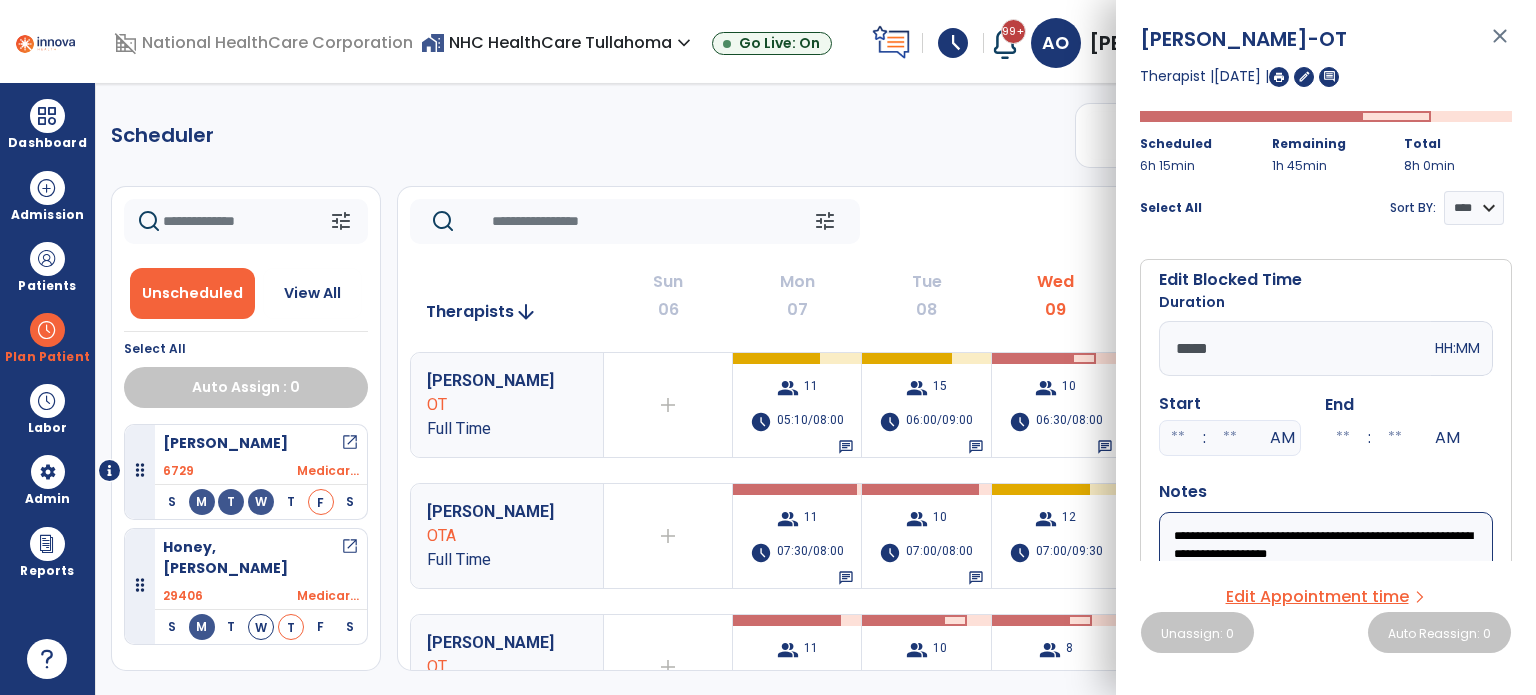 scroll, scrollTop: 179, scrollLeft: 0, axis: vertical 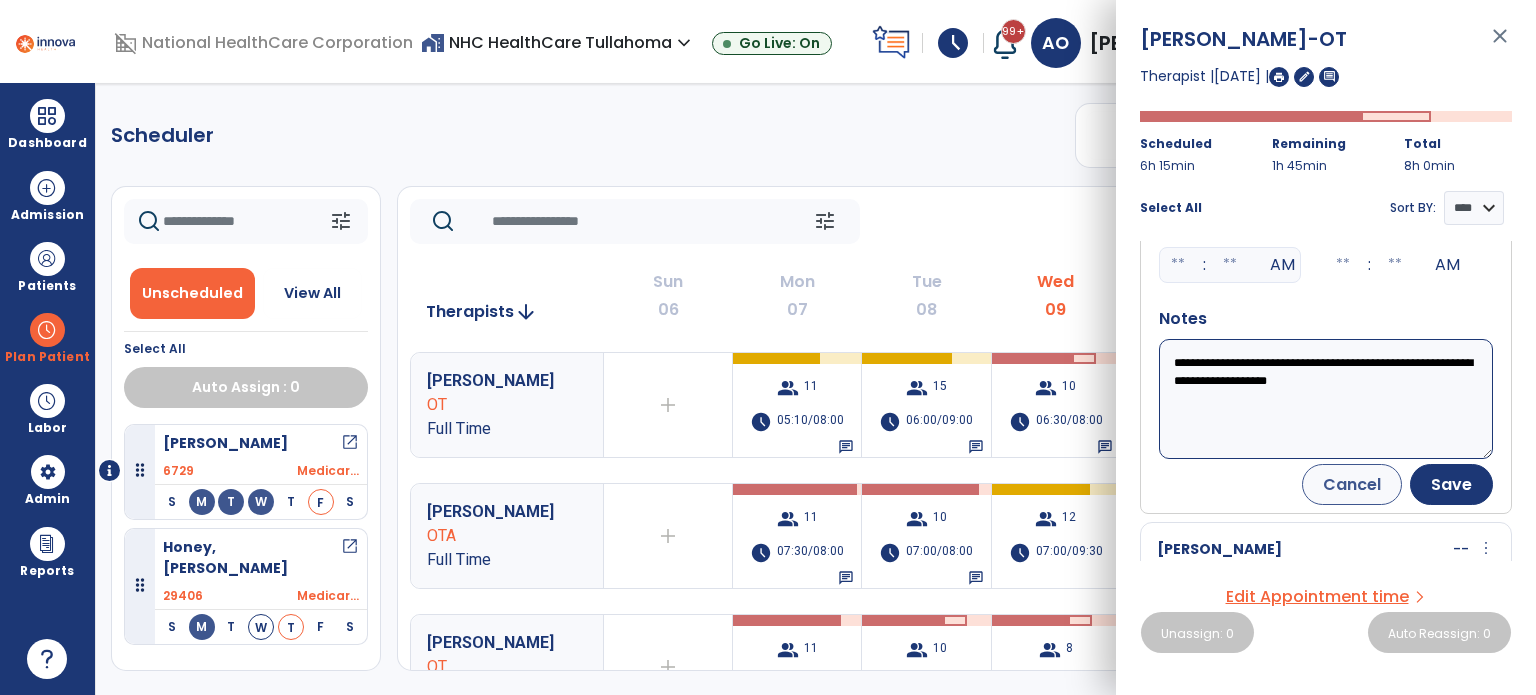 click on "**********" at bounding box center (1326, 399) 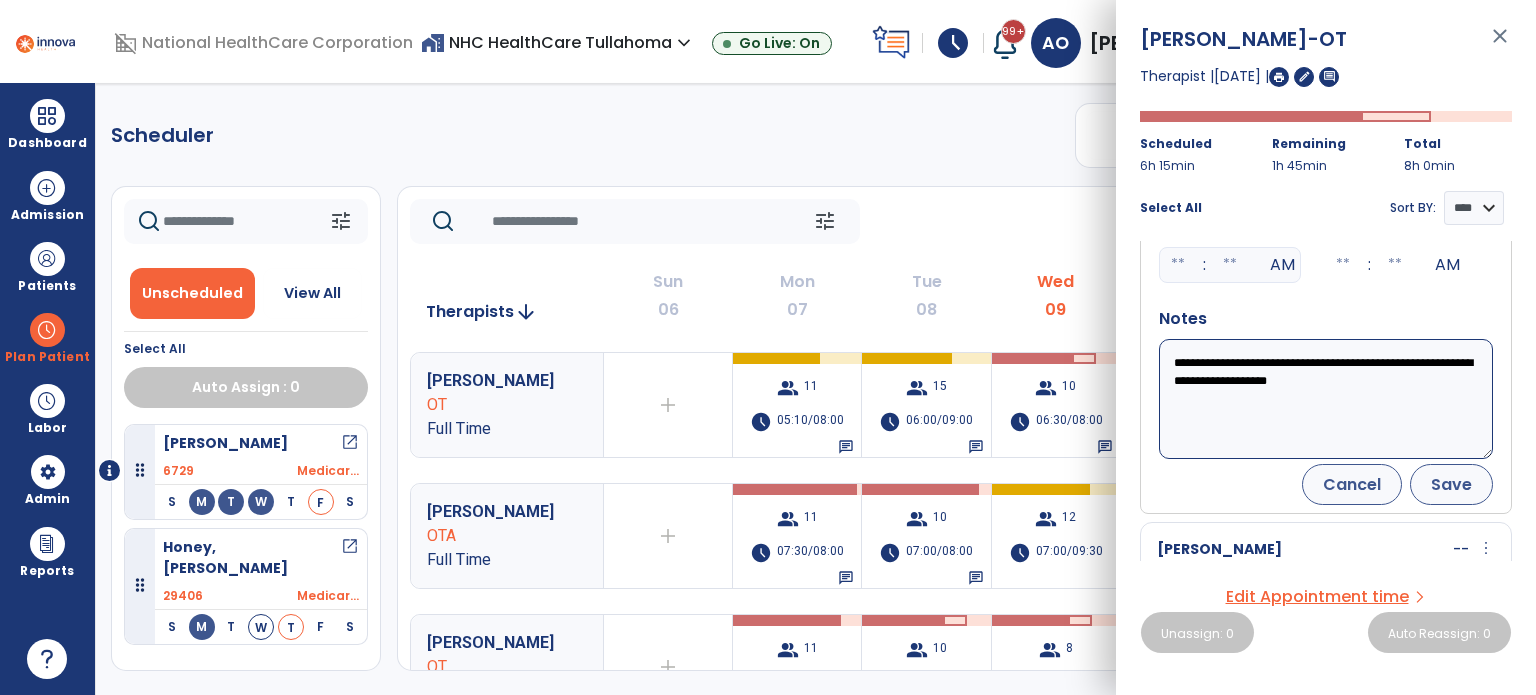 type on "**********" 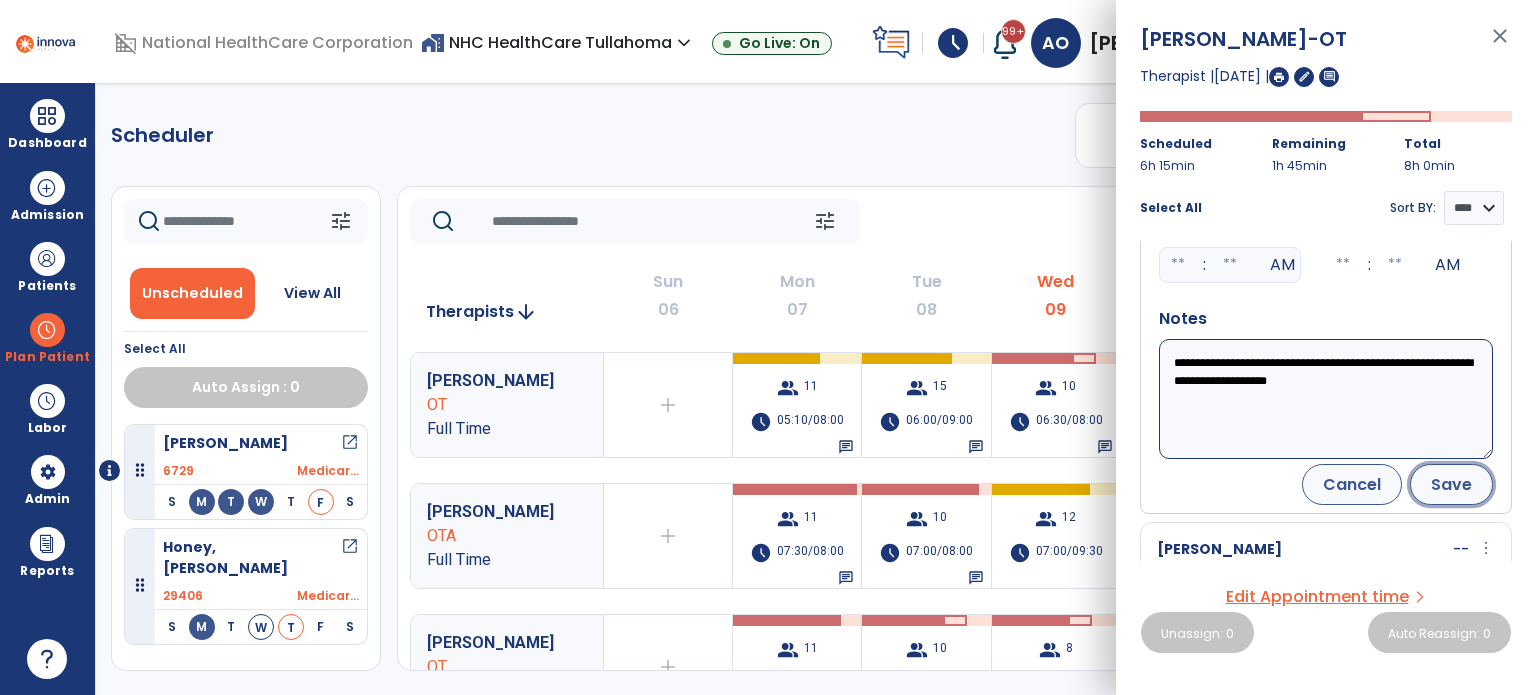 click on "Save" at bounding box center [1451, 484] 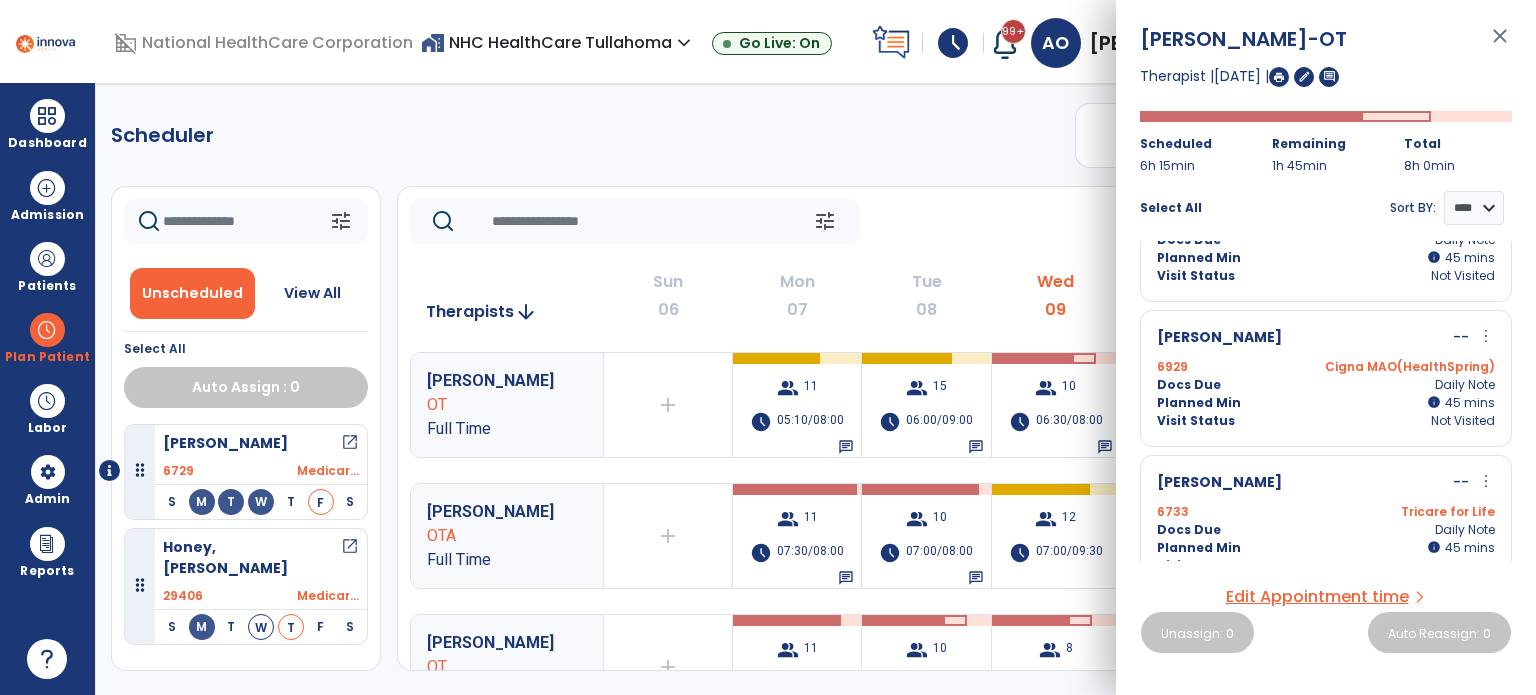 scroll, scrollTop: 163, scrollLeft: 0, axis: vertical 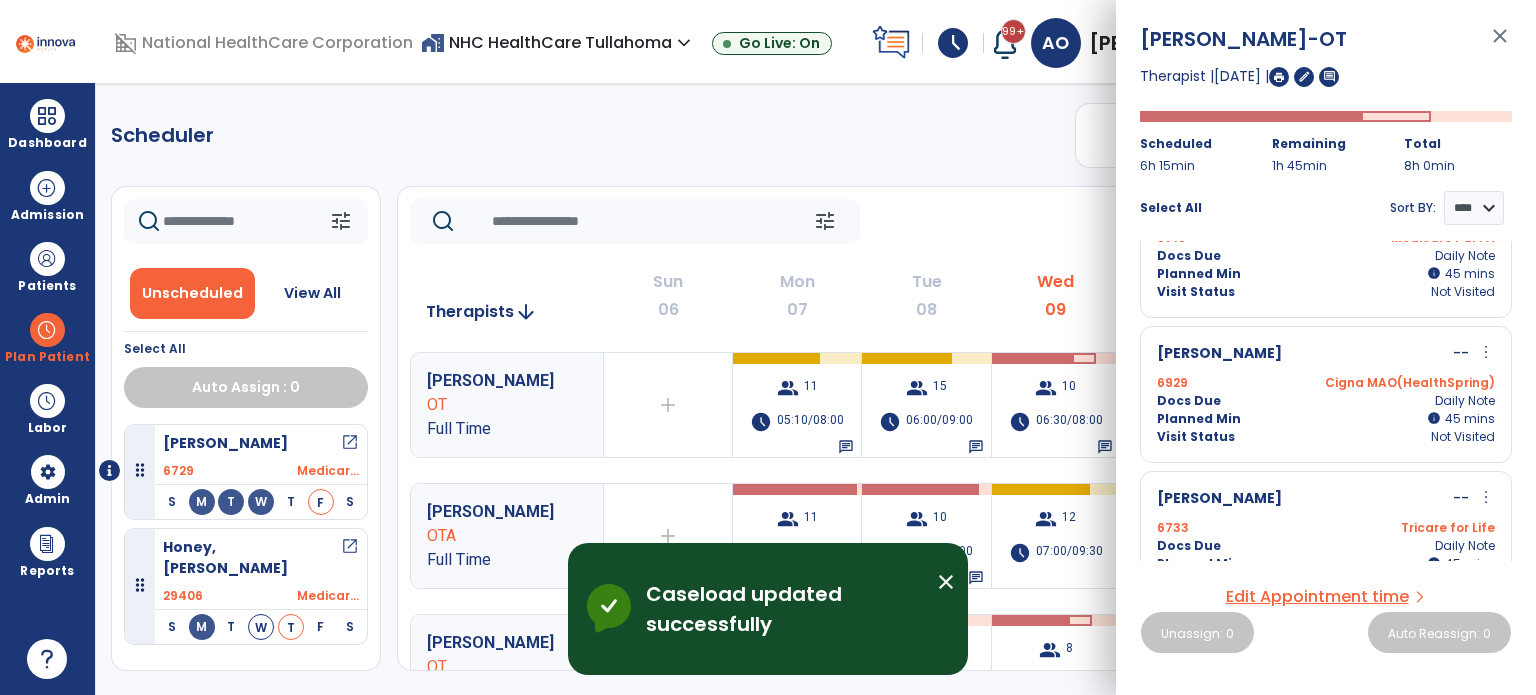 click on "close" at bounding box center [1500, 45] 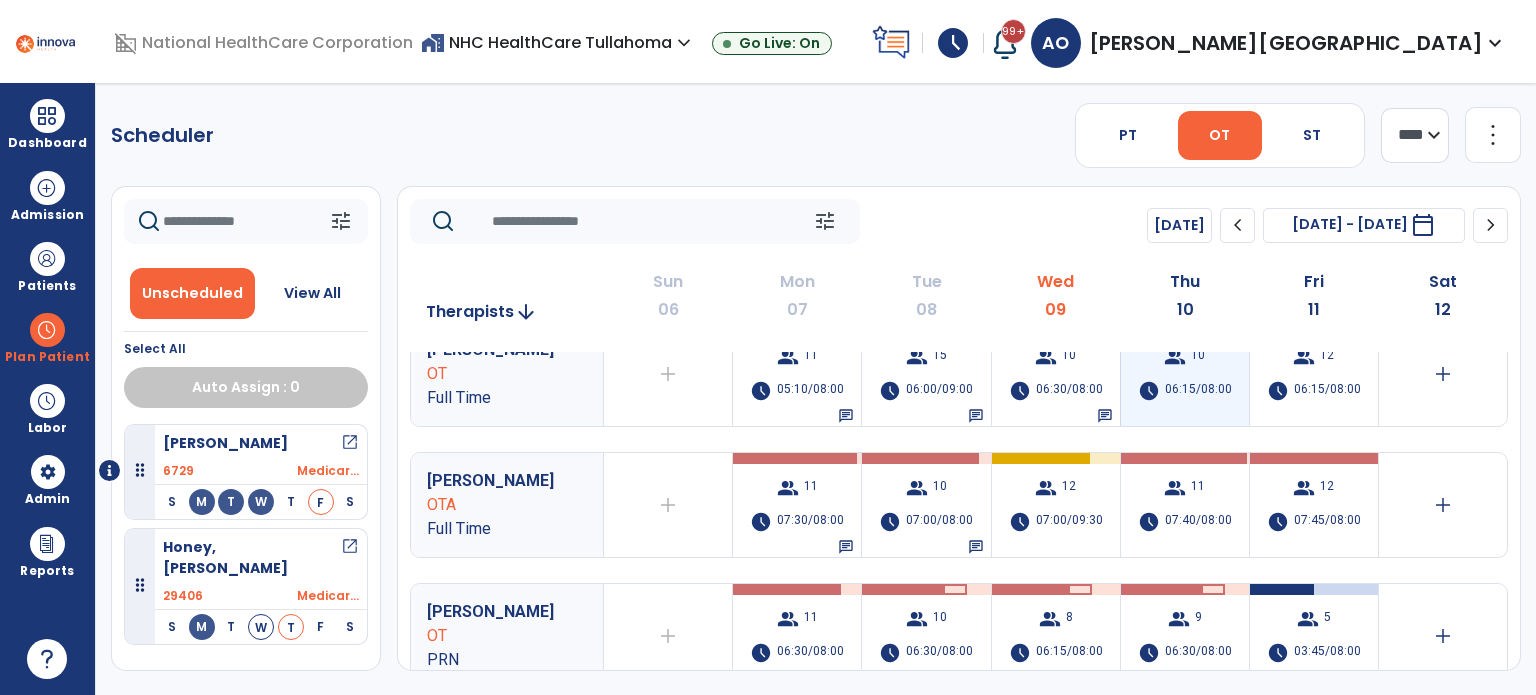 scroll, scrollTop: 128, scrollLeft: 0, axis: vertical 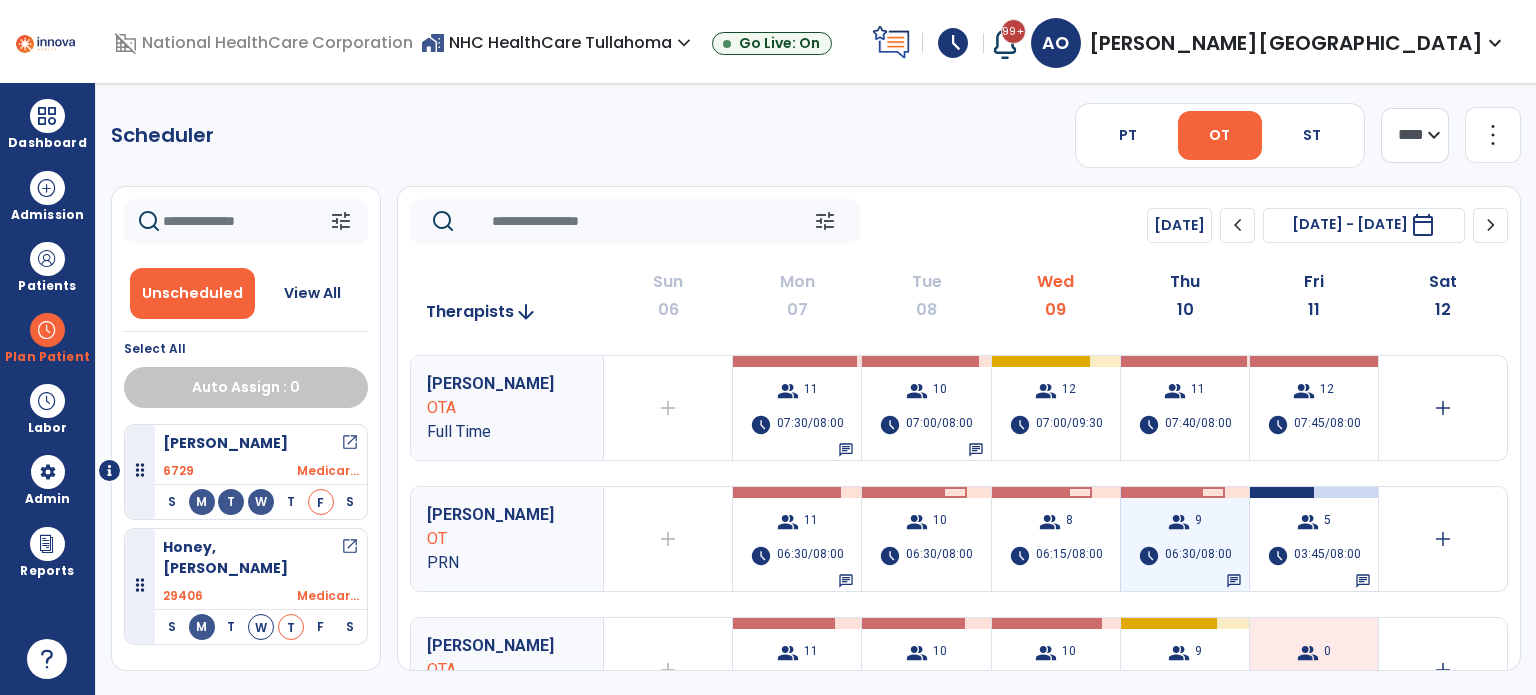 click on "group" at bounding box center (1179, 522) 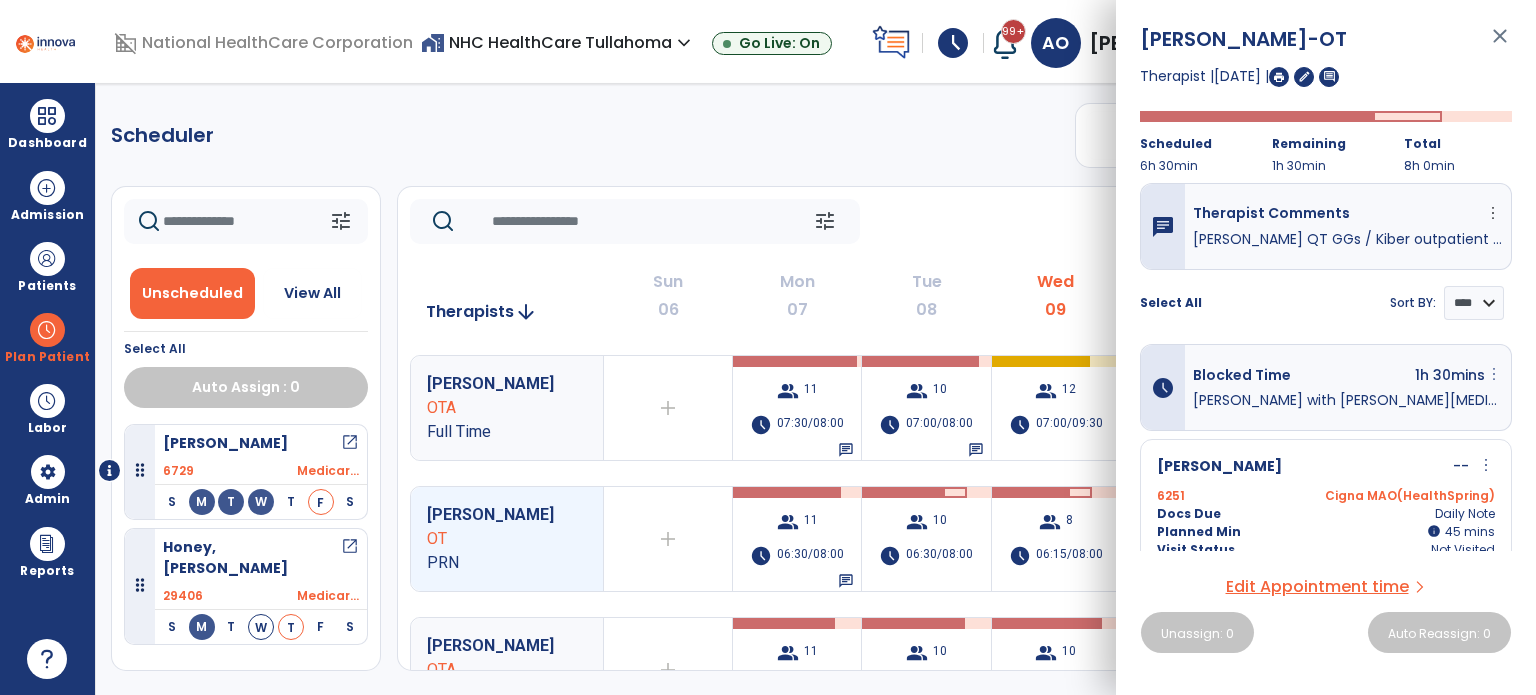 click on "more_vert" at bounding box center (1494, 374) 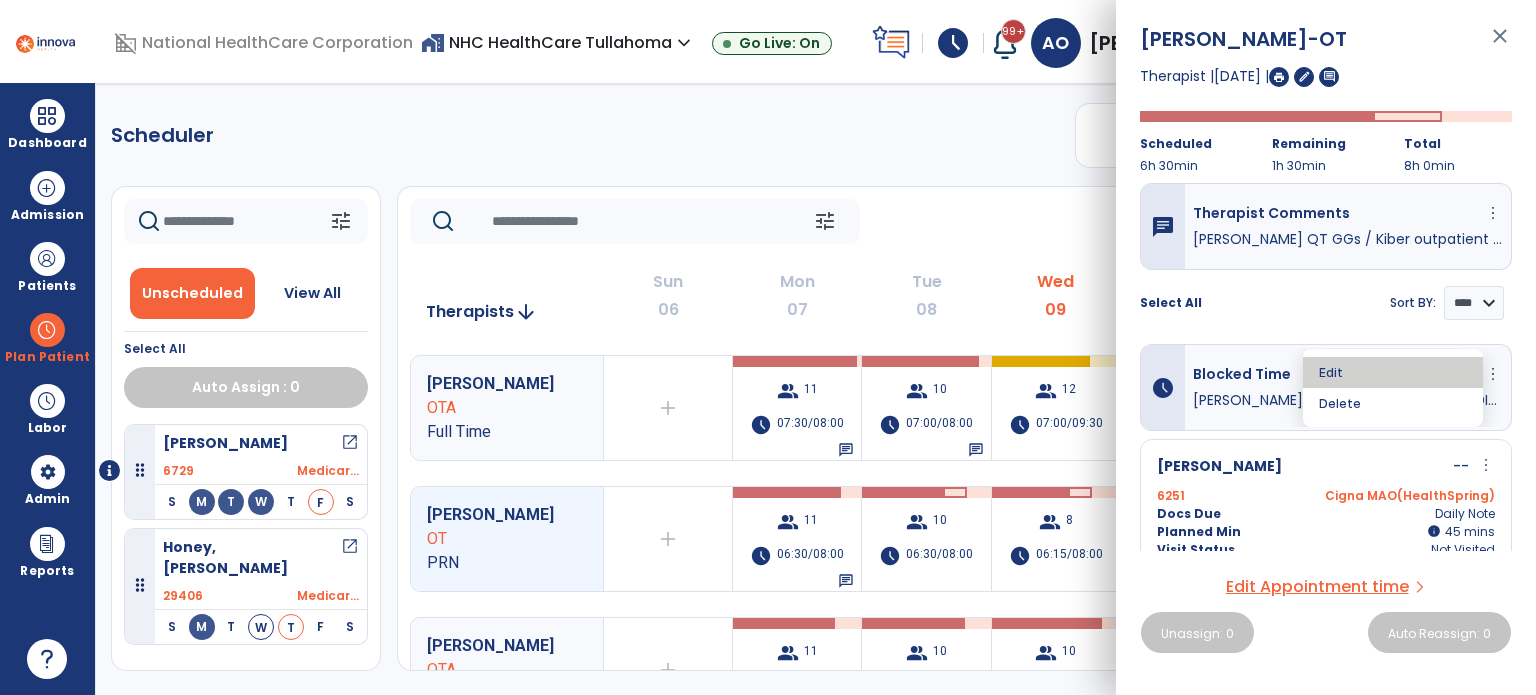 click on "Edit" at bounding box center (1393, 372) 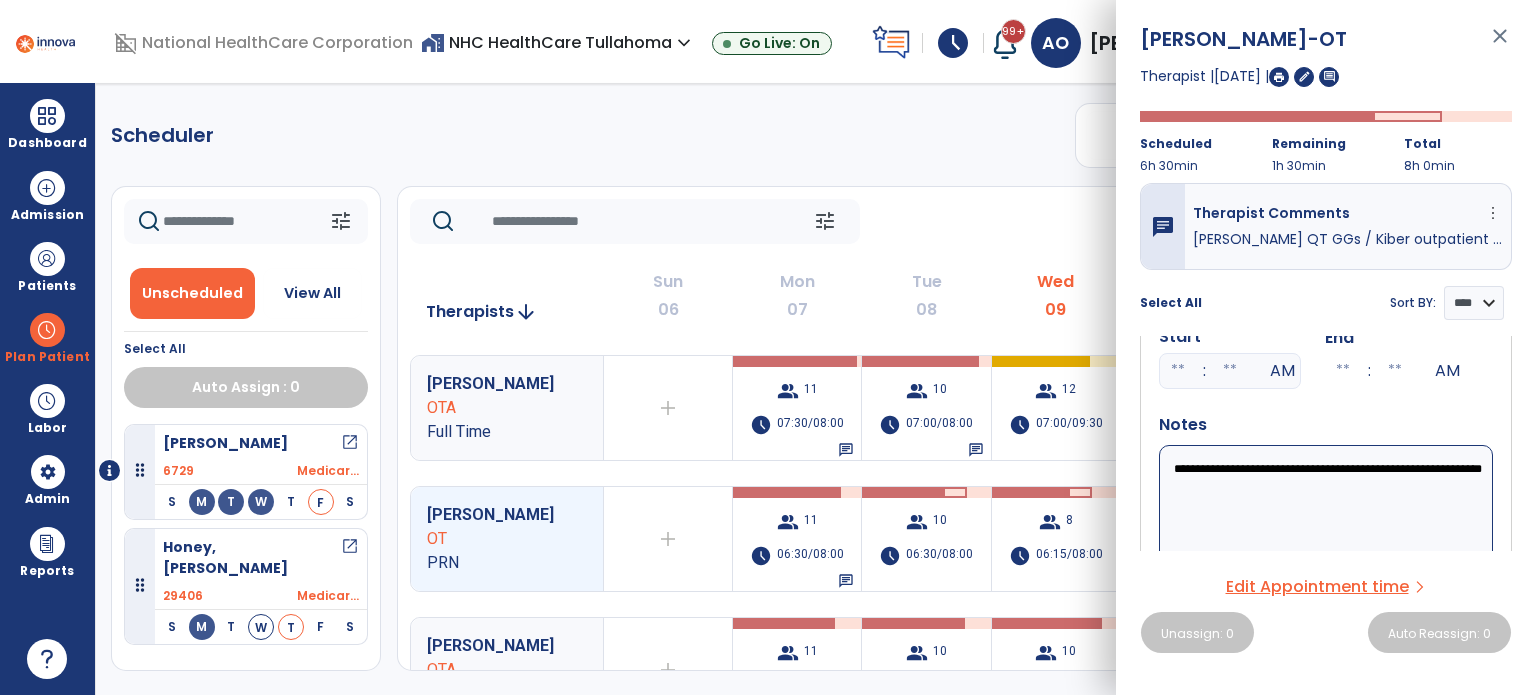 scroll, scrollTop: 170, scrollLeft: 0, axis: vertical 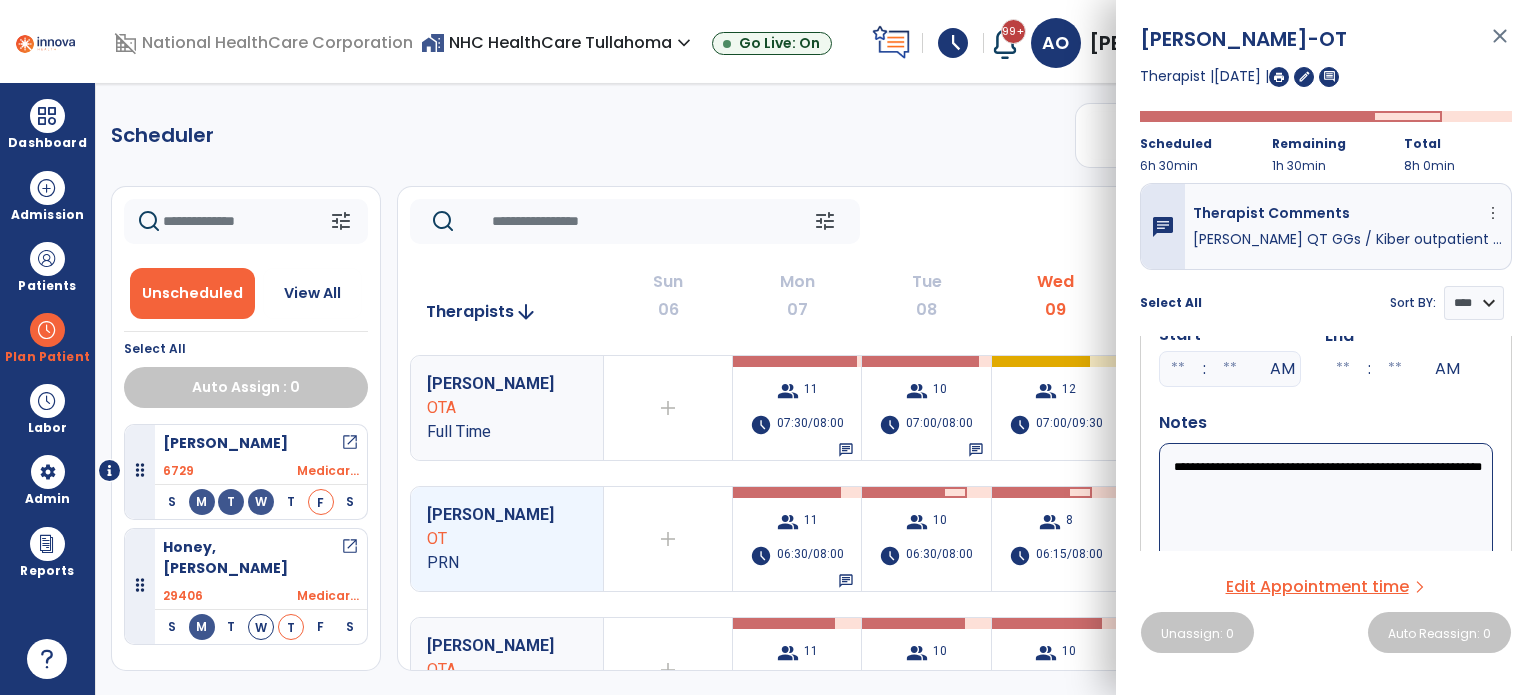 click on "**********" at bounding box center (1326, 503) 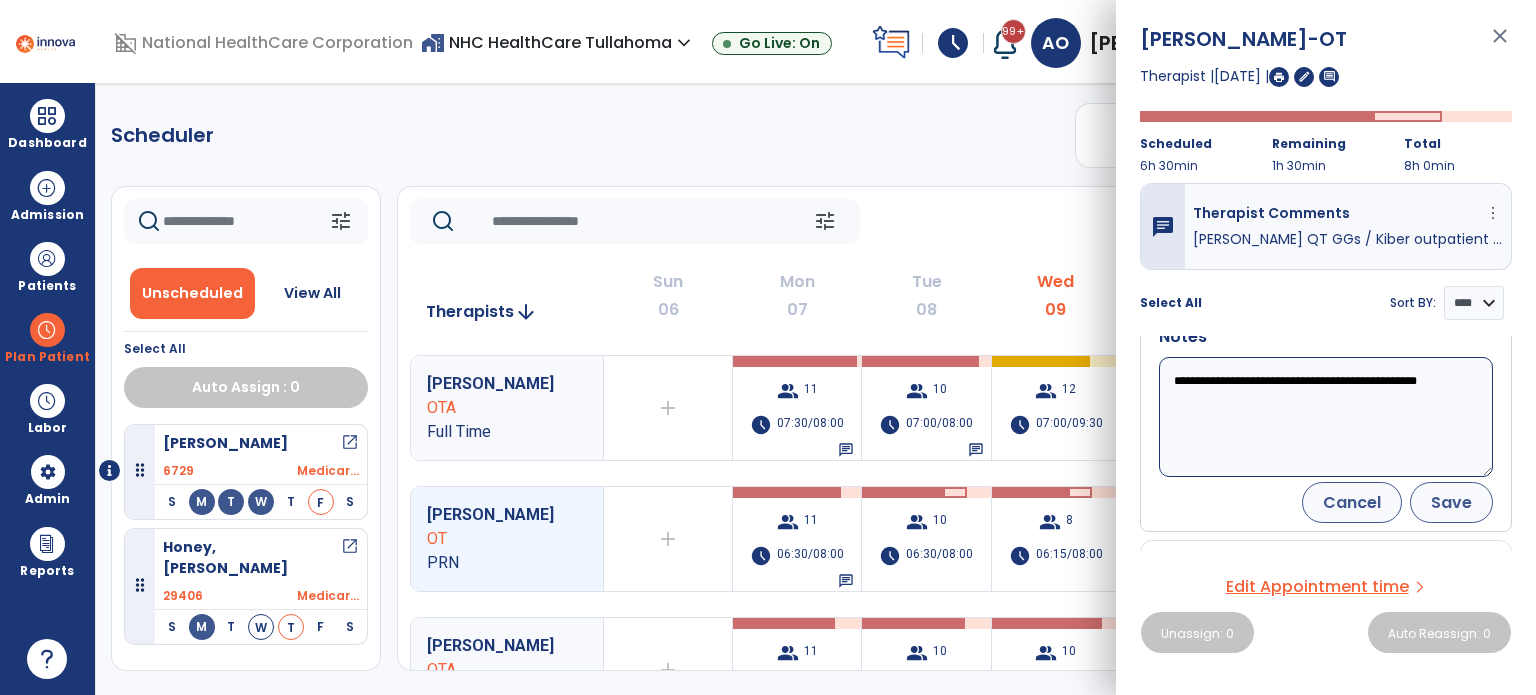 type on "**********" 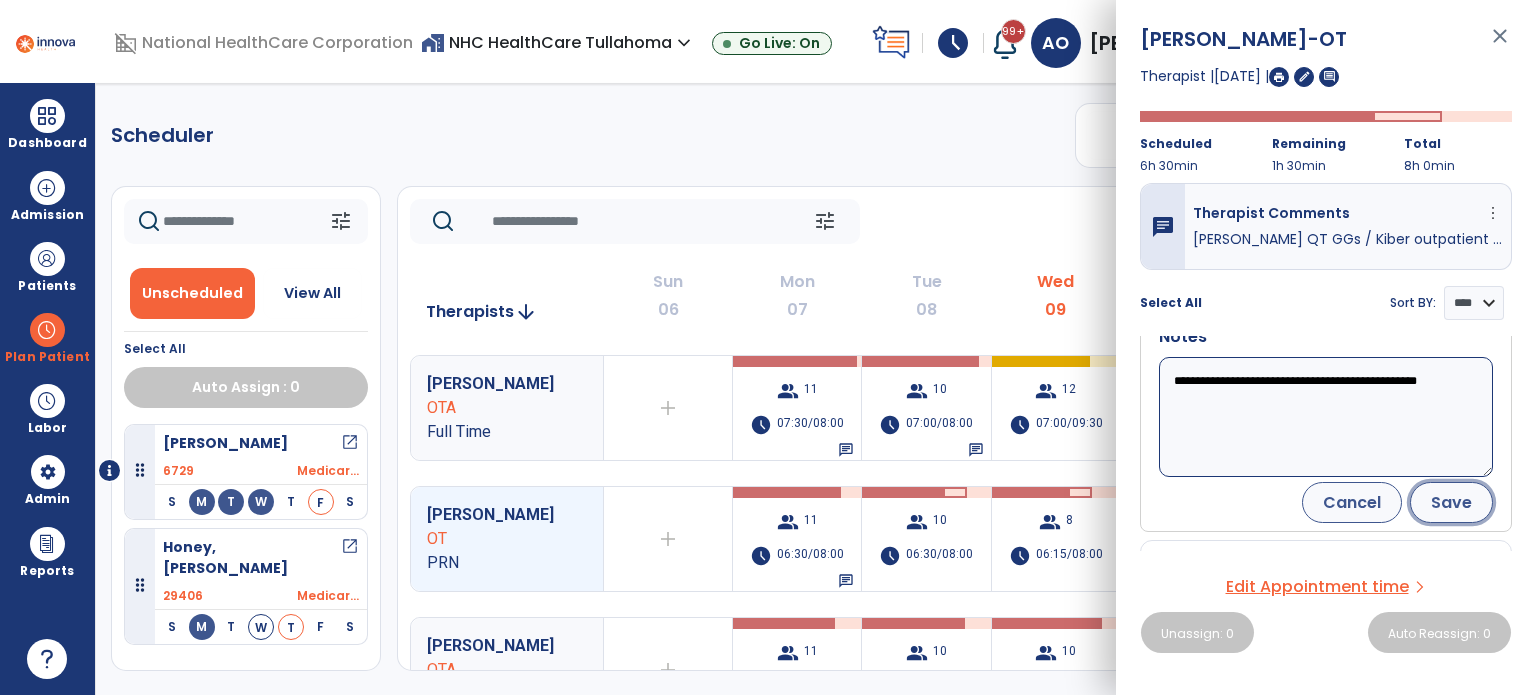click on "Save" at bounding box center (1451, 502) 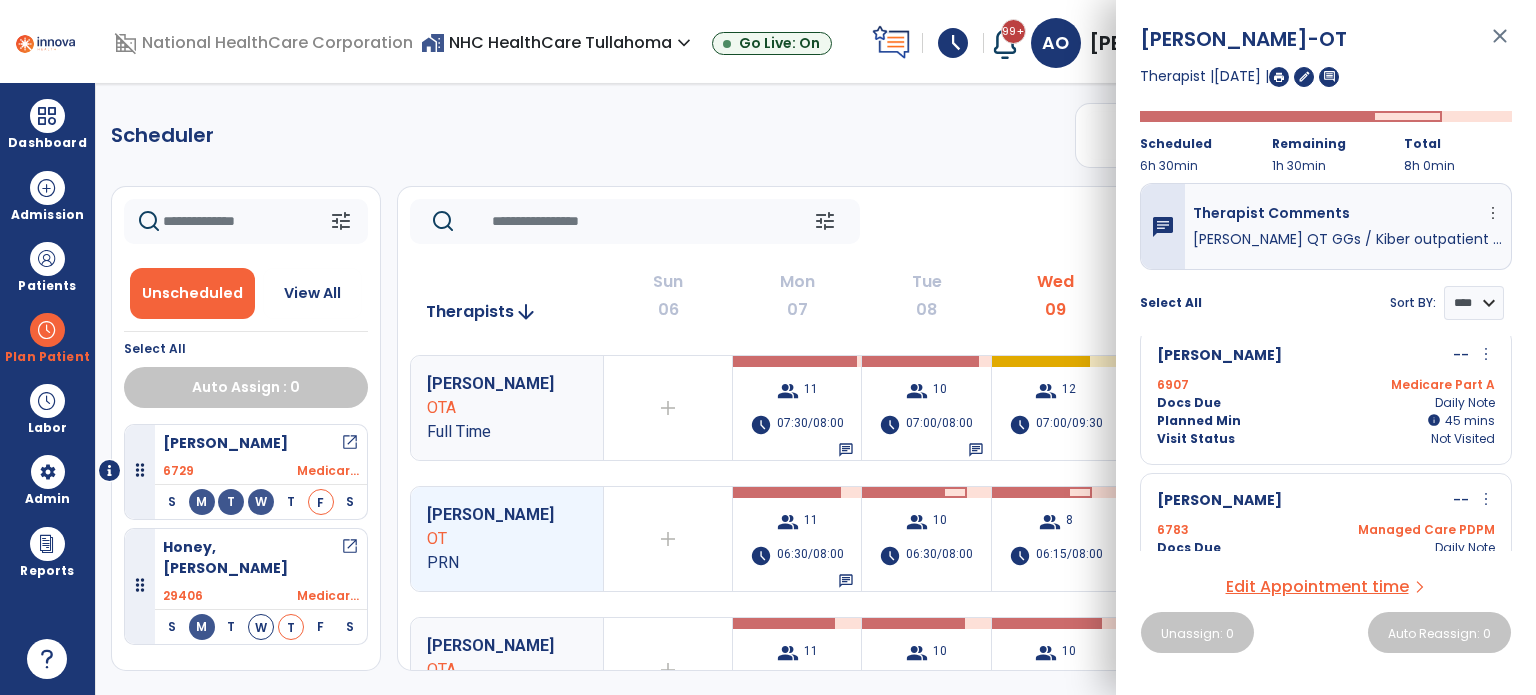 scroll, scrollTop: 240, scrollLeft: 0, axis: vertical 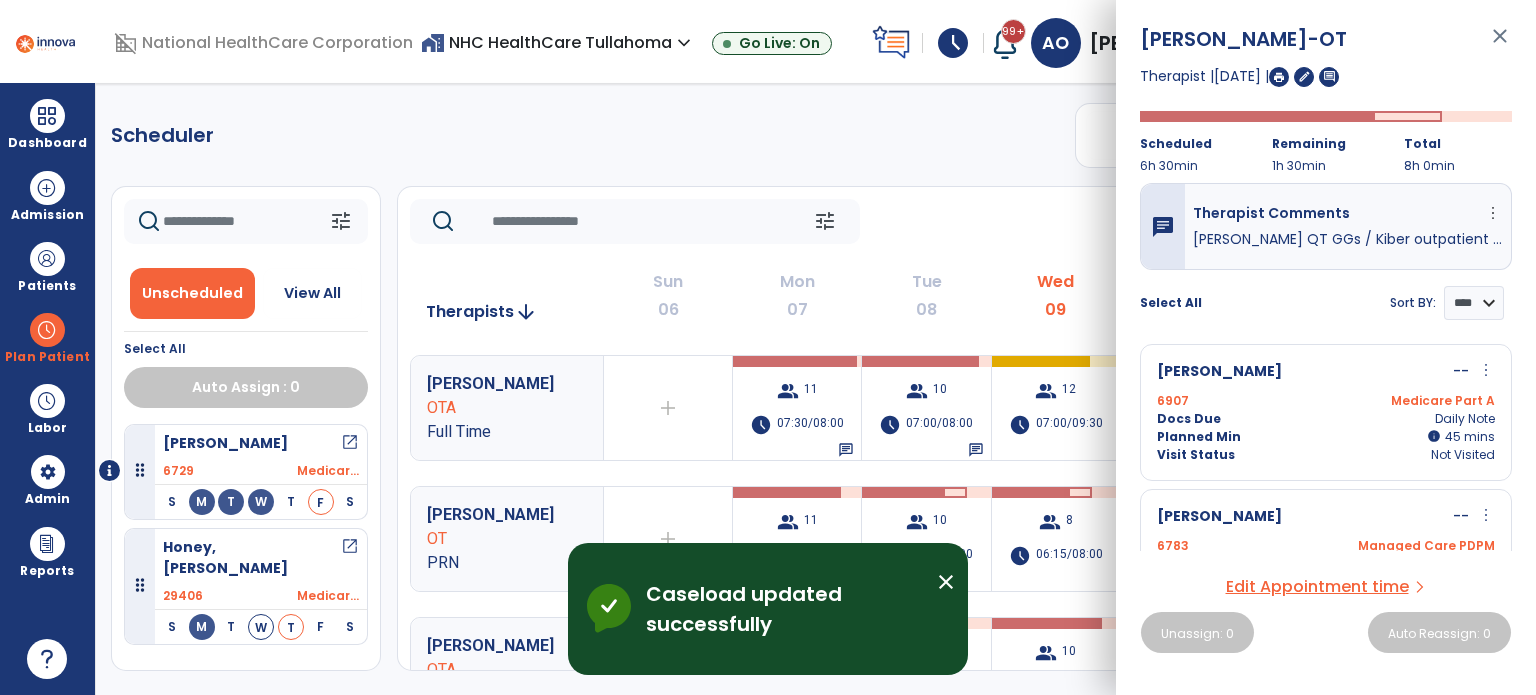 click on "Scheduler   PT   OT   ST  **** *** more_vert  Manage Labor   View All Therapists   Print" 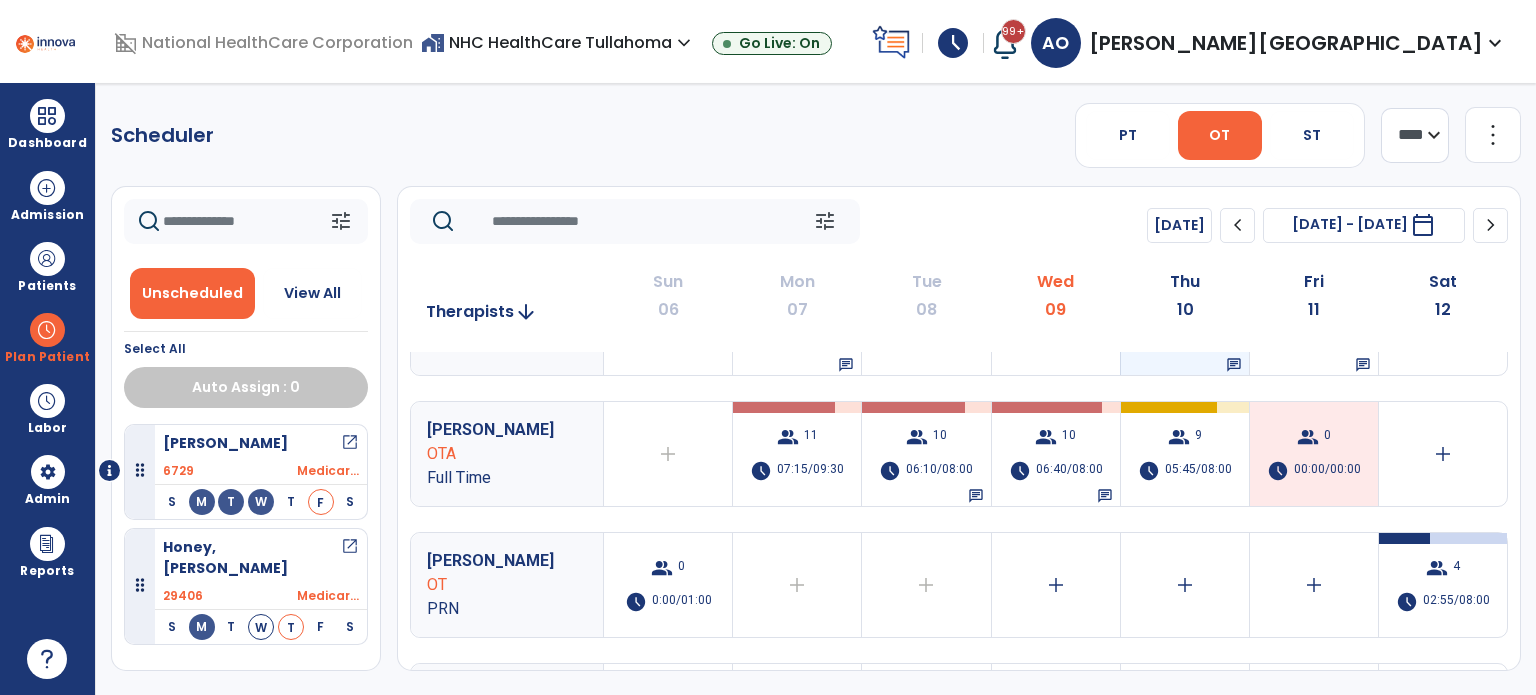scroll, scrollTop: 362, scrollLeft: 0, axis: vertical 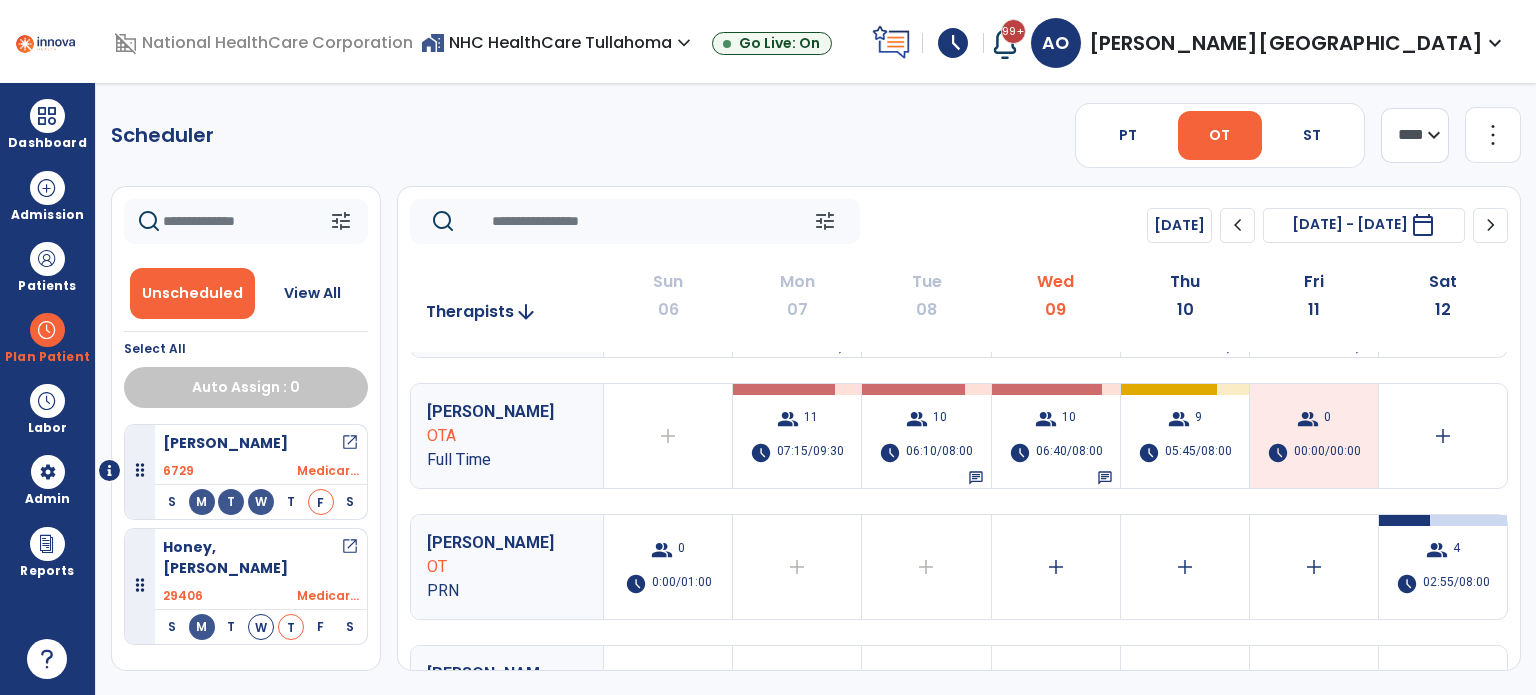 click on "Scheduler   PT   OT   ST  **** *** more_vert  Manage Labor   View All Therapists   Print" 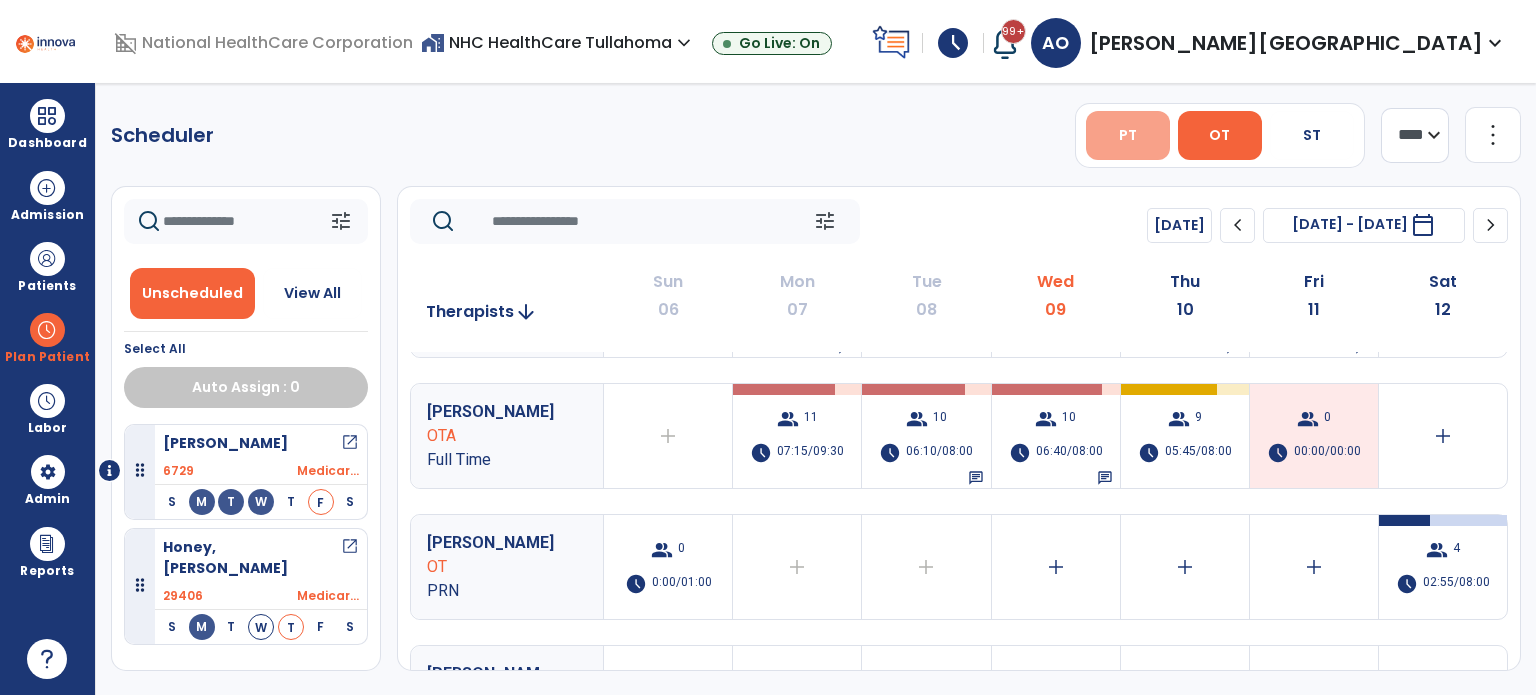 click on "PT" at bounding box center (1128, 135) 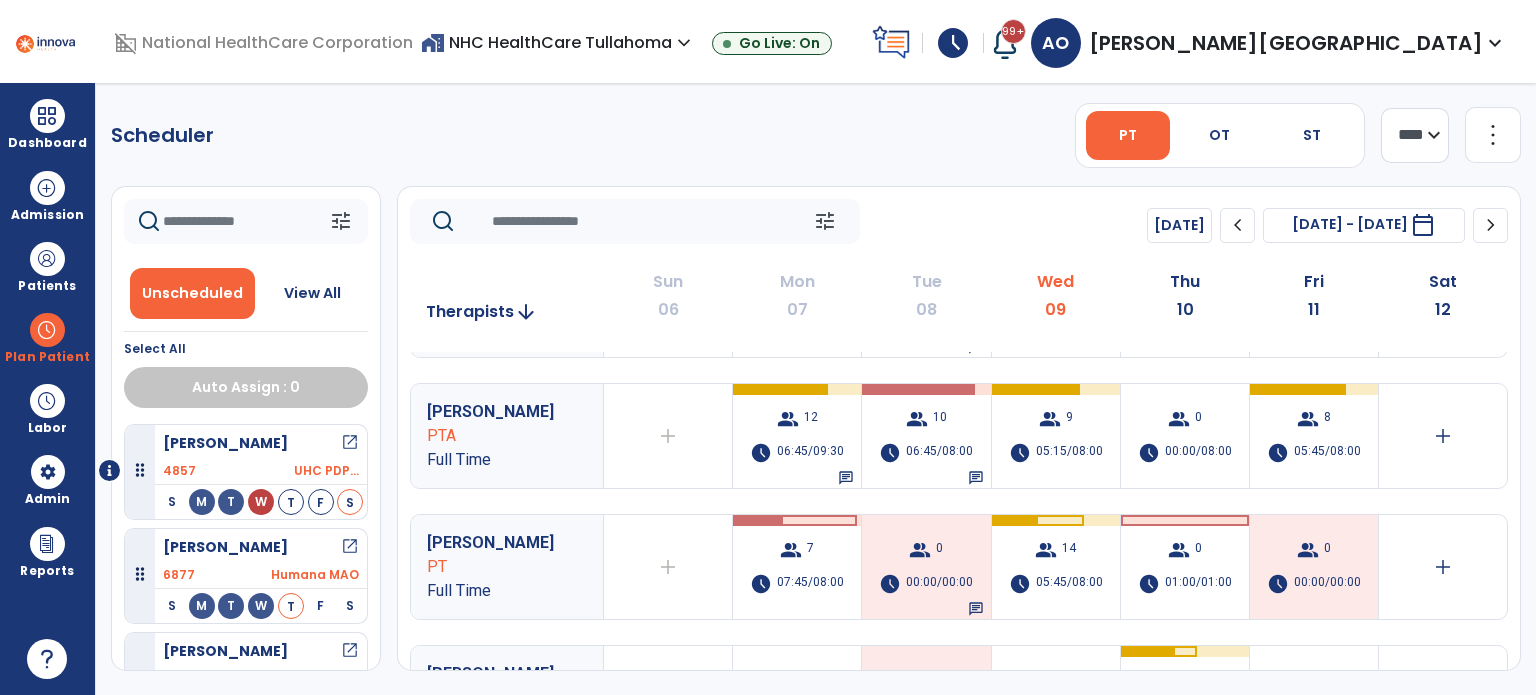 click on "Scheduler   PT   OT   ST  **** *** more_vert  Manage Labor   View All Therapists   Print" 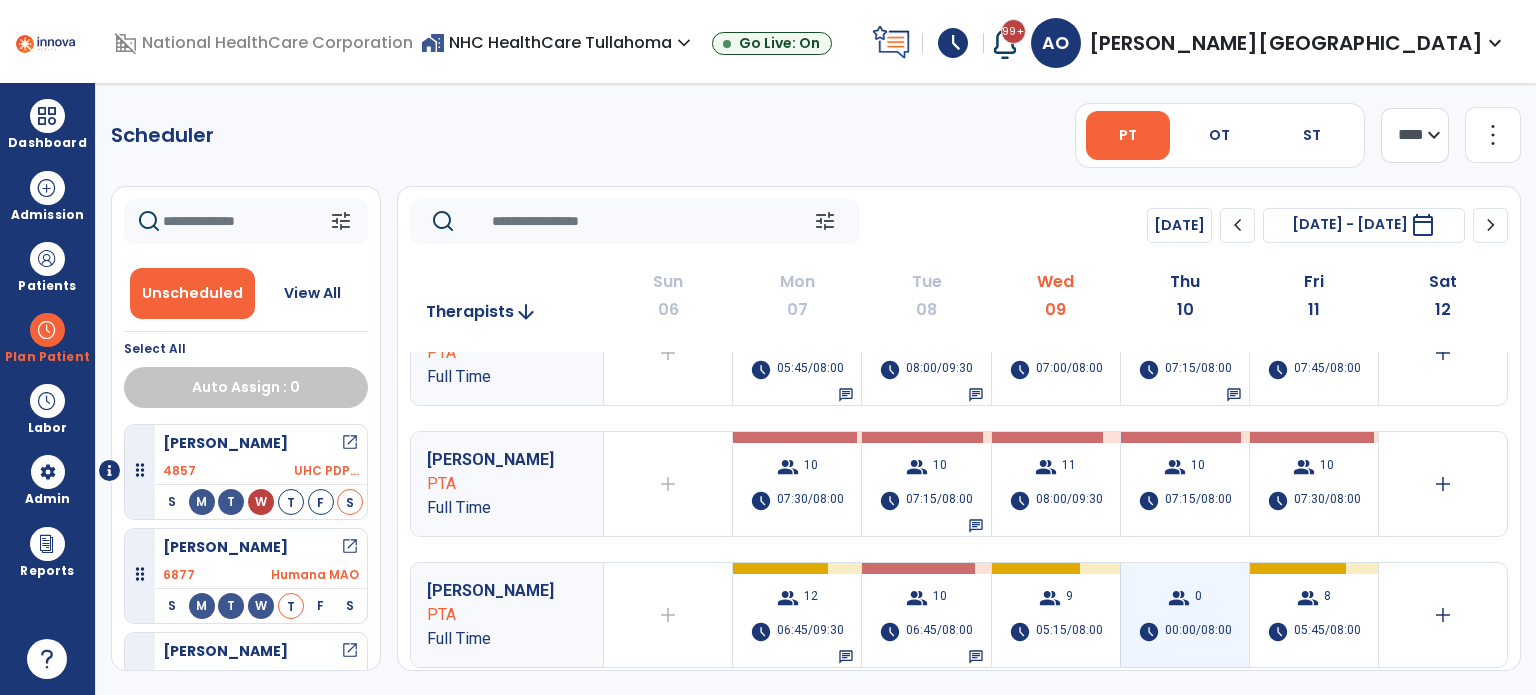 scroll, scrollTop: 0, scrollLeft: 0, axis: both 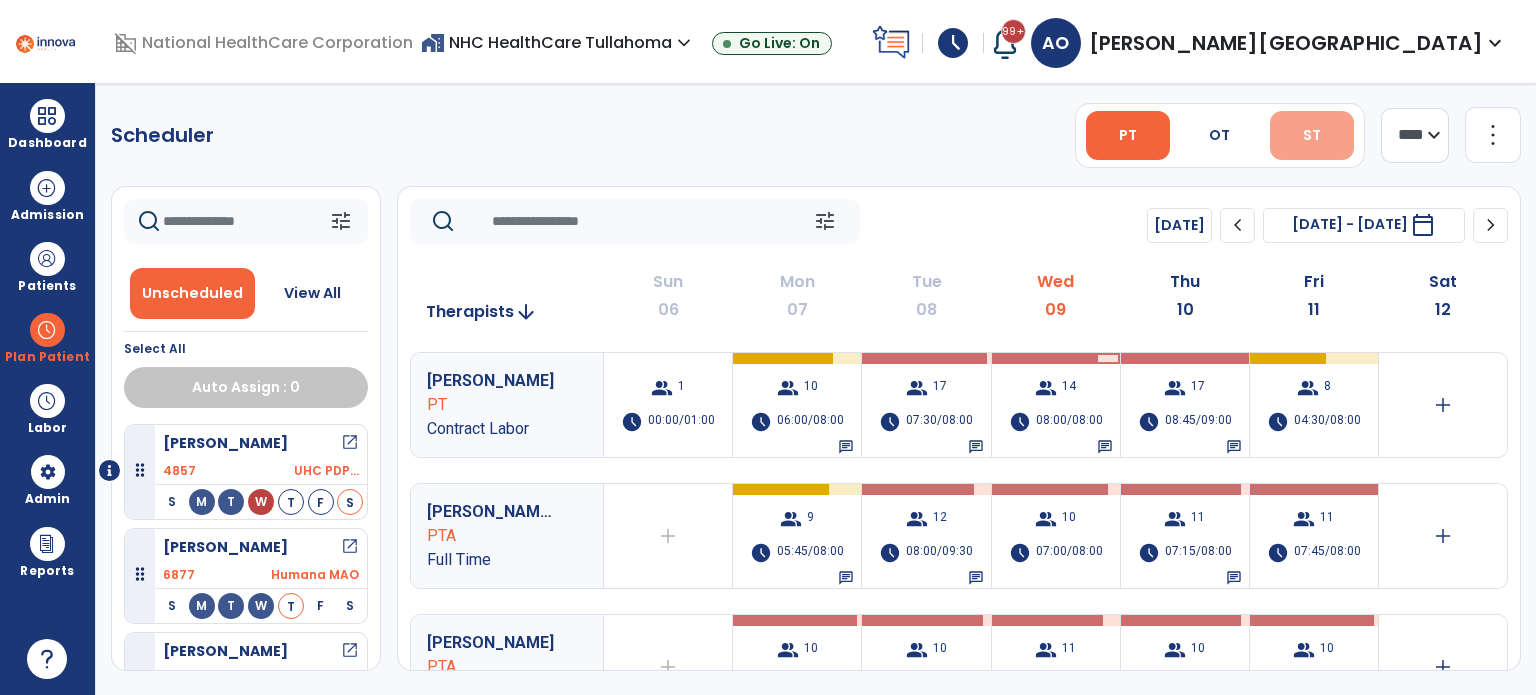 click on "ST" at bounding box center [1312, 135] 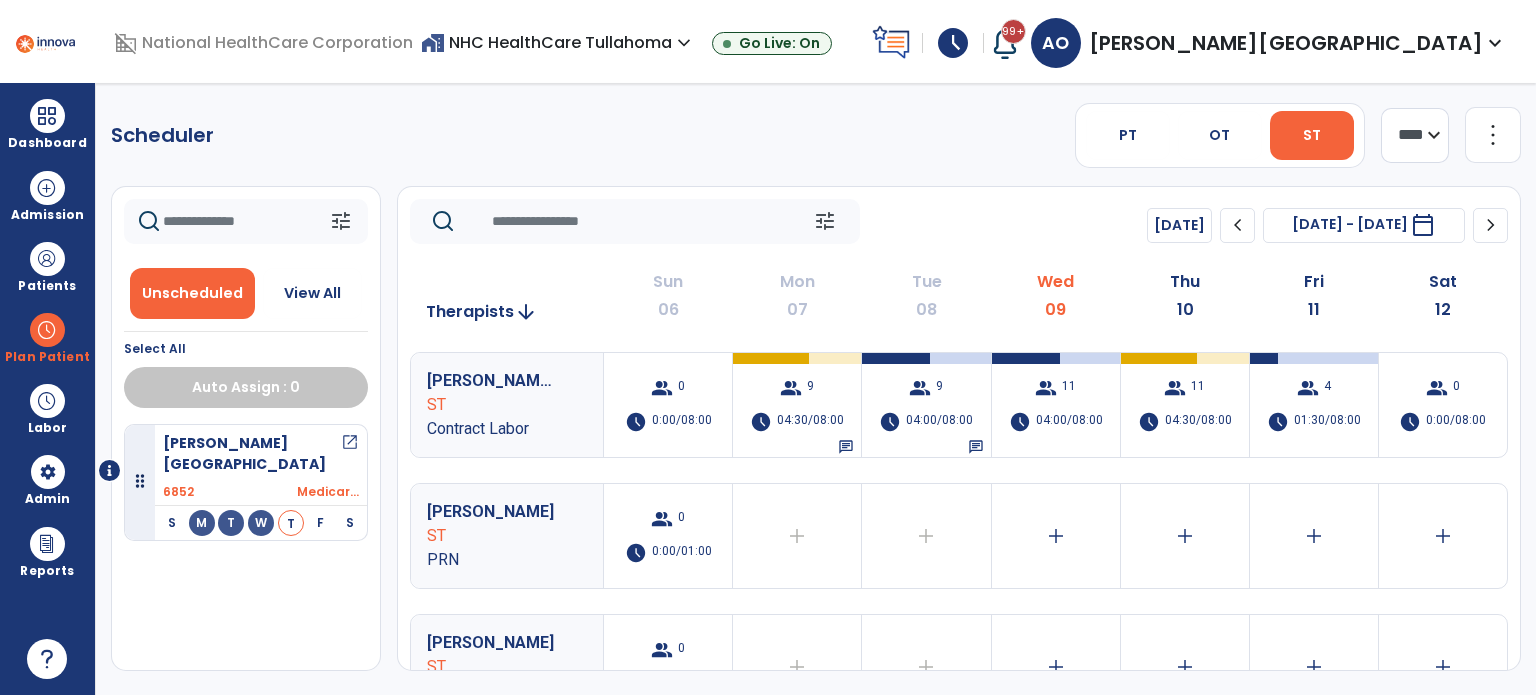 click on "Scheduler   PT   OT   ST  **** *** more_vert  Manage Labor   View All Therapists   Print" 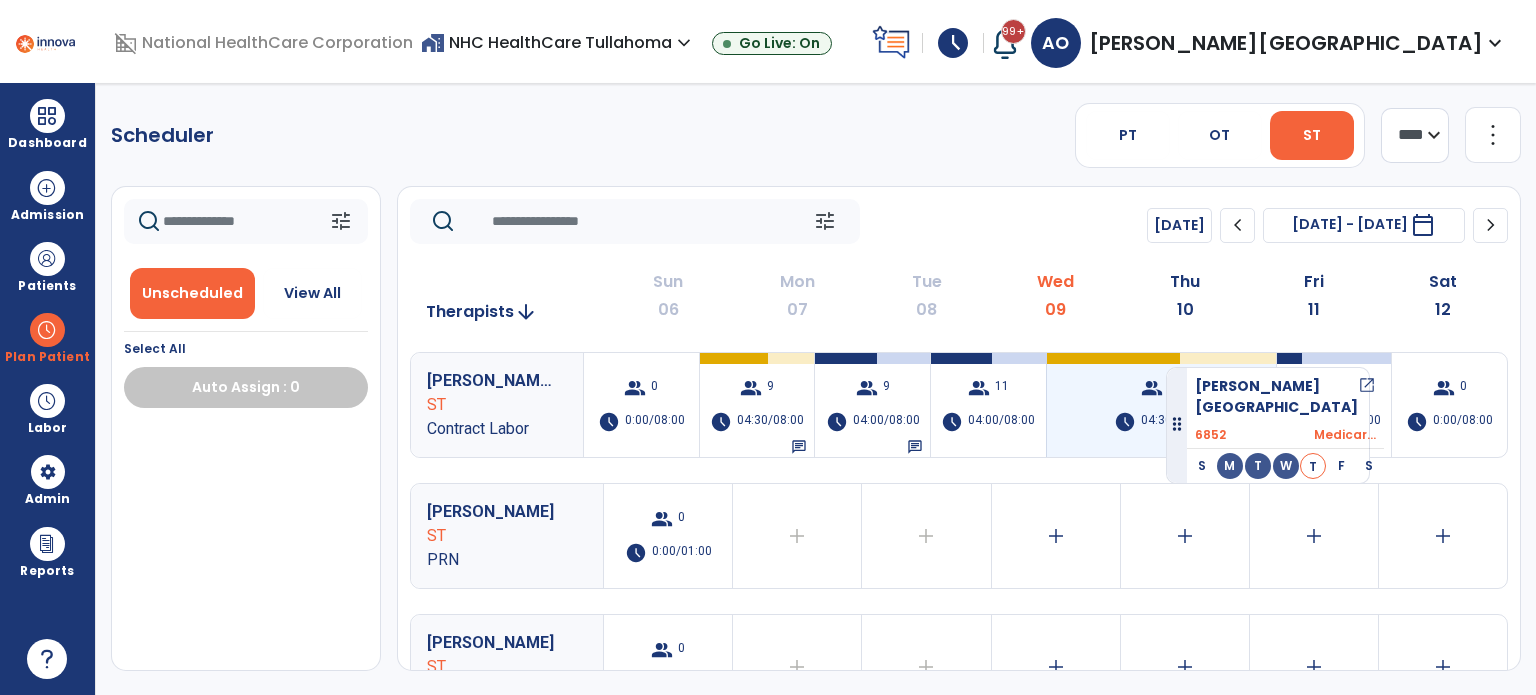 drag, startPoint x: 235, startPoint y: 448, endPoint x: 1151, endPoint y: 359, distance: 920.31354 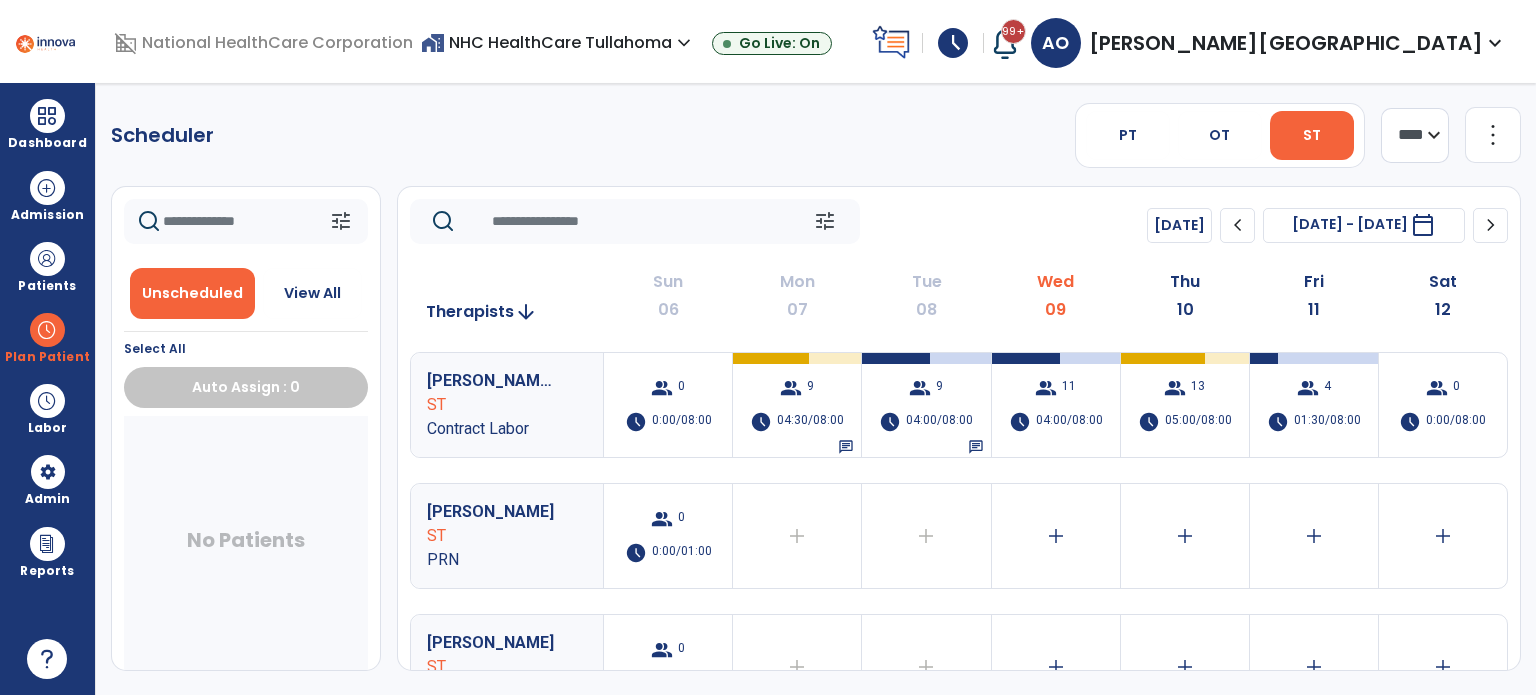 click on "Scheduler   PT   OT   ST  **** *** more_vert  Manage Labor   View All Therapists   Print" 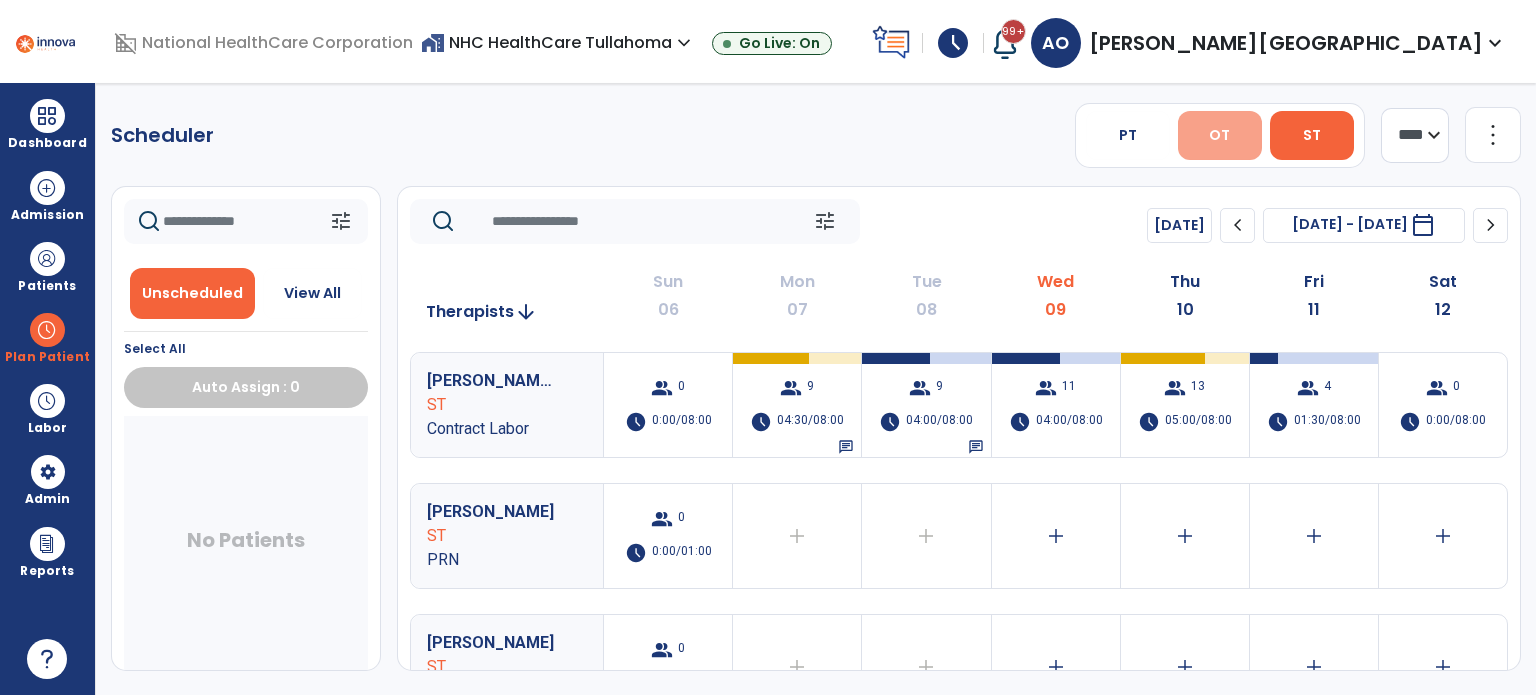 click on "OT" at bounding box center (1220, 135) 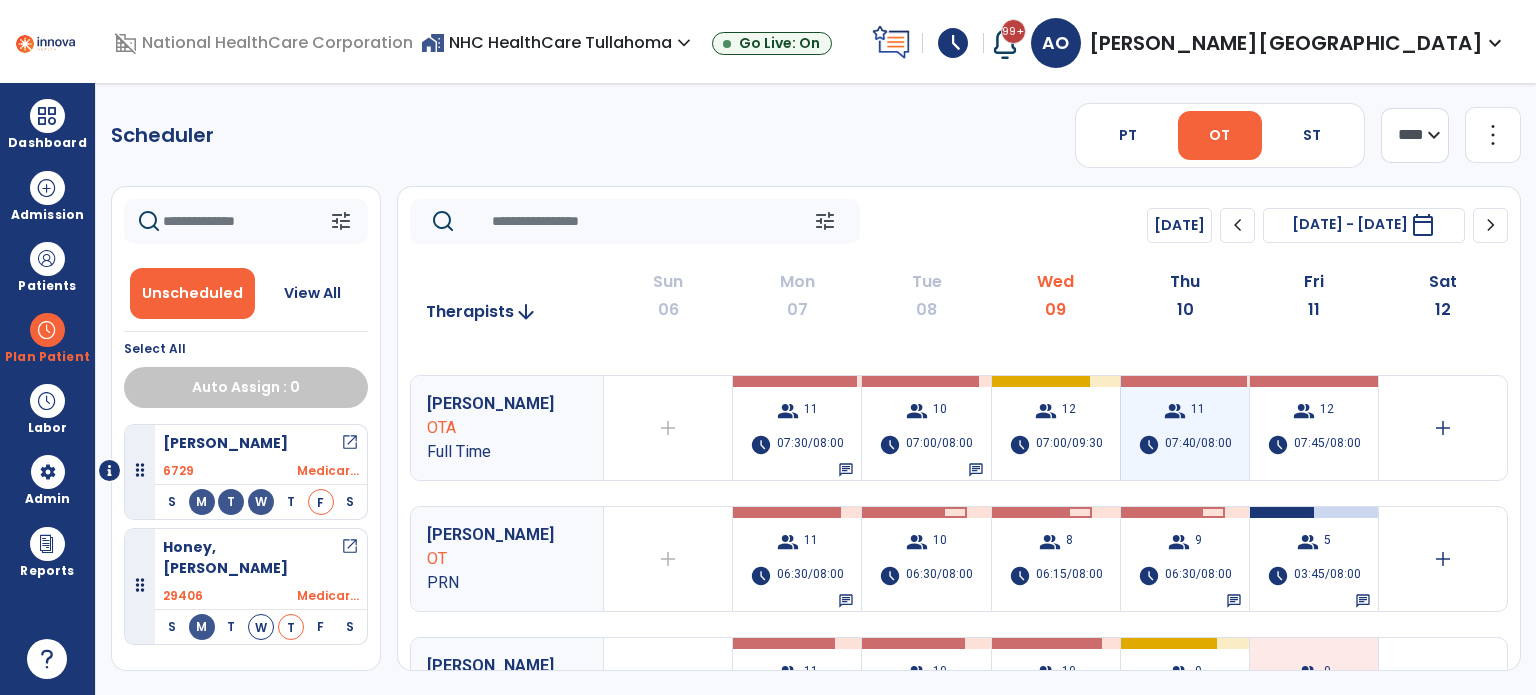 scroll, scrollTop: 110, scrollLeft: 0, axis: vertical 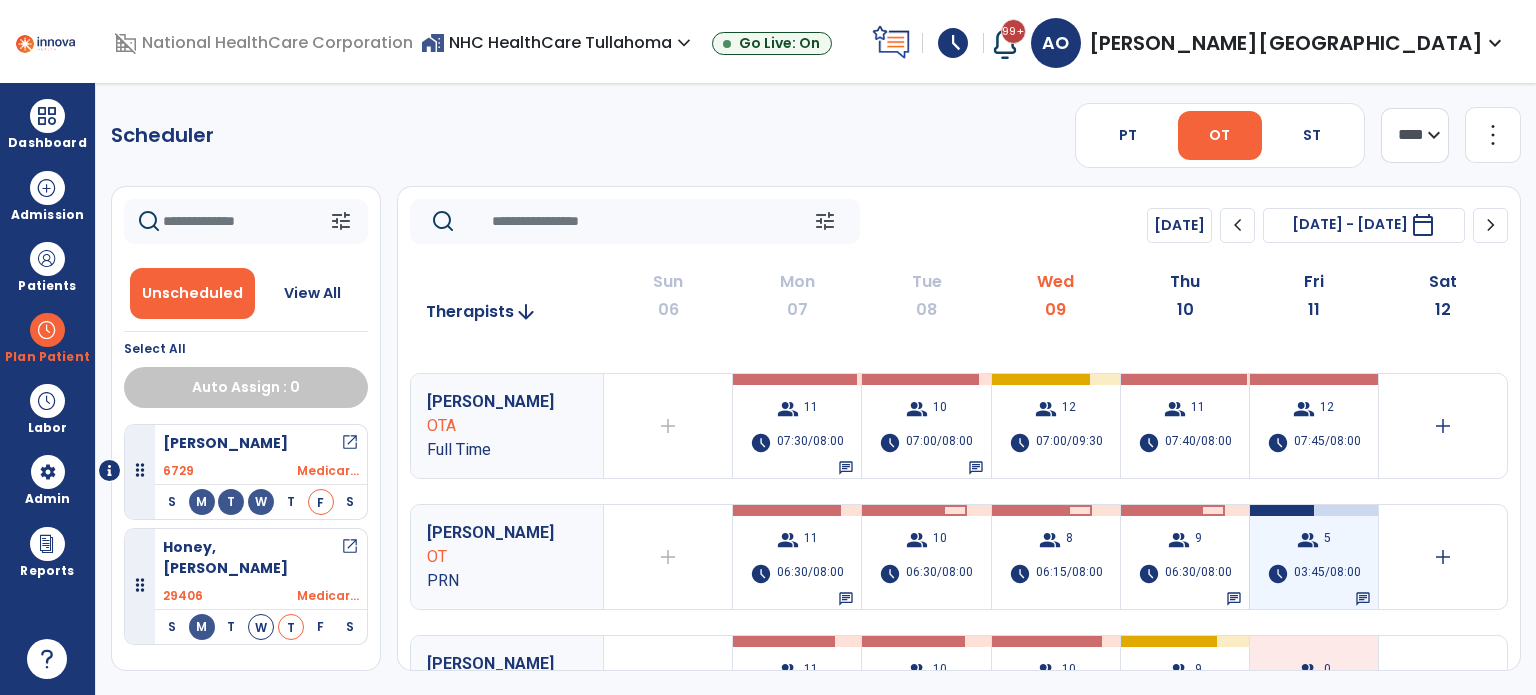 click on "schedule" at bounding box center (1278, 574) 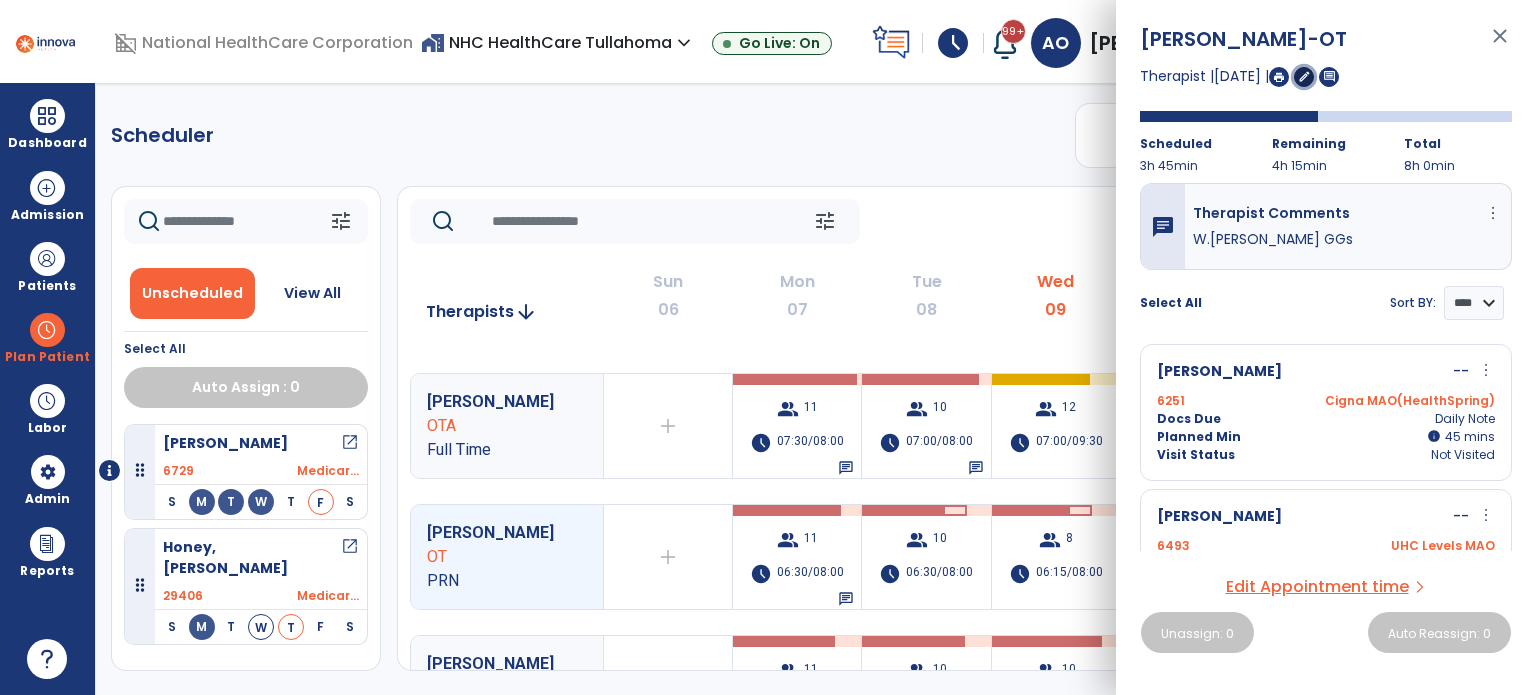 click on "edit" at bounding box center (1304, 76) 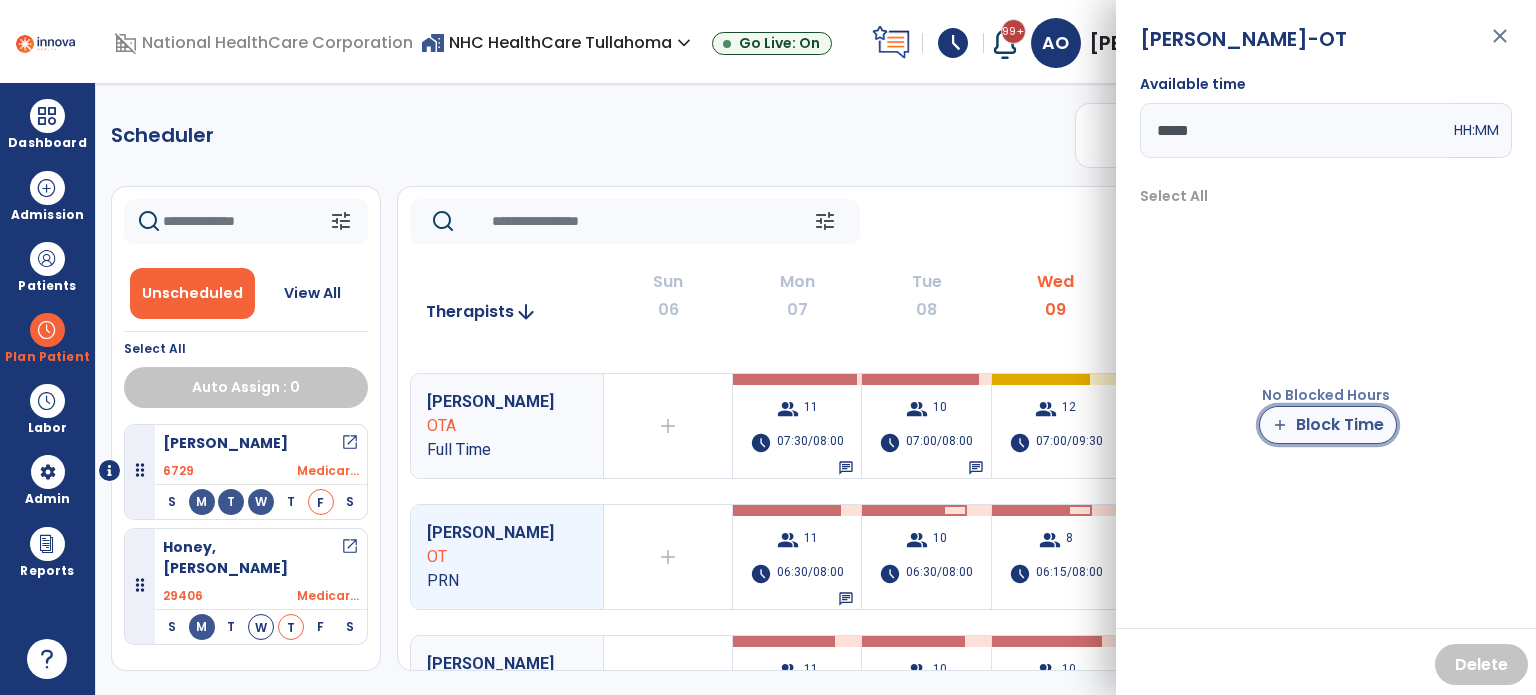 click on "add   Block Time" at bounding box center [1328, 425] 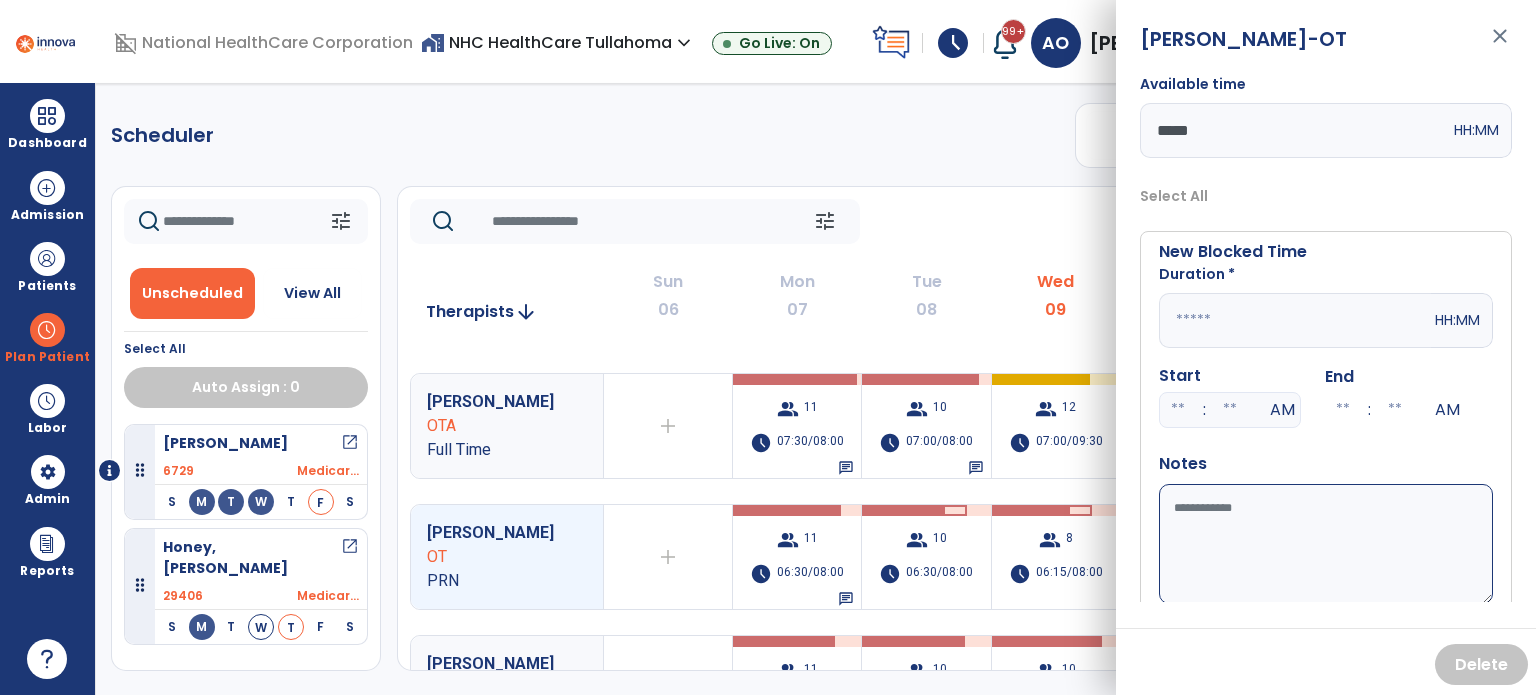 click at bounding box center [1295, 320] 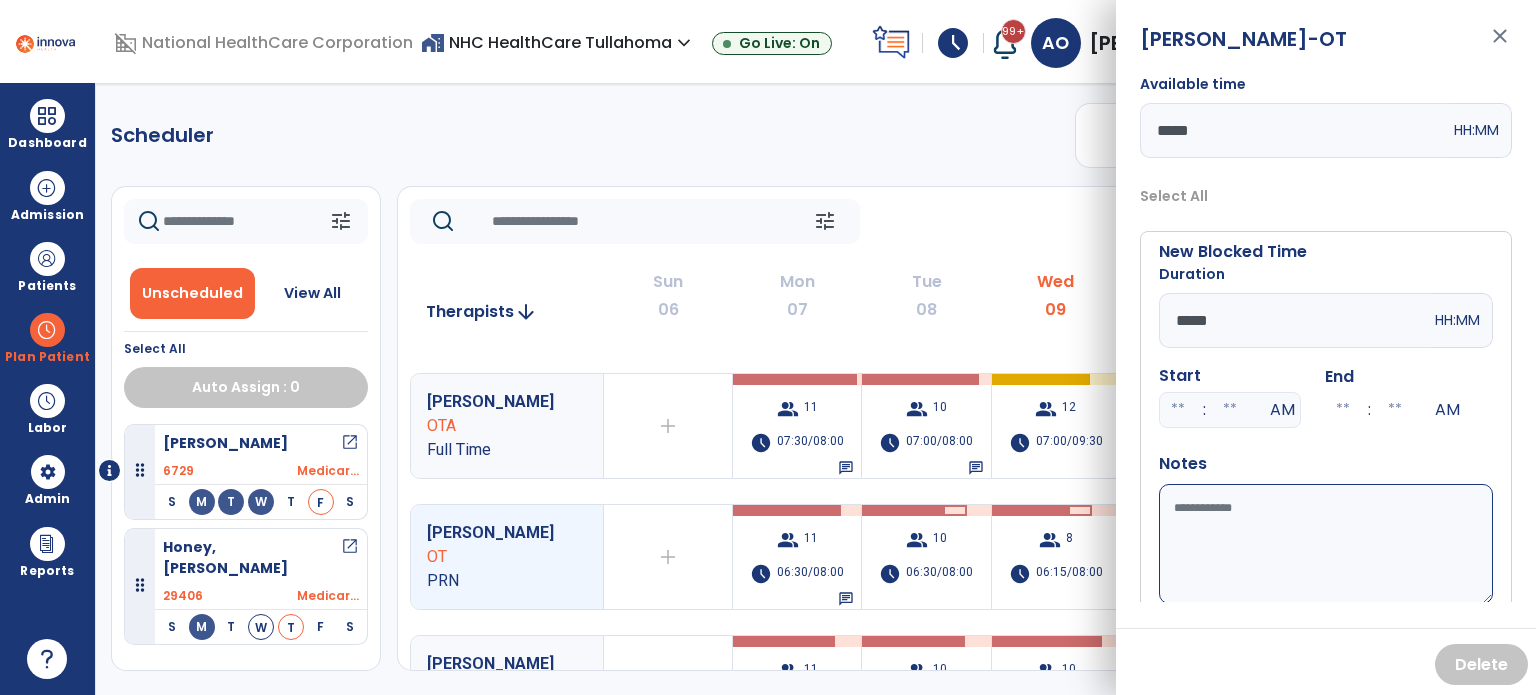 type on "*****" 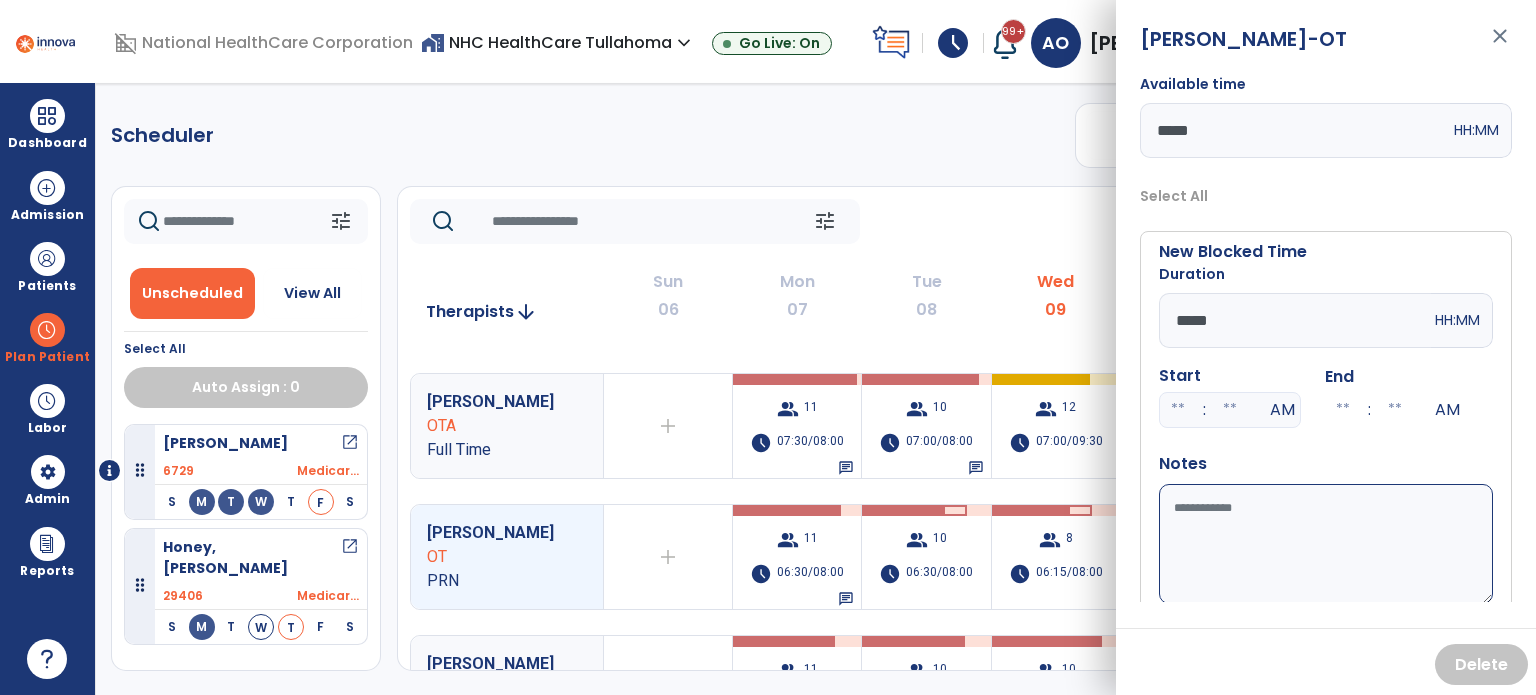 click on "Available time" at bounding box center (1326, 544) 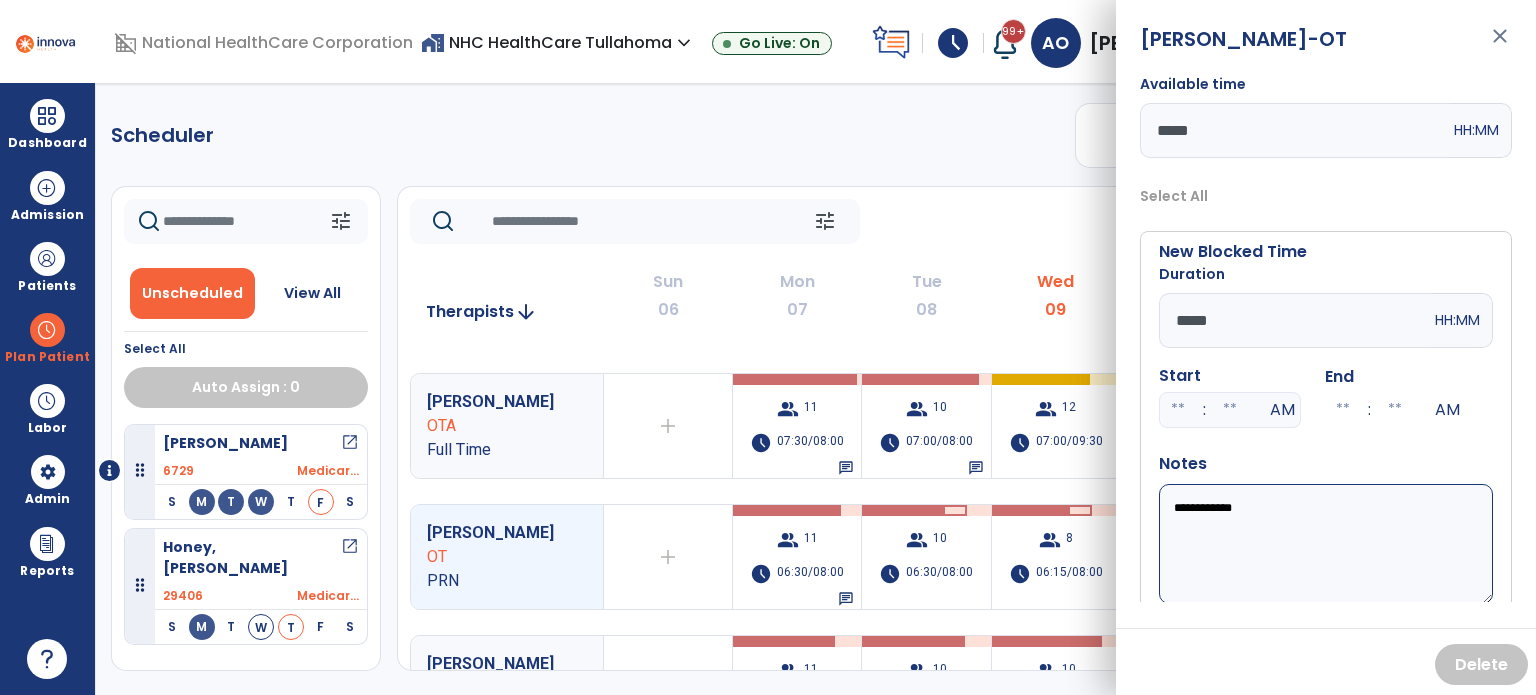 scroll, scrollTop: 56, scrollLeft: 0, axis: vertical 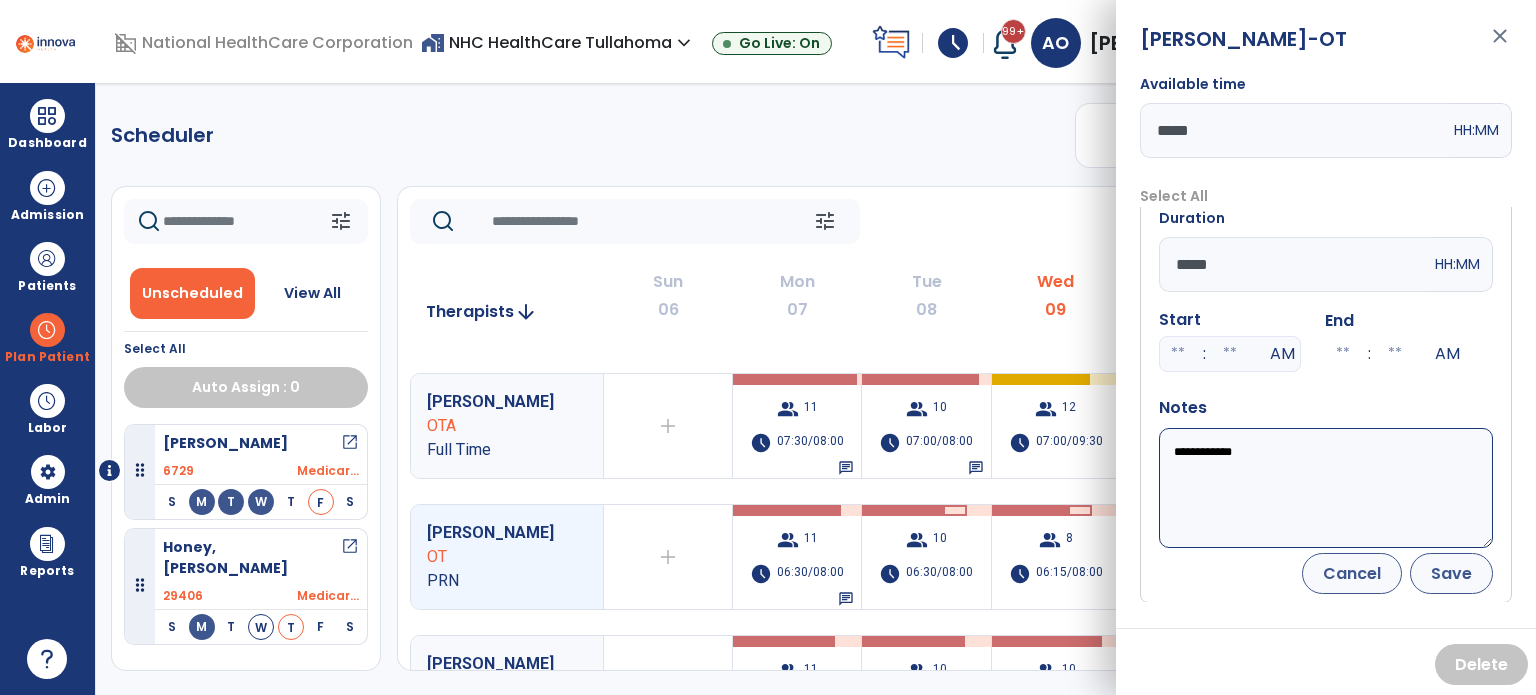 type on "**********" 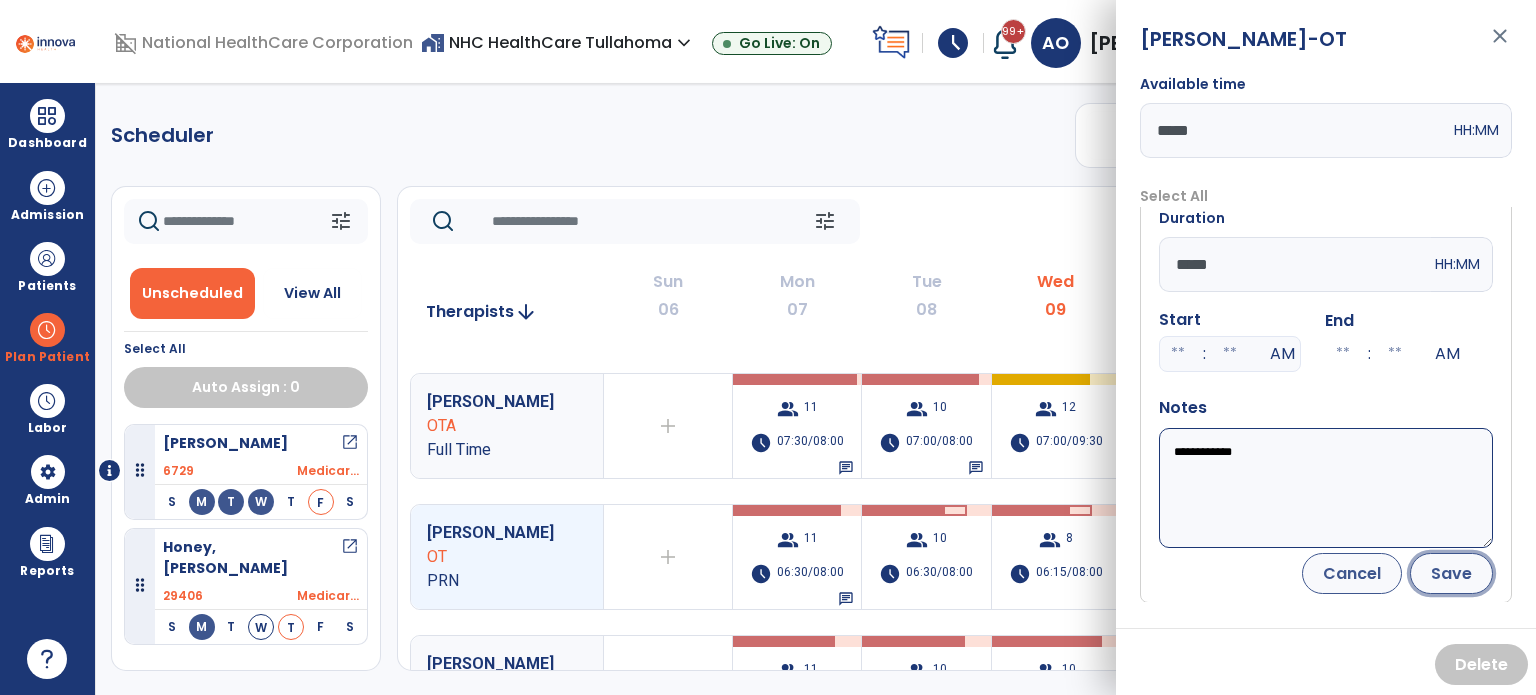 click on "Save" at bounding box center (1451, 573) 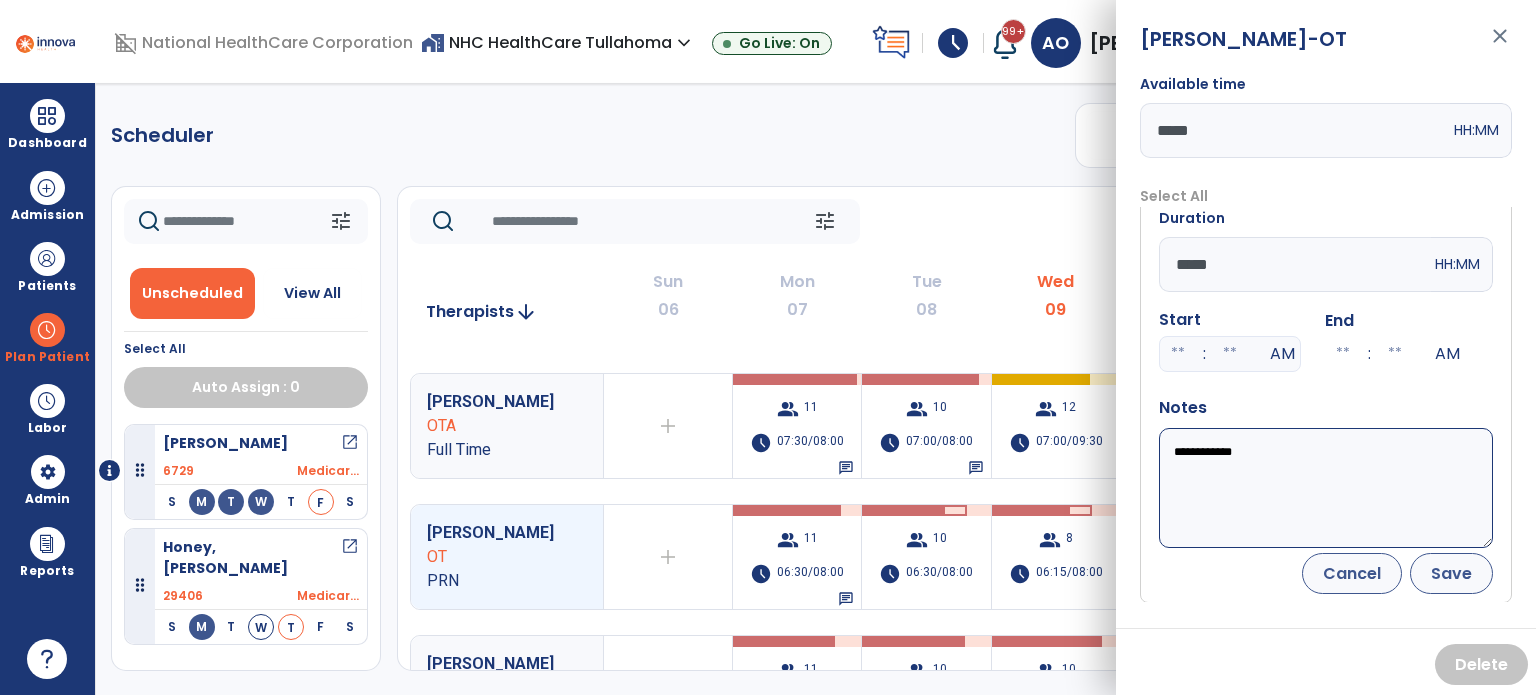 scroll, scrollTop: 0, scrollLeft: 0, axis: both 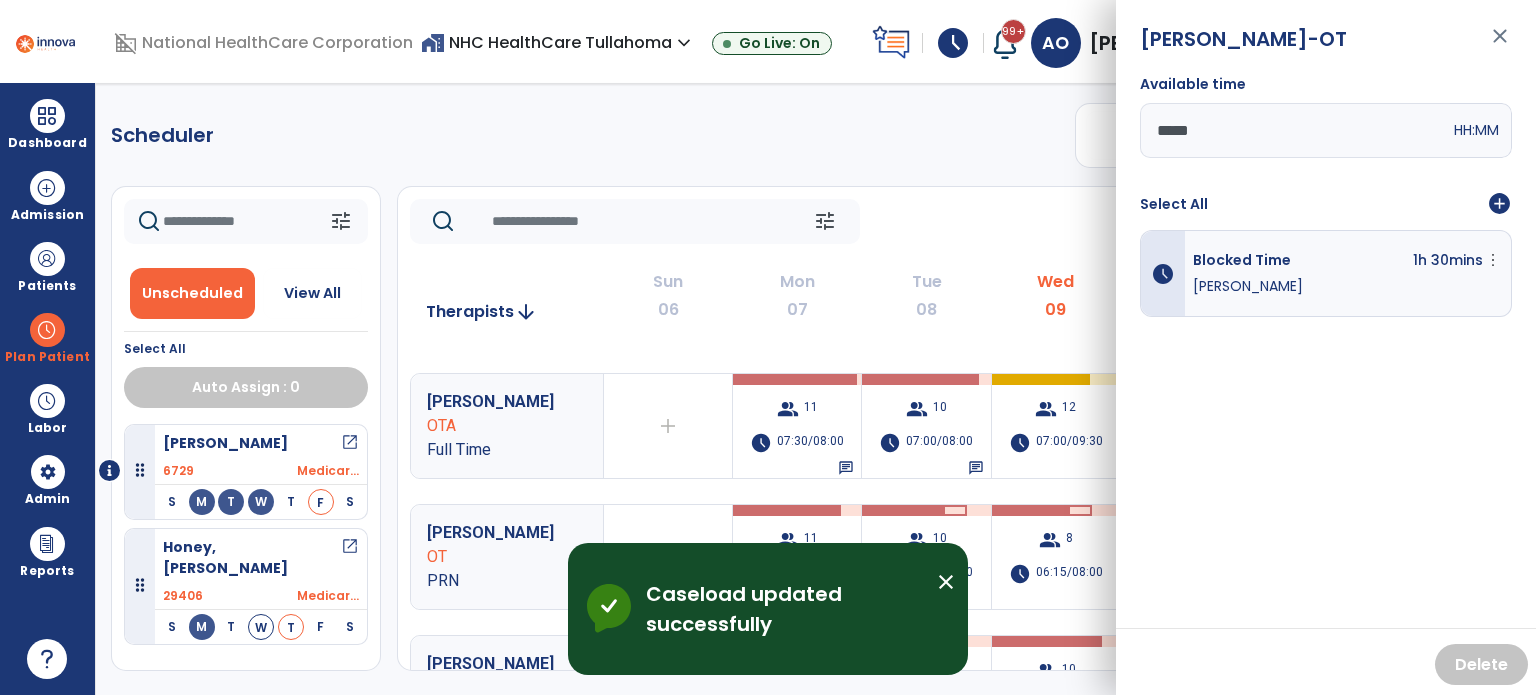 click on "Scheduler   PT   OT   ST  **** *** more_vert  Manage Labor   View All Therapists   Print" 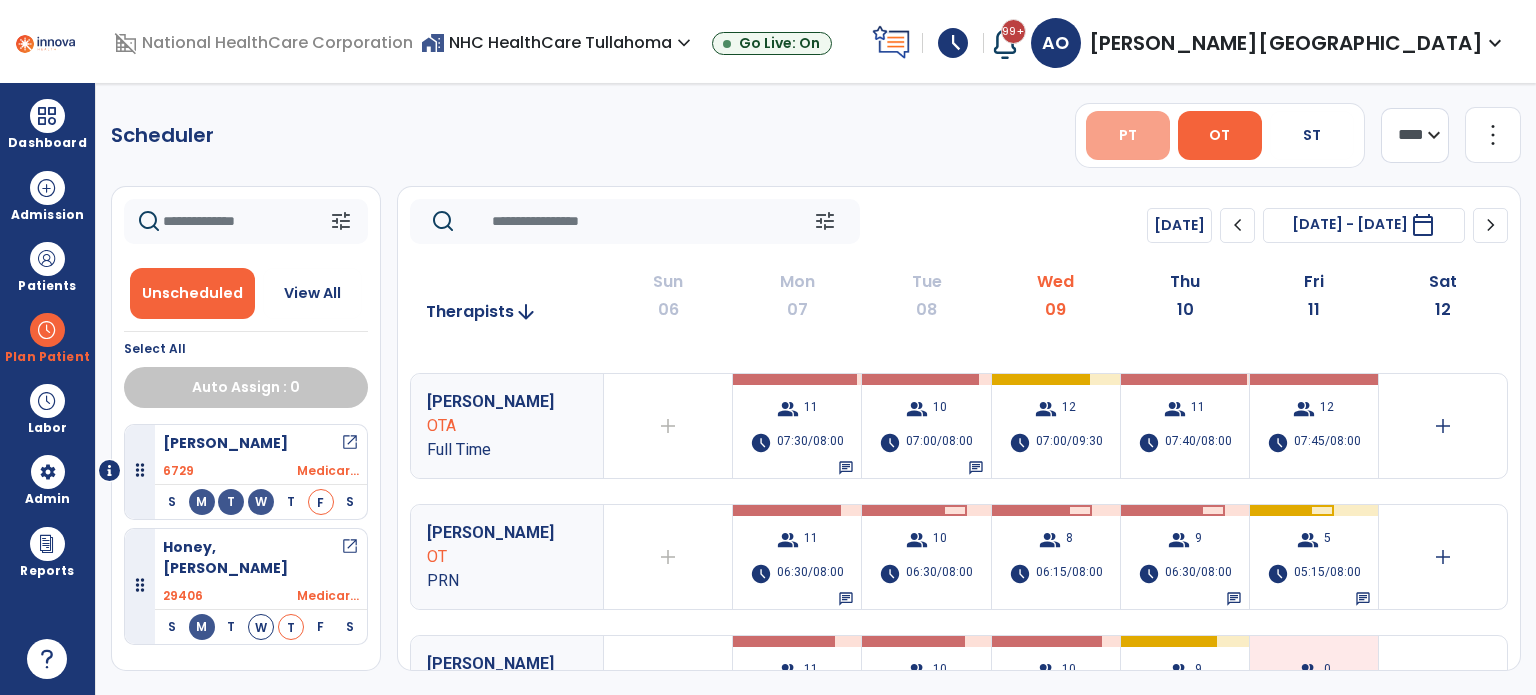 click on "PT" at bounding box center (1128, 135) 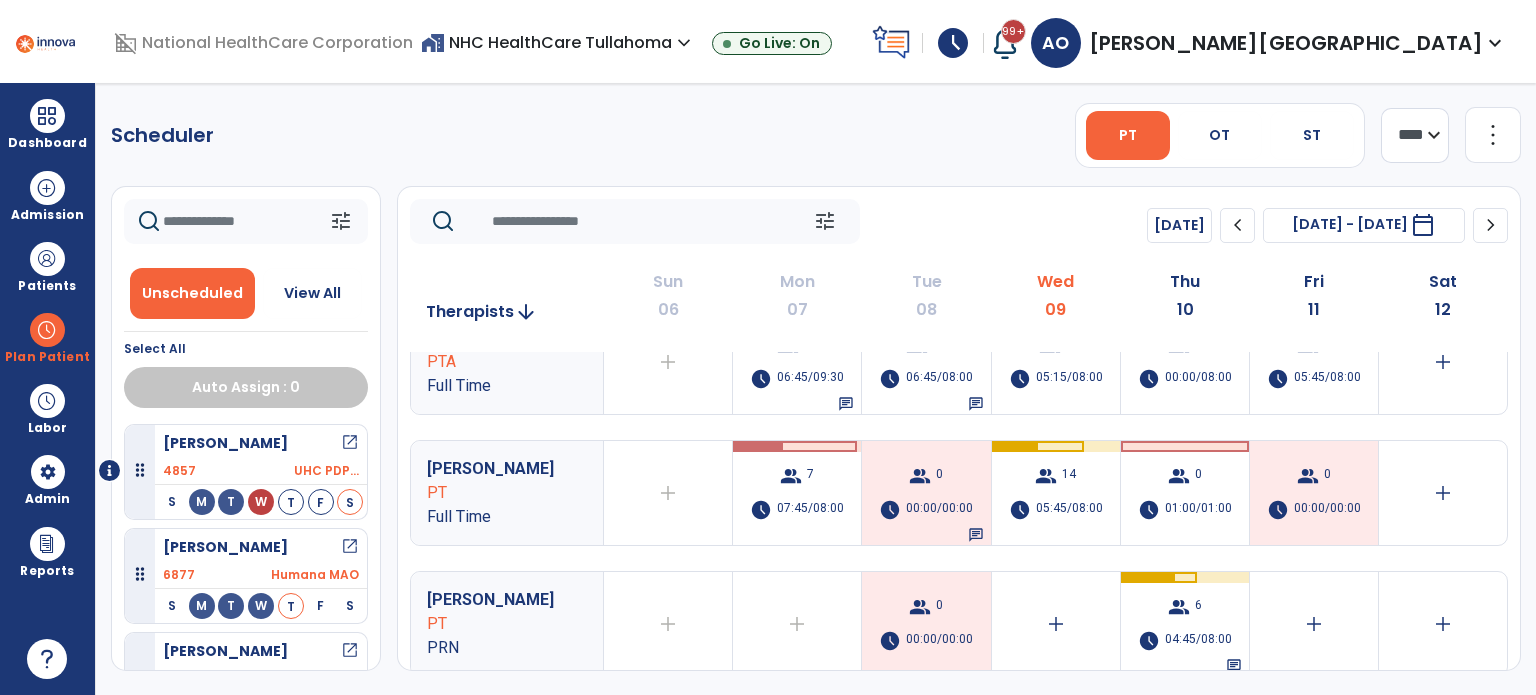 scroll, scrollTop: 540, scrollLeft: 0, axis: vertical 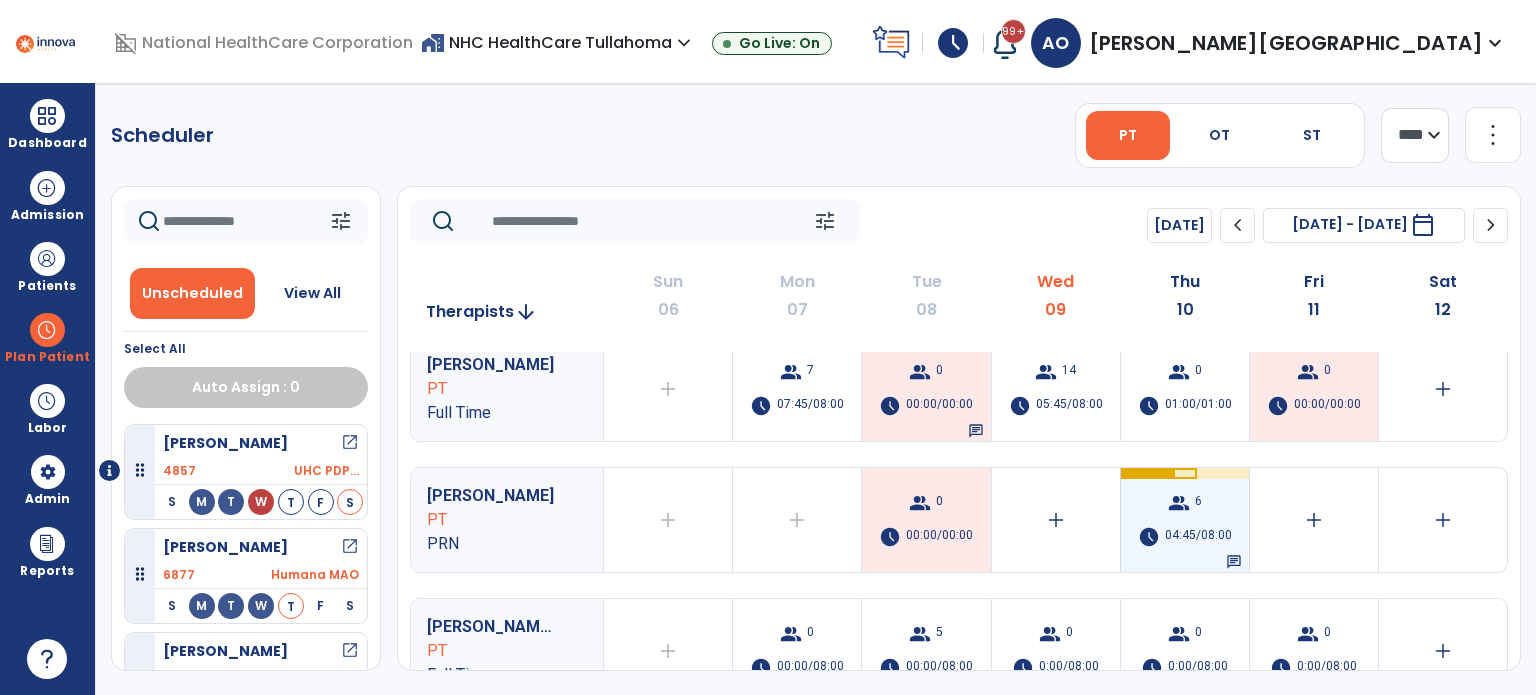 click on "group  6  schedule  04:45/08:00   chat" at bounding box center (1185, 520) 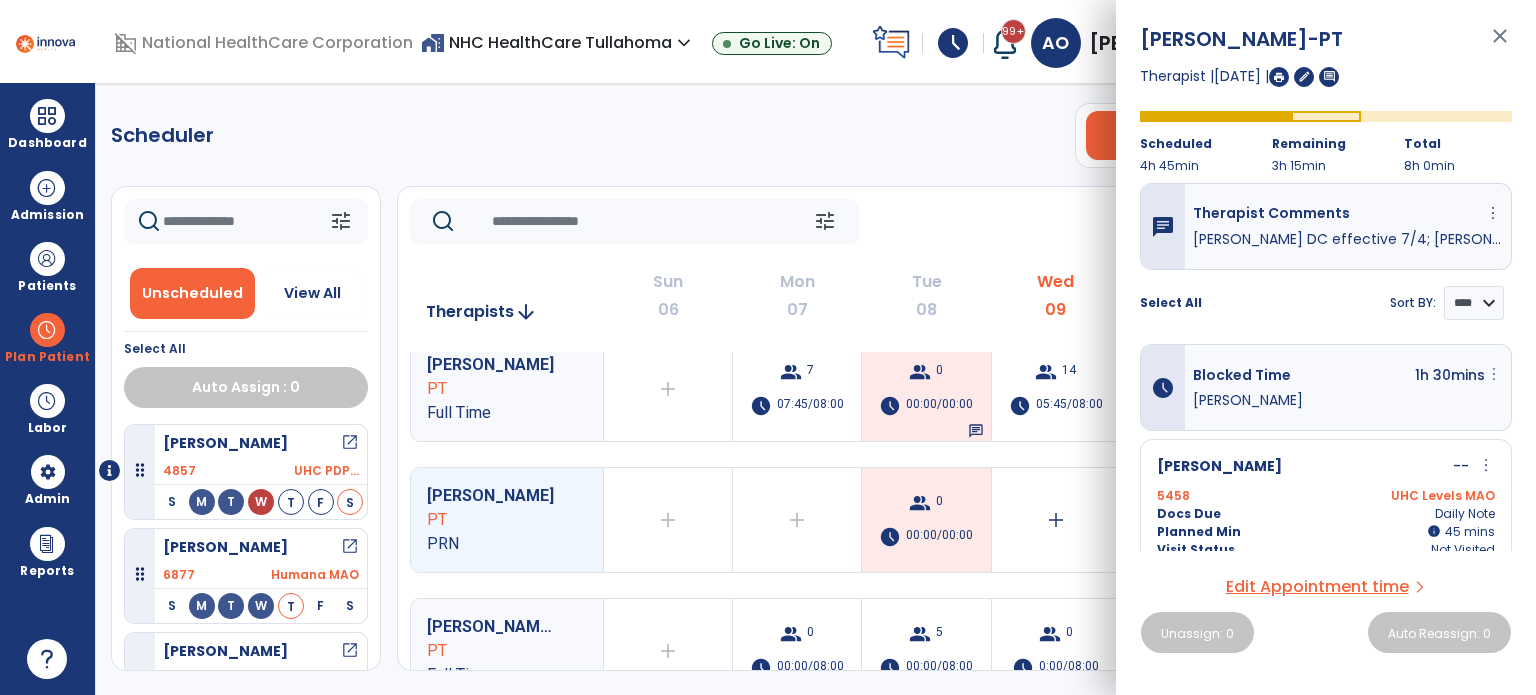 click on "more_vert" at bounding box center [1494, 374] 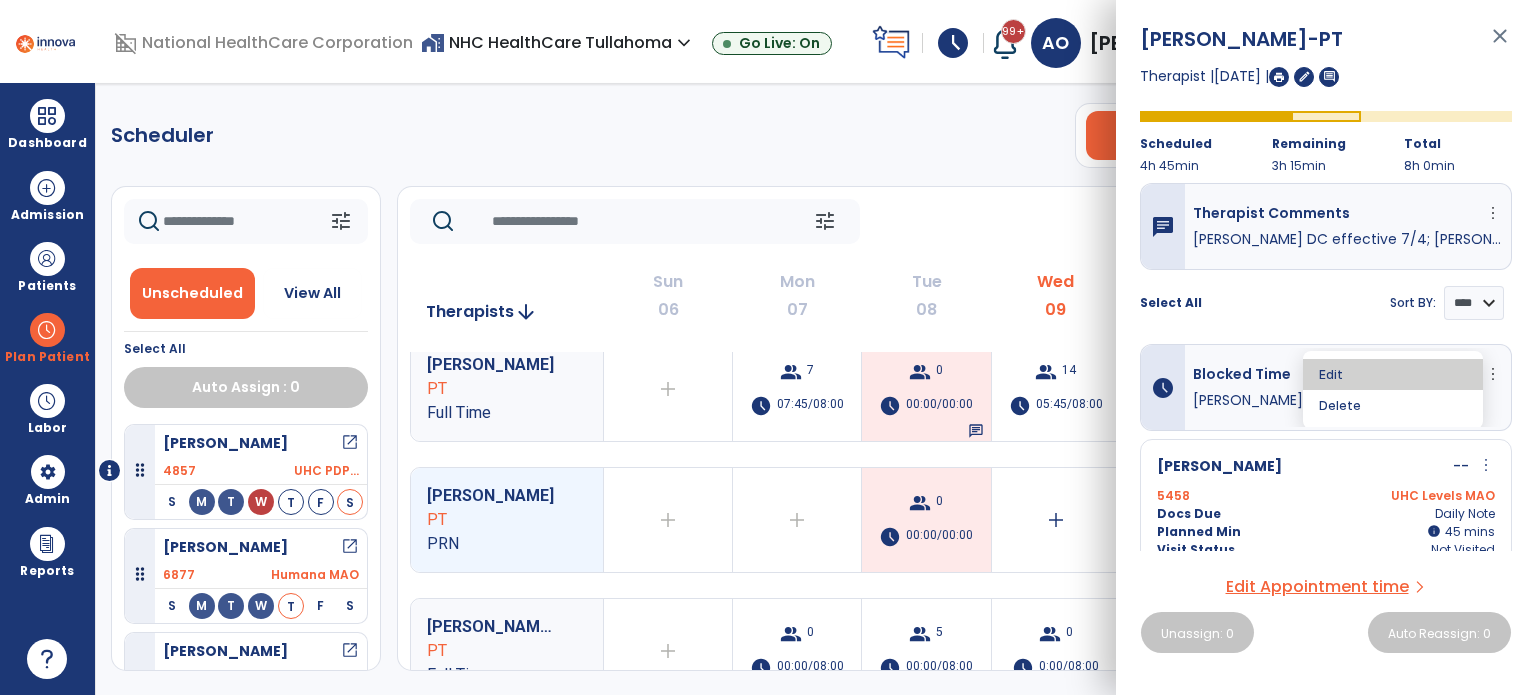 click on "Edit" at bounding box center (1393, 374) 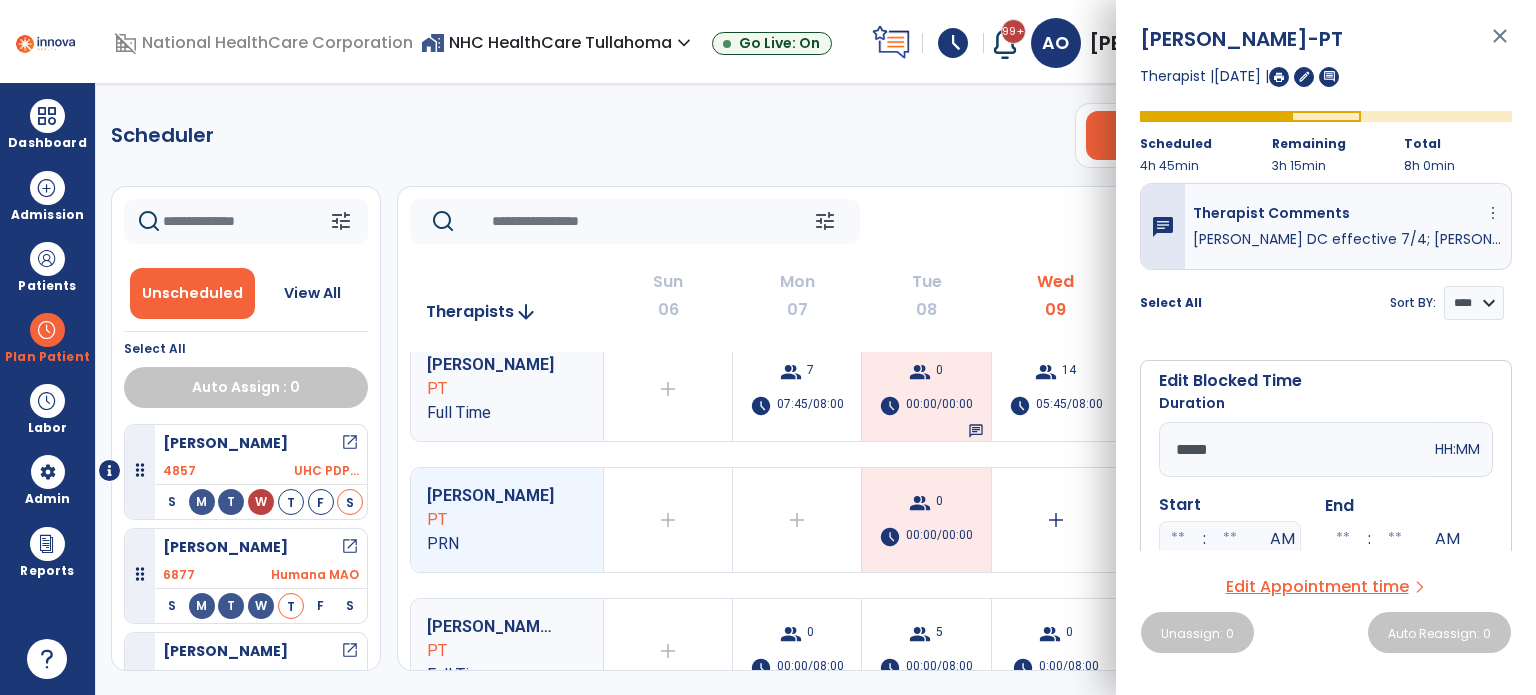scroll, scrollTop: 103, scrollLeft: 0, axis: vertical 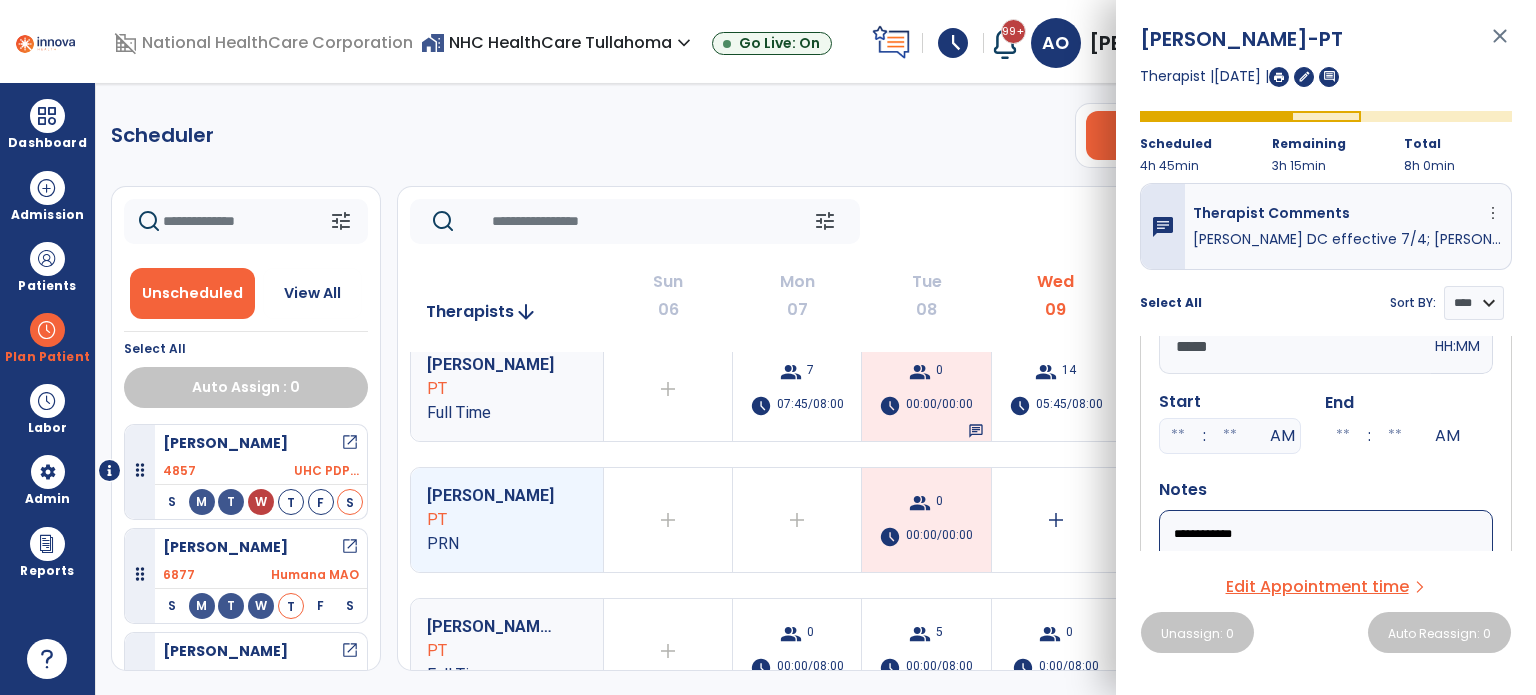 click on "**********" at bounding box center [1326, 570] 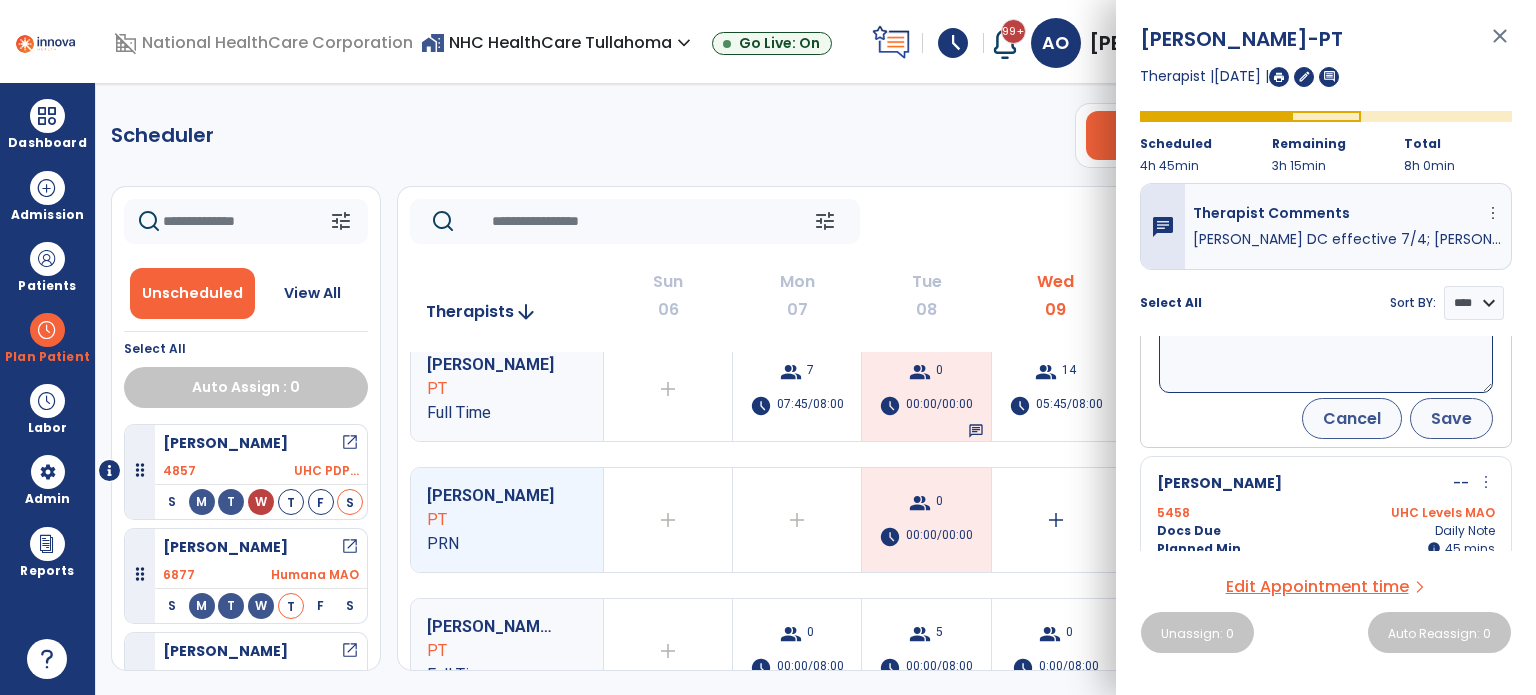 type on "**********" 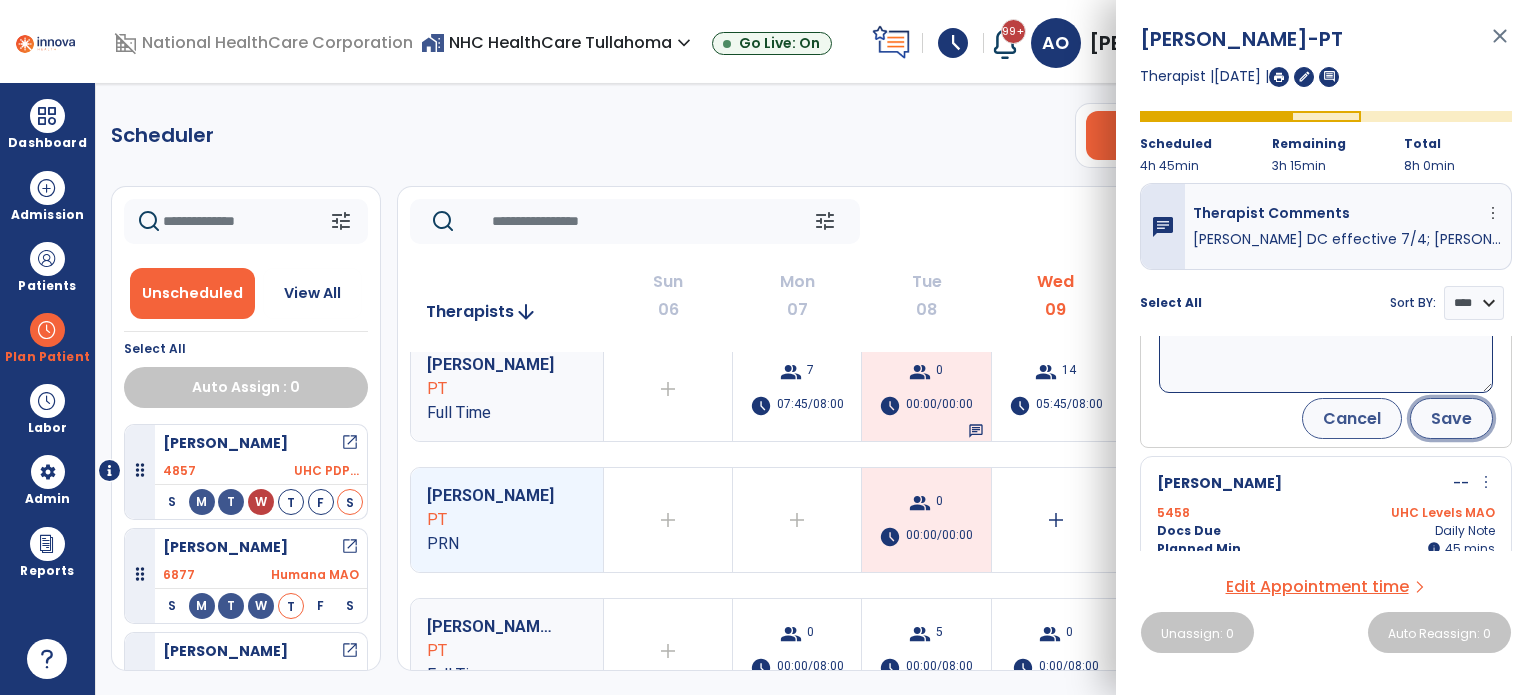 click on "Save" at bounding box center (1451, 418) 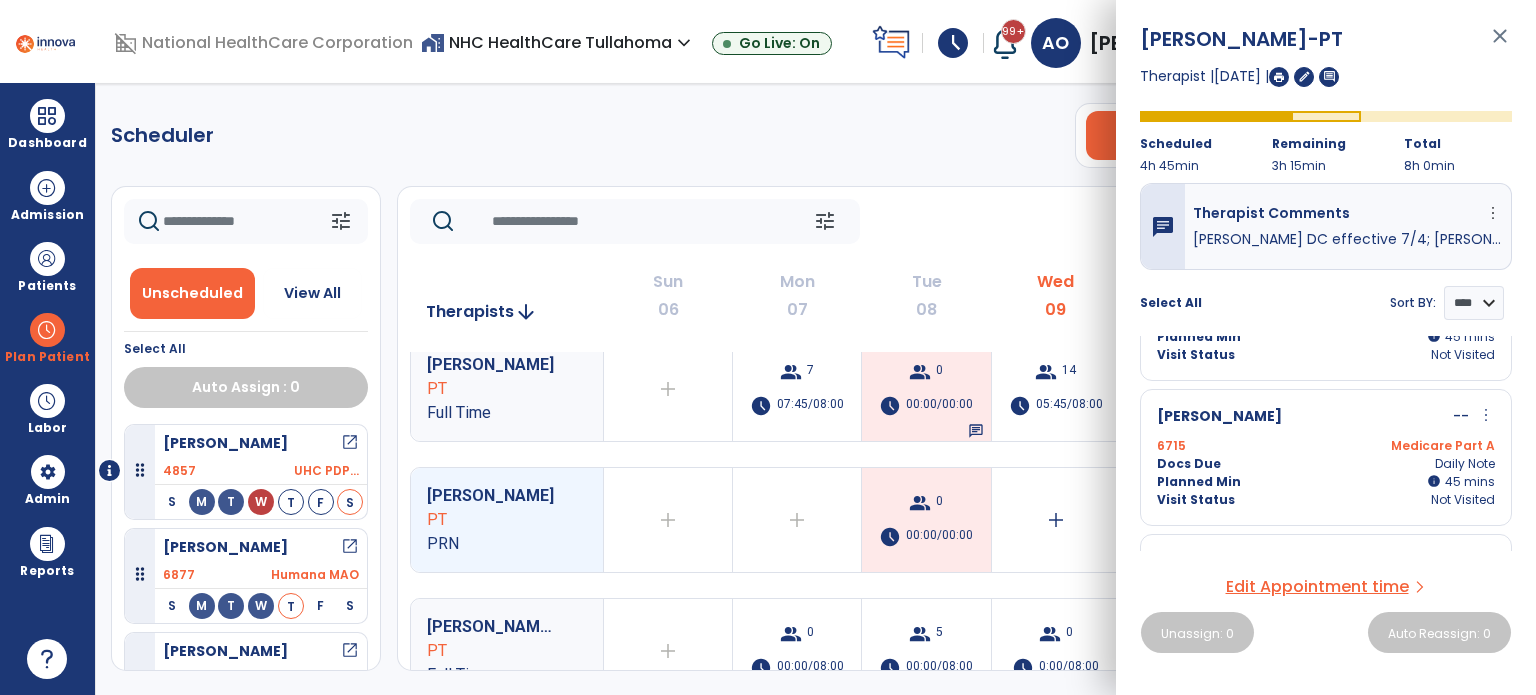 scroll, scrollTop: 324, scrollLeft: 0, axis: vertical 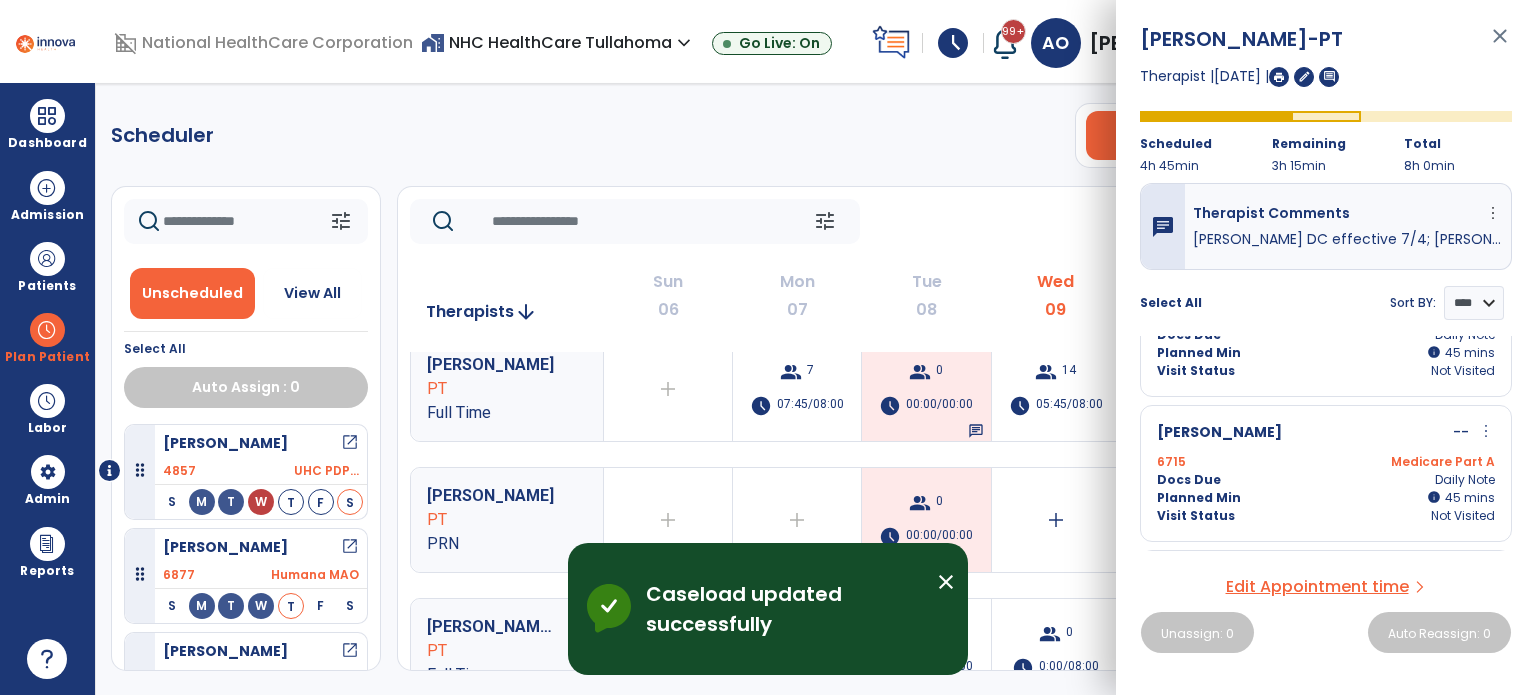 click on "Scheduler   PT   OT   ST  **** *** more_vert  Manage Labor   View All Therapists   Print" 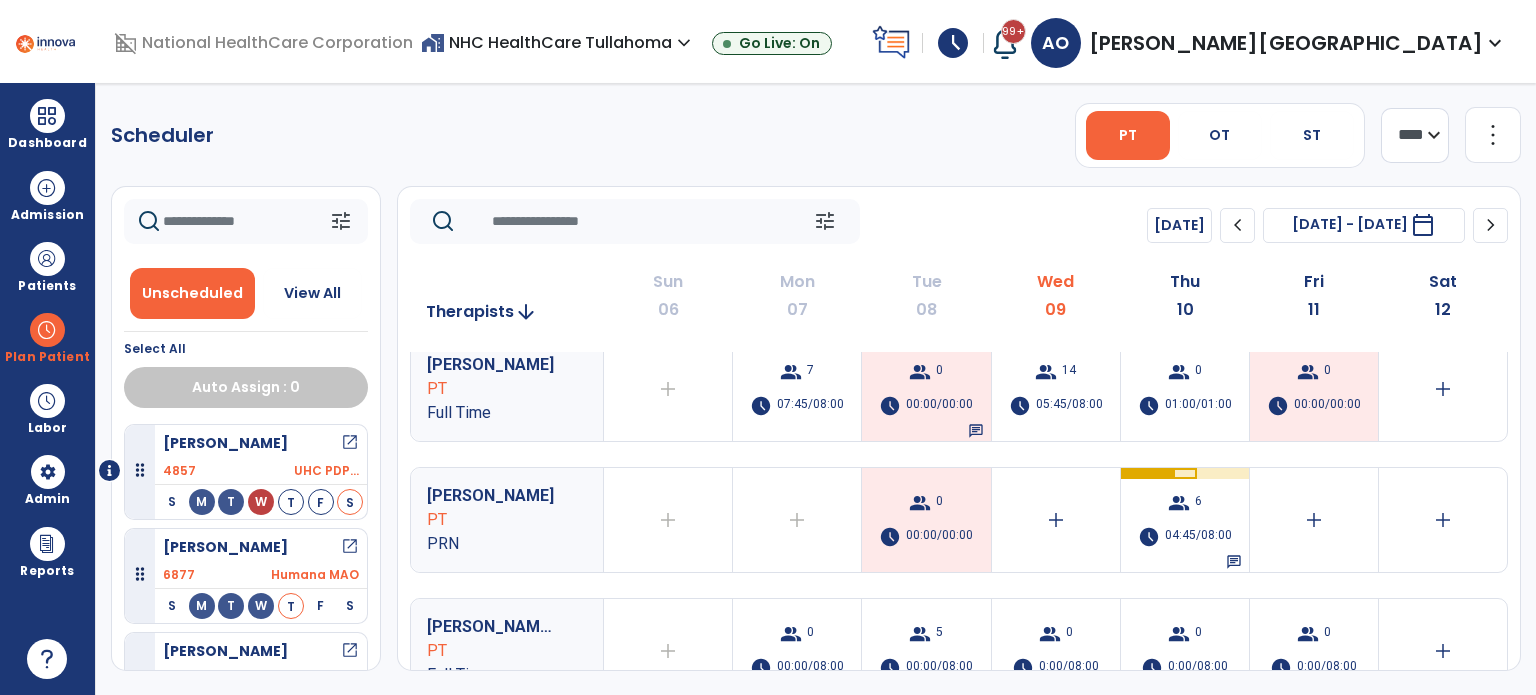 scroll, scrollTop: 0, scrollLeft: 0, axis: both 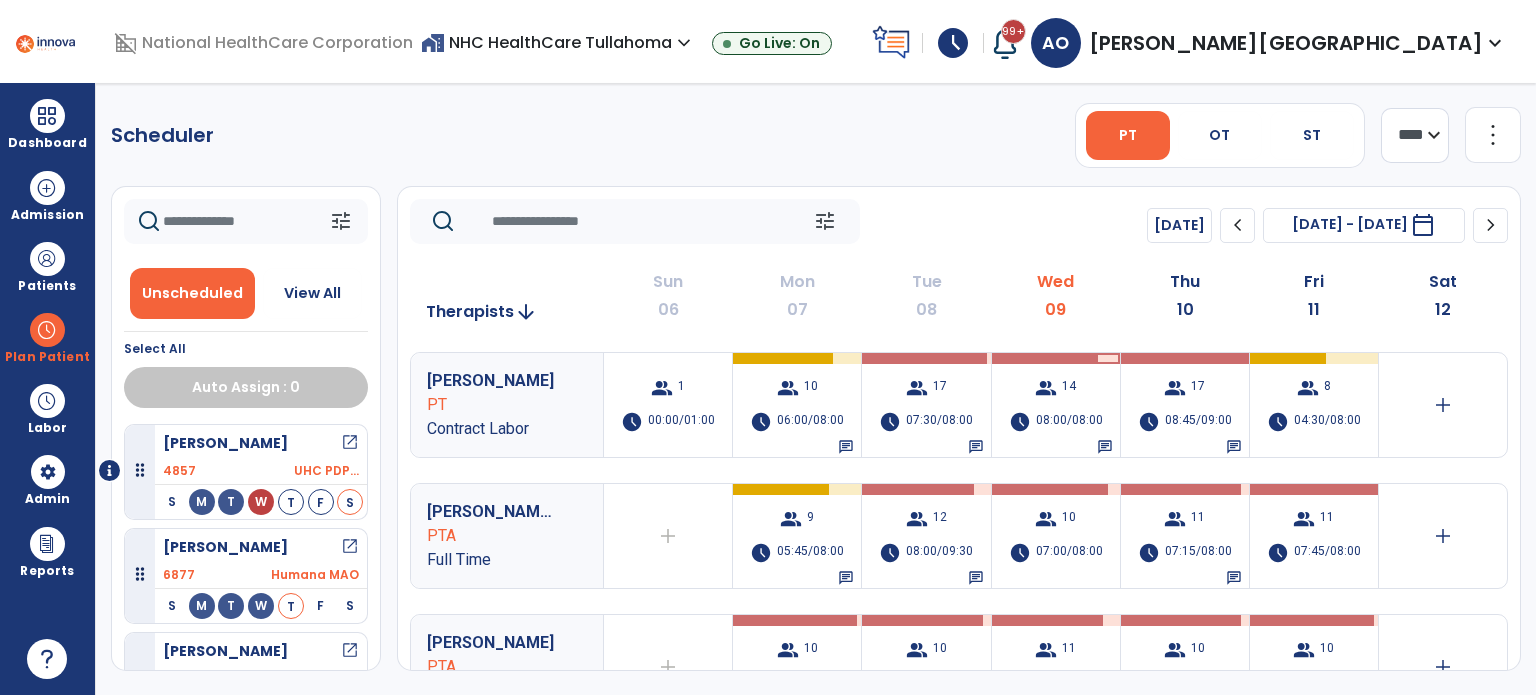 click on "Scheduler   PT   OT   ST  **** *** more_vert  Manage Labor   View All Therapists   Print" 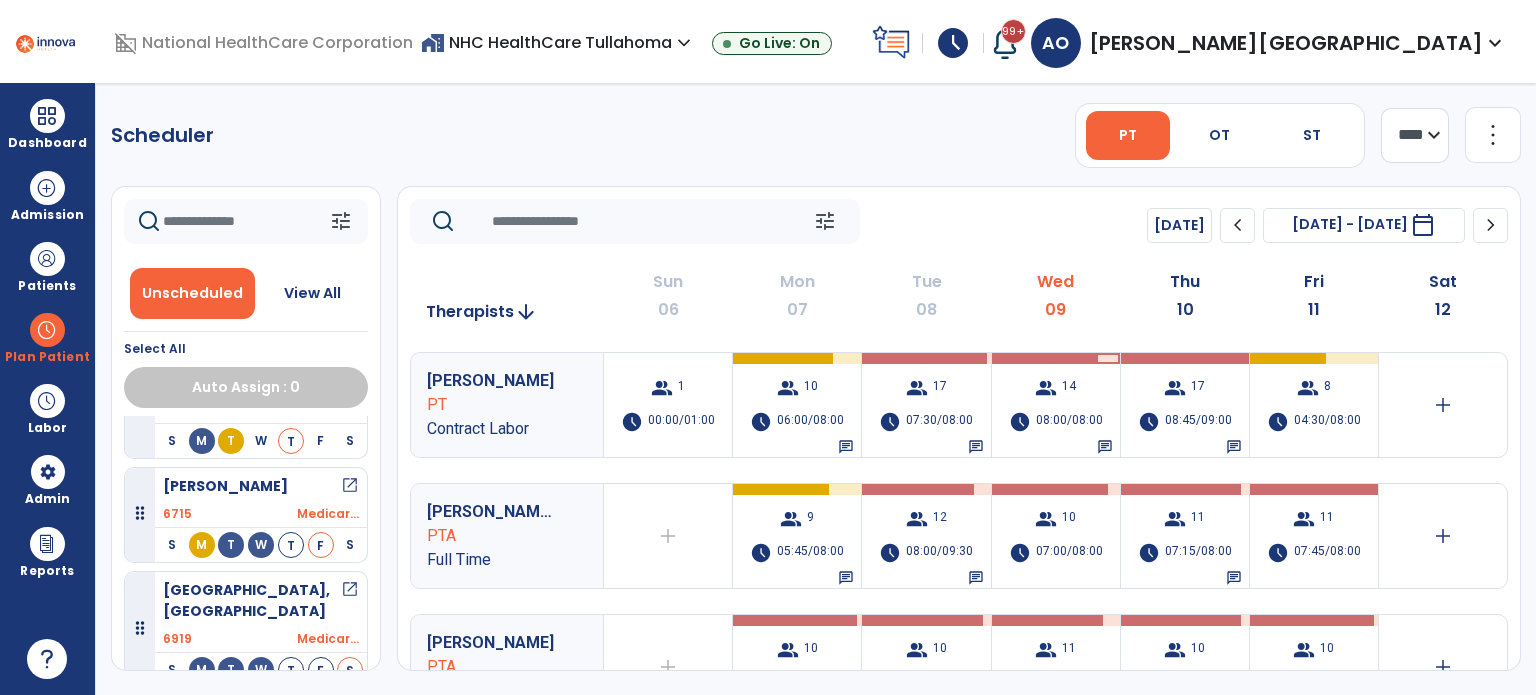scroll, scrollTop: 1390, scrollLeft: 0, axis: vertical 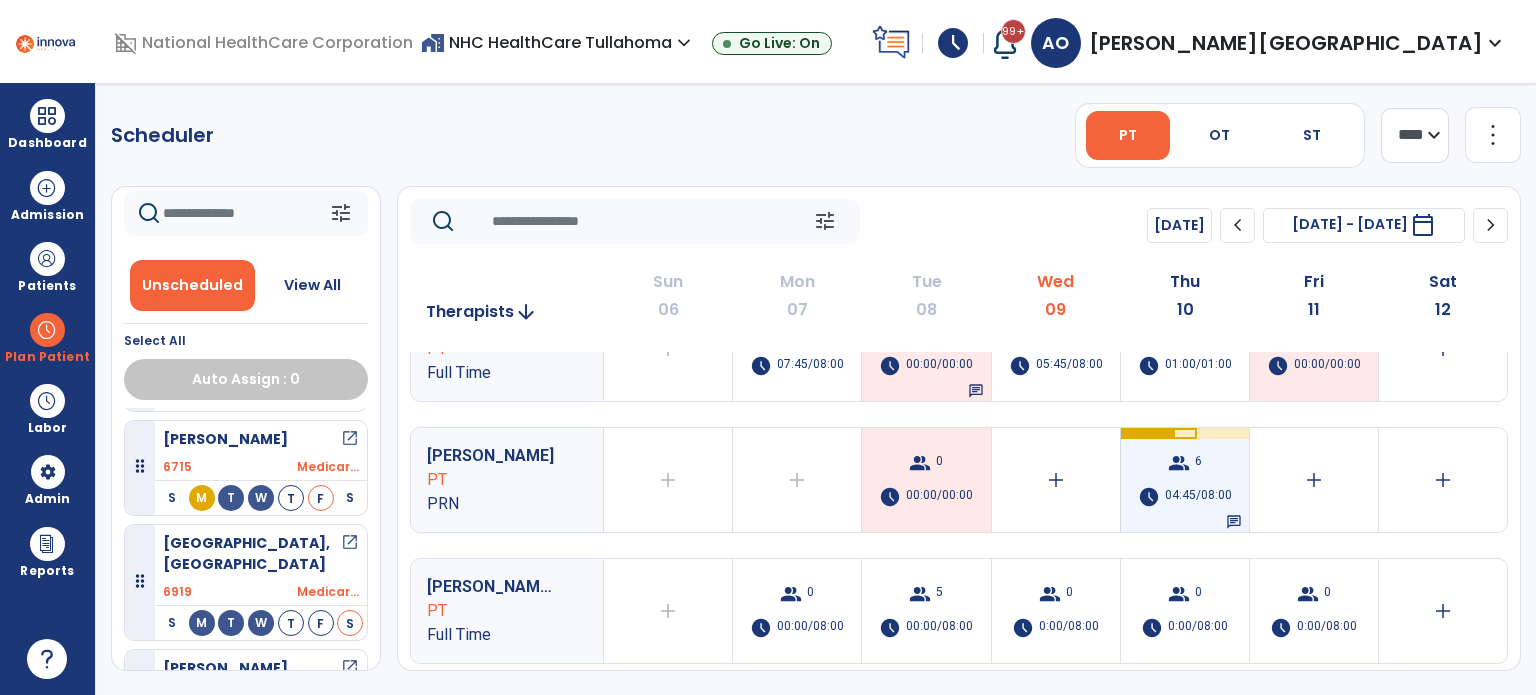 click on "group" at bounding box center [1179, 463] 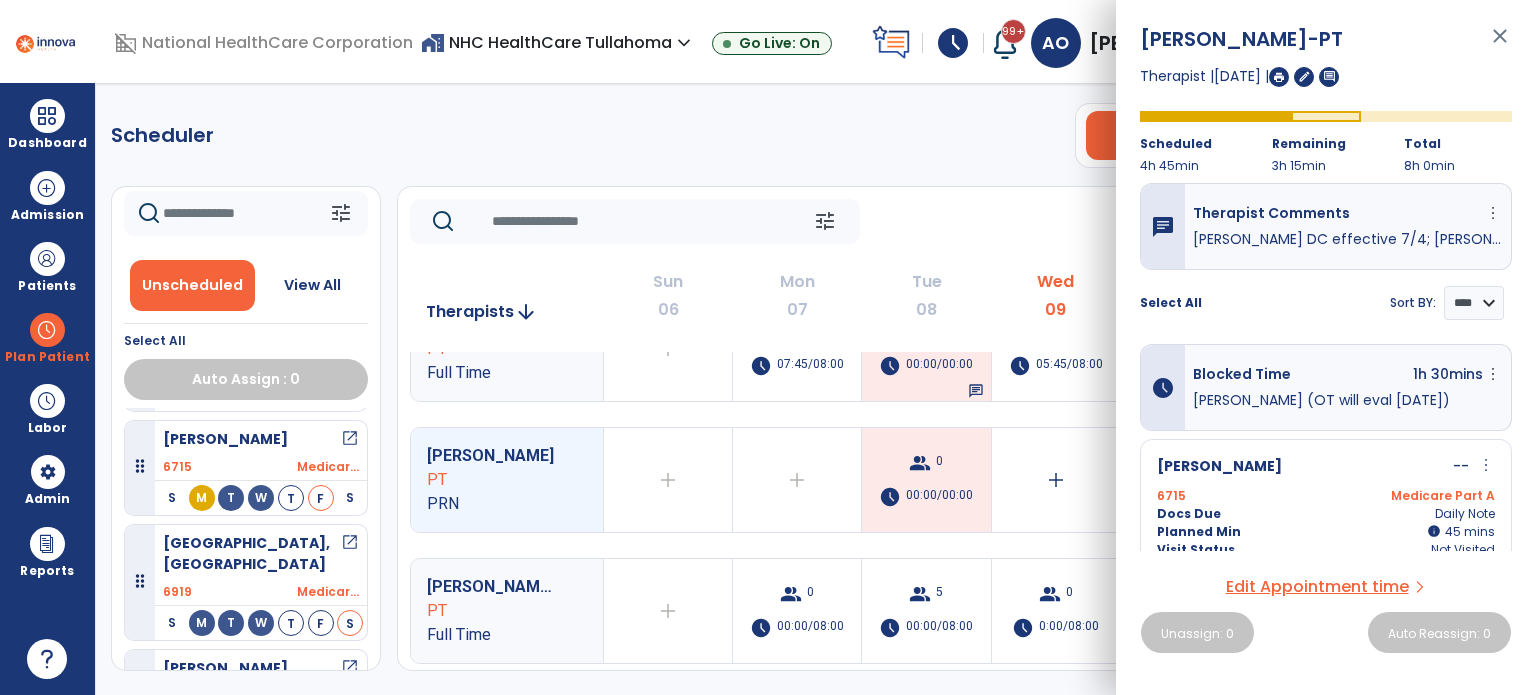 click on "Scheduler   PT   OT   ST  **** *** more_vert  Manage Labor   View All Therapists   Print" 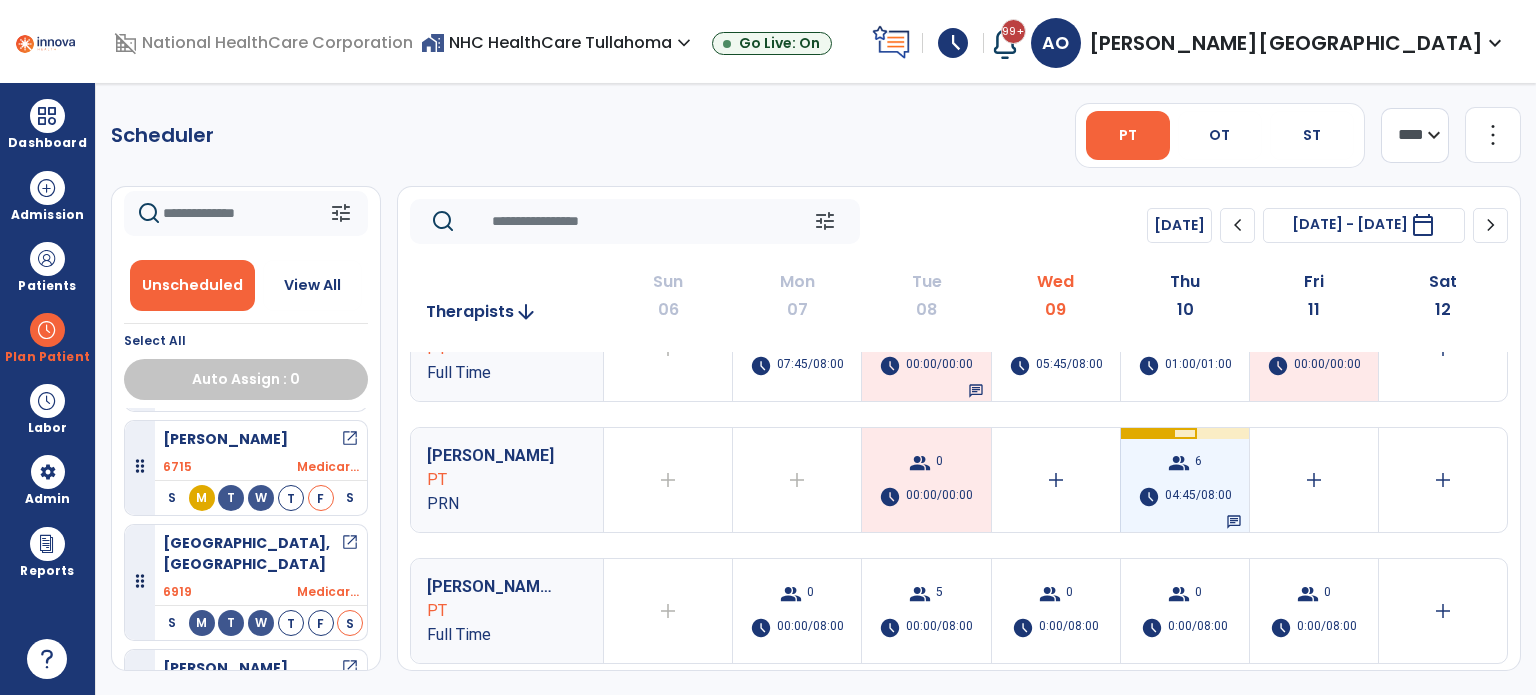 click on "group  6  schedule  04:45/08:00   chat" at bounding box center (1185, 480) 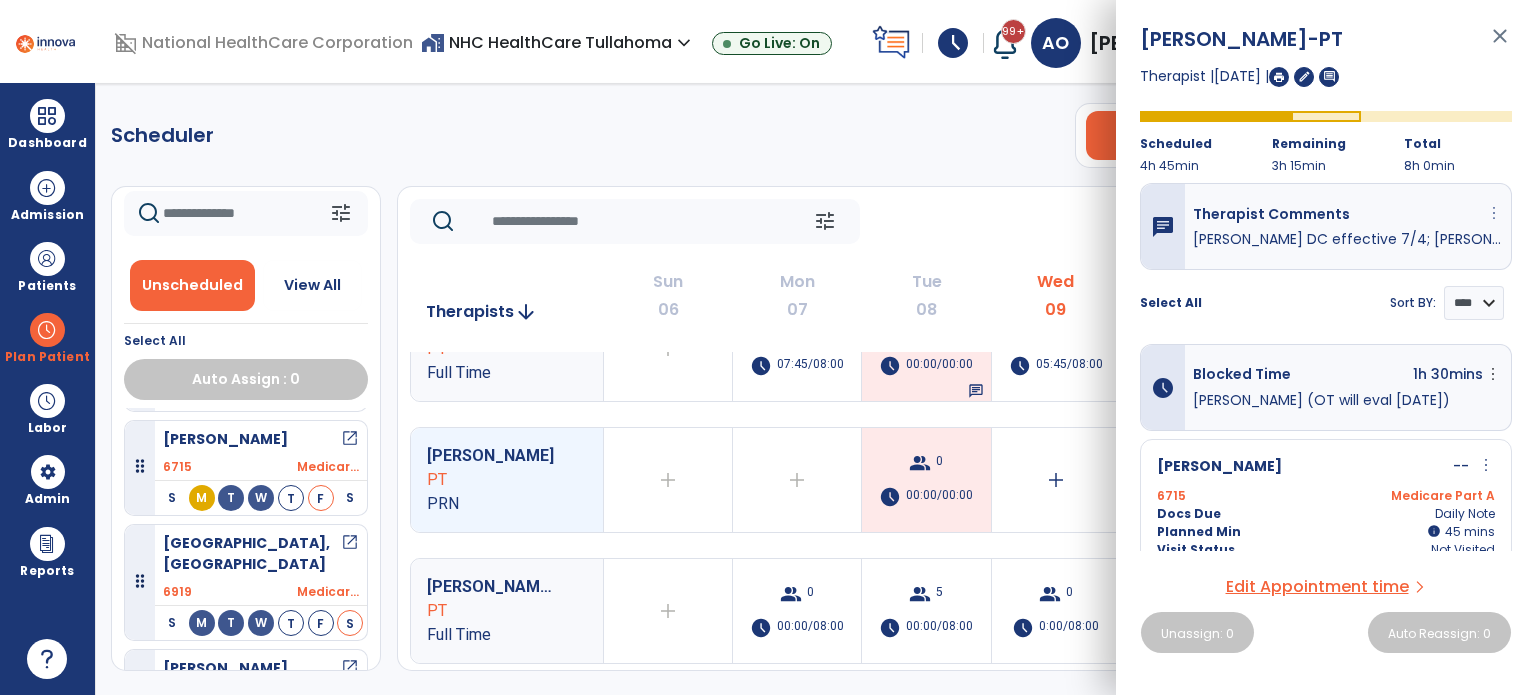 click on "more_vert" at bounding box center (1494, 213) 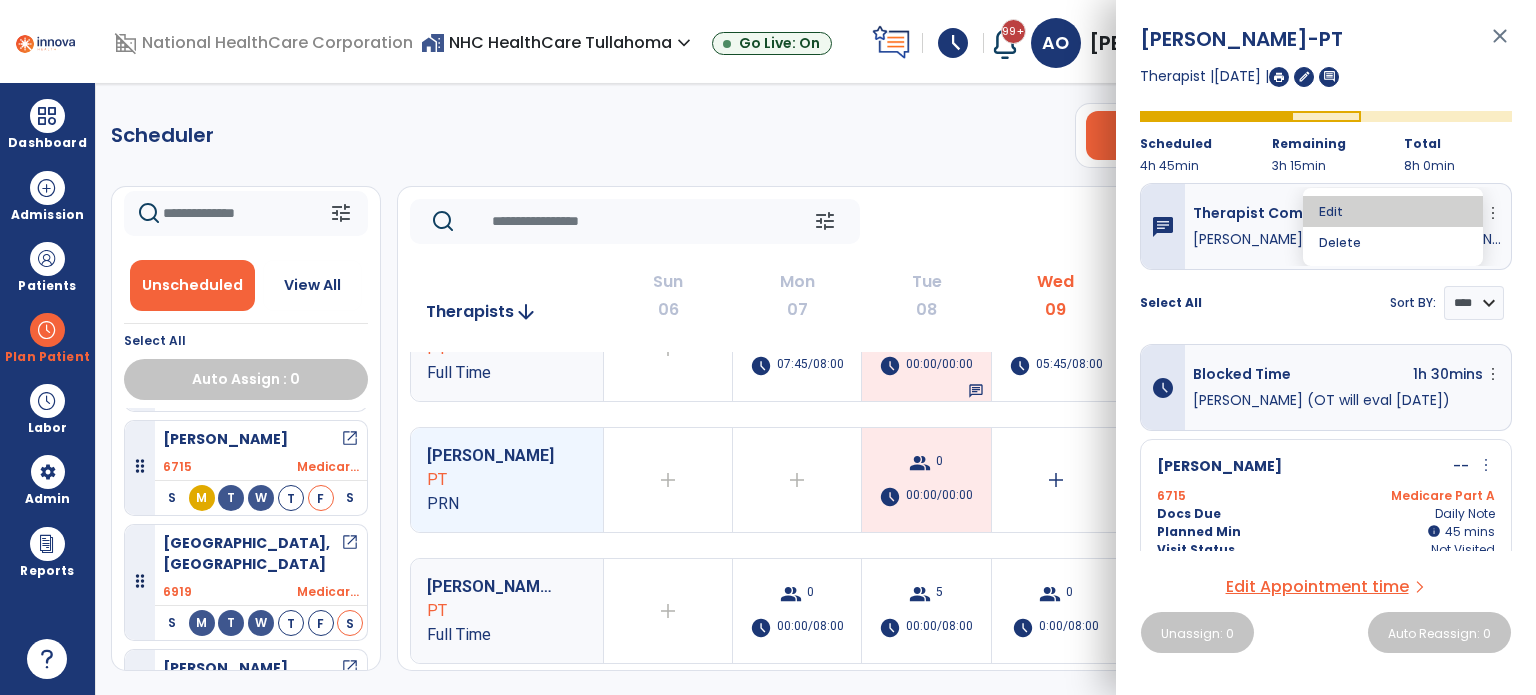 click on "Edit" at bounding box center (1393, 211) 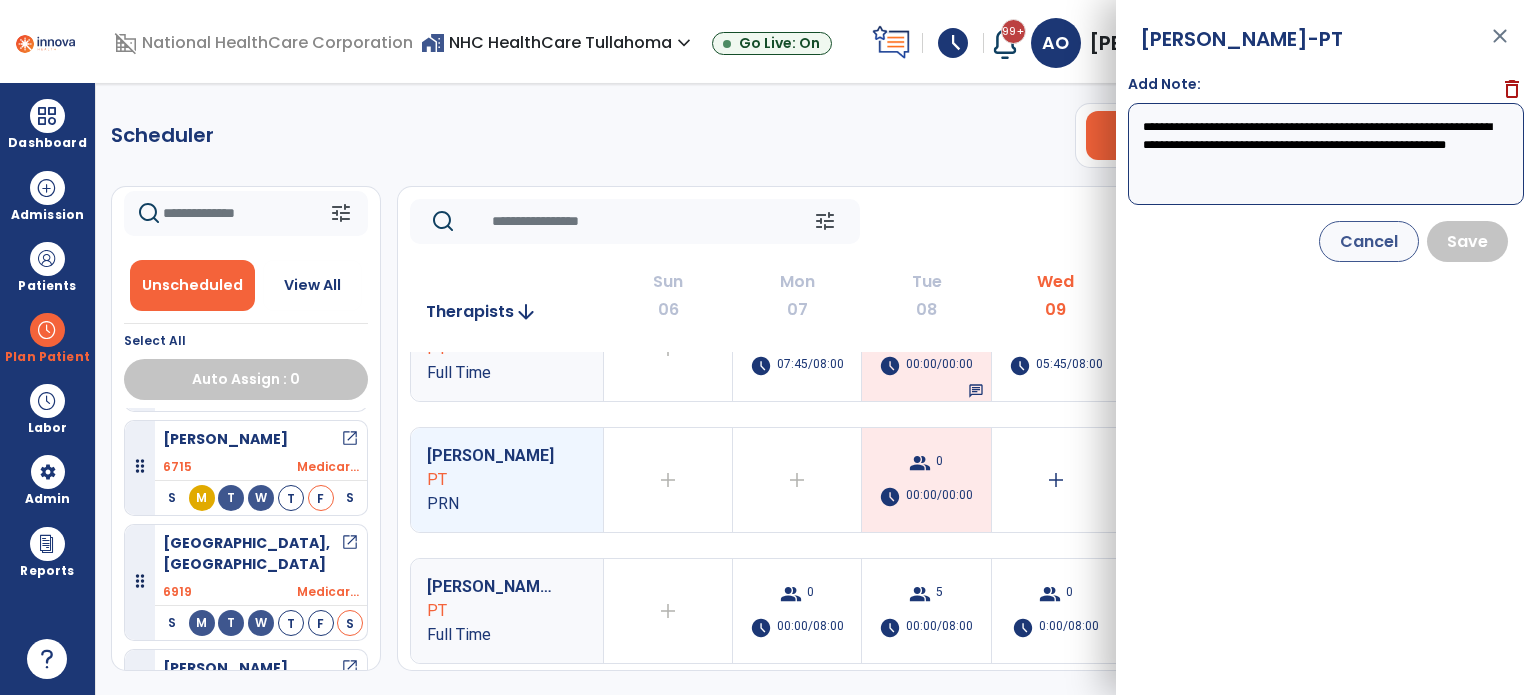 drag, startPoint x: 1243, startPoint y: 143, endPoint x: 1128, endPoint y: 141, distance: 115.01739 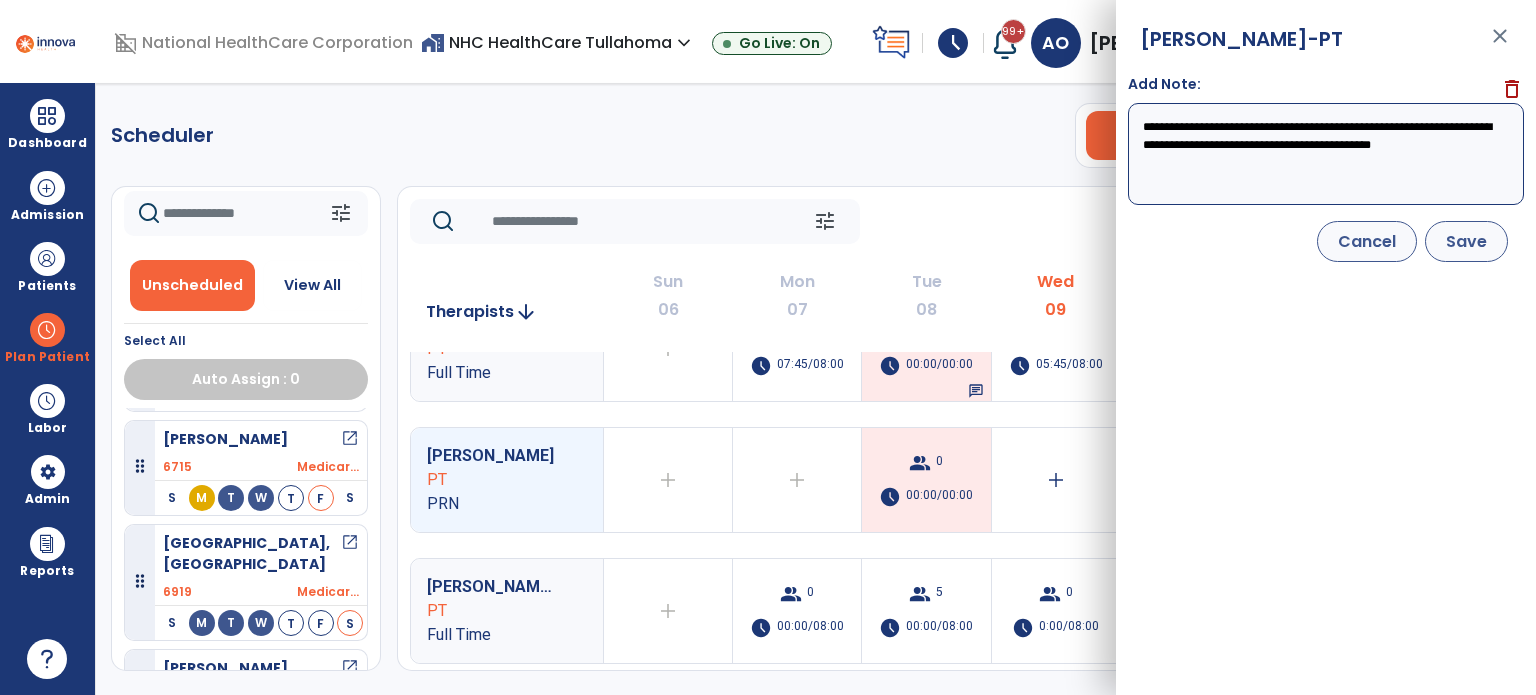 type on "**********" 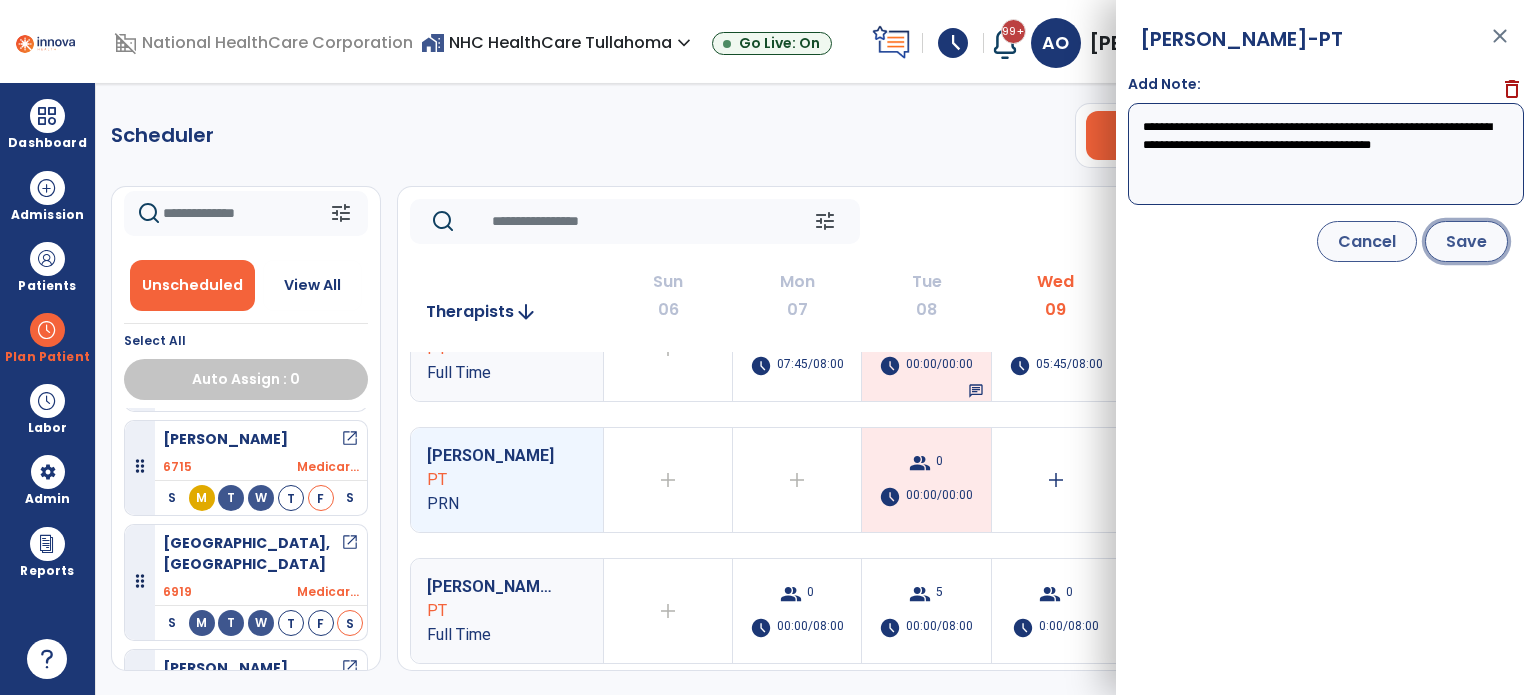 click on "Save" at bounding box center (1466, 241) 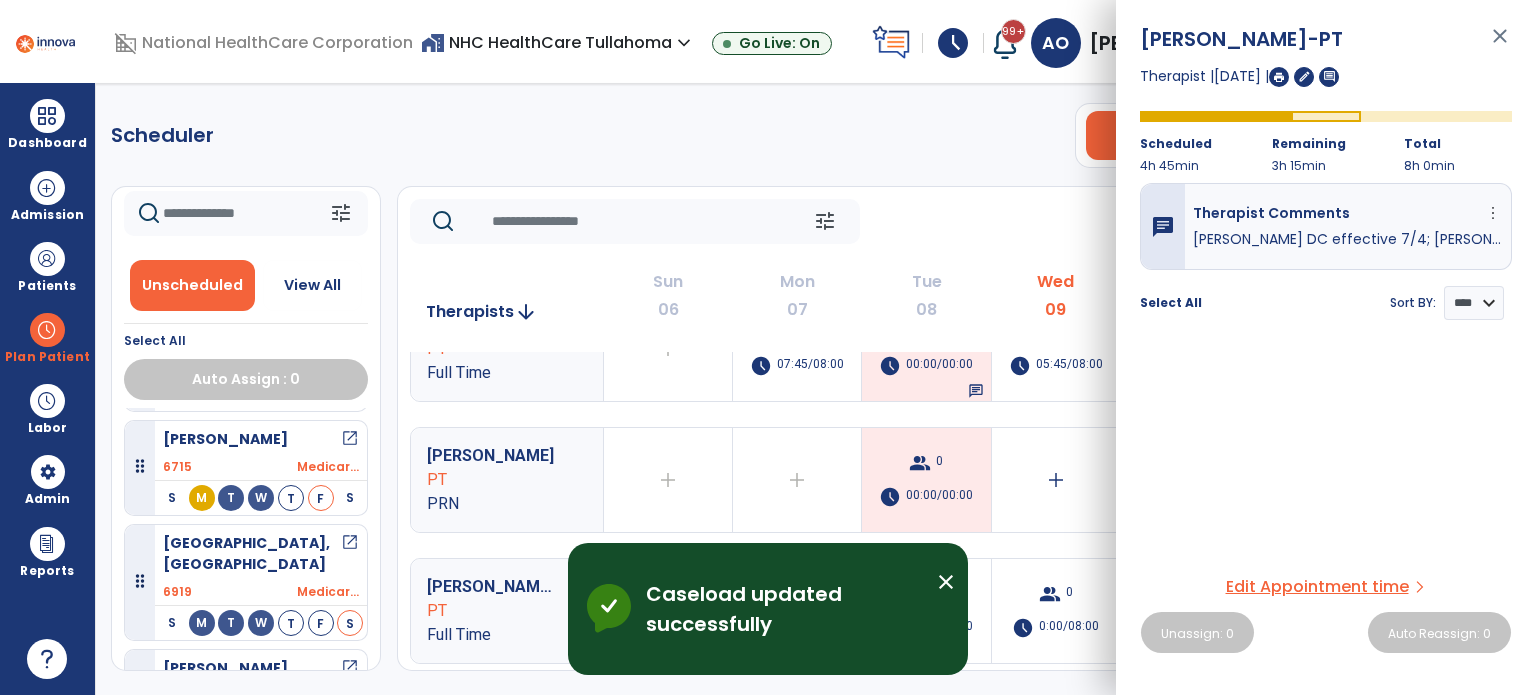 click on "Scheduler   PT   OT   ST  **** *** more_vert  Manage Labor   View All Therapists   Print   tune   Unscheduled   View All  Select All  Auto Assign : 0   [PERSON_NAME]   open_in_new  4857 UHC PDP...  S M T W T F S  [PERSON_NAME]   open_in_new  6877 Humana MAO  S M T W T F S  [PERSON_NAME]   open_in_new  5926 Medicar...  S M T W T F S  [PERSON_NAME]   open_in_new  5667 Outlier...  S M T W T F S  [PERSON_NAME]   open_in_new  4110 Medicar...  S M T W T F S  [PERSON_NAME]   open_in_new  6823 Medicar...  S M T W T F S  [PERSON_NAME]   open_in_new  6783 Managed...  S M T W T F S  Honey, [PERSON_NAME]   open_in_new  29406 Medicar...  S M T W T F S  [PERSON_NAME]   open_in_new  3788 Medicar...  S M T W T F S  [PERSON_NAME]   open_in_new  5518 Outlier...  S M T W T F S  [PERSON_NAME]   open_in_new  6251 Cigna M...  S M T W T F S  [PERSON_NAME]   open_in_new  5626 Medicar...  S M T W T F S  [PERSON_NAME]   open_in_new  6682 Medicar...  S M T W T F S  [PERSON_NAME]   open_in_new  6715 Medicar...  S M T W T F S 6919 S M T W" at bounding box center (816, 389) 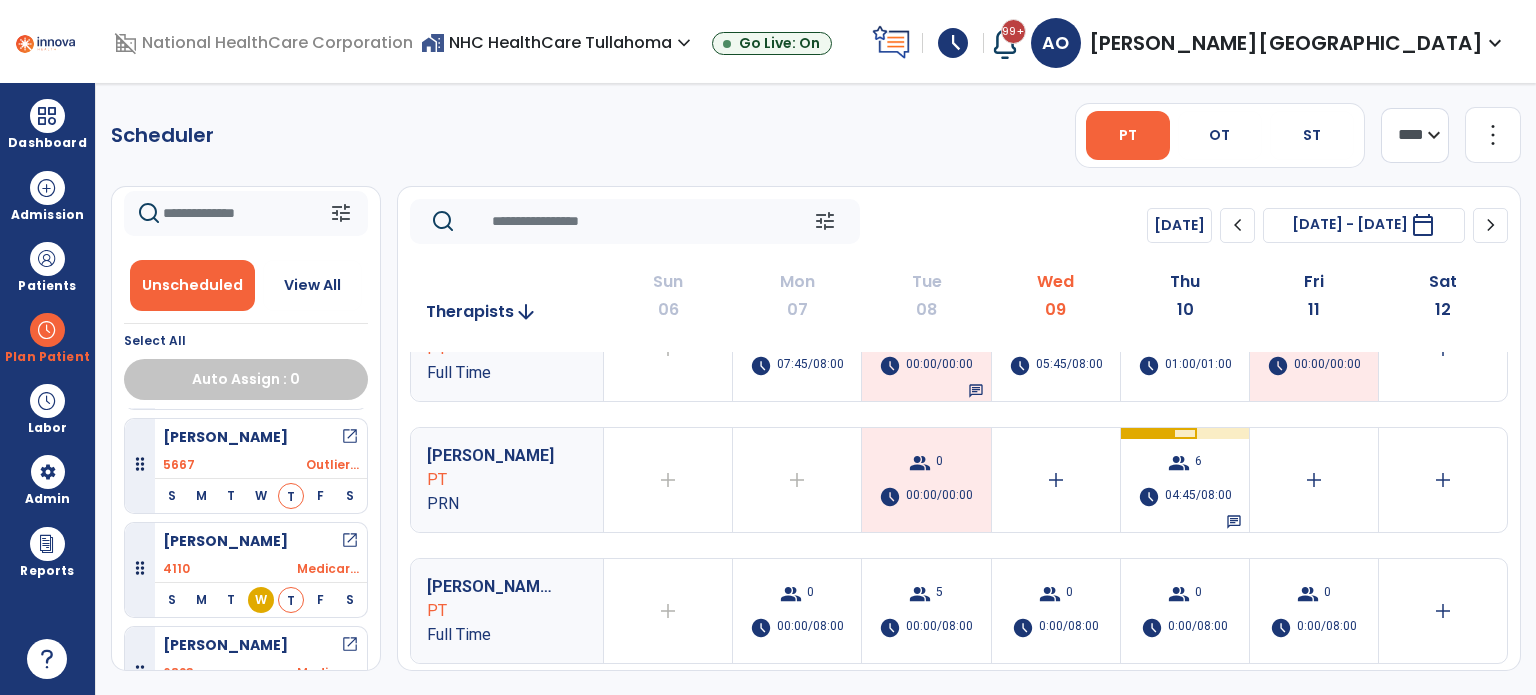 scroll, scrollTop: 312, scrollLeft: 0, axis: vertical 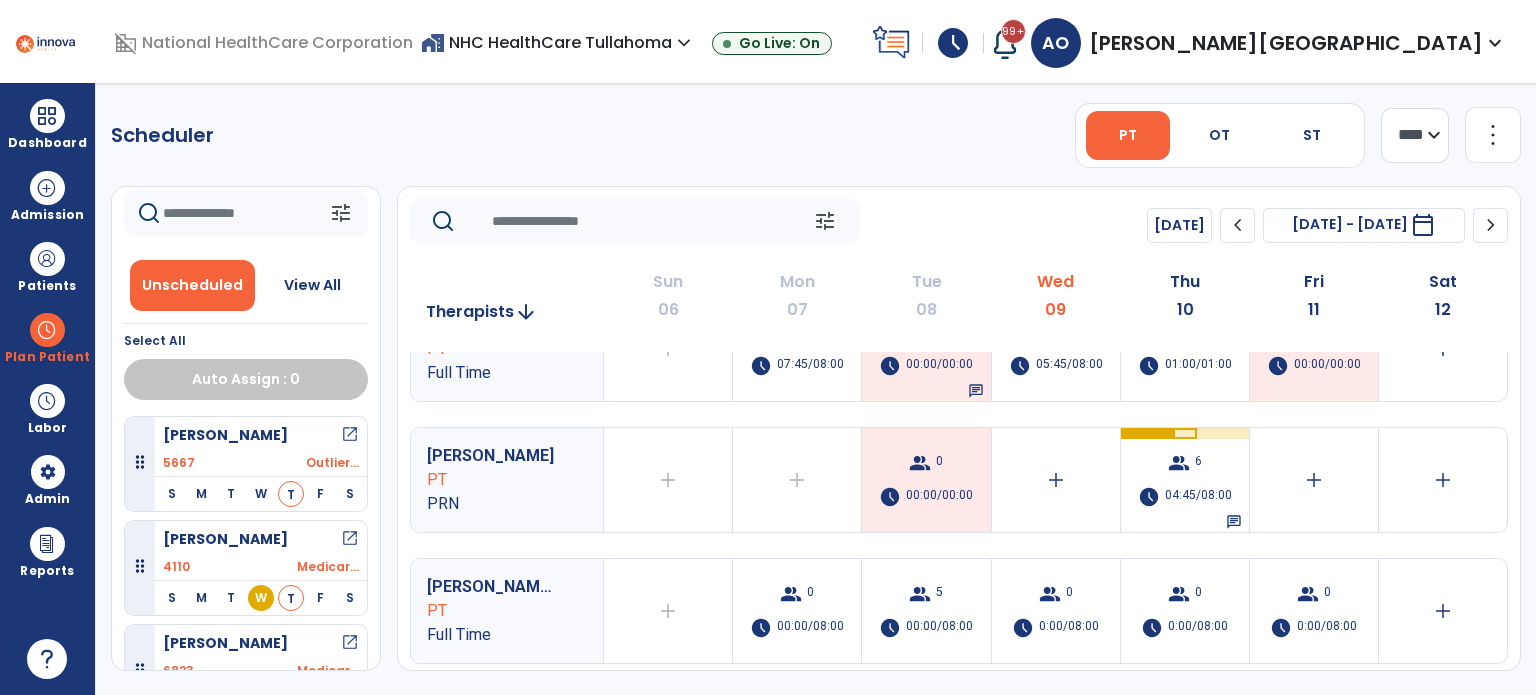 click on "Scheduler   PT   OT   ST  **** *** more_vert  Manage Labor   View All Therapists   Print" 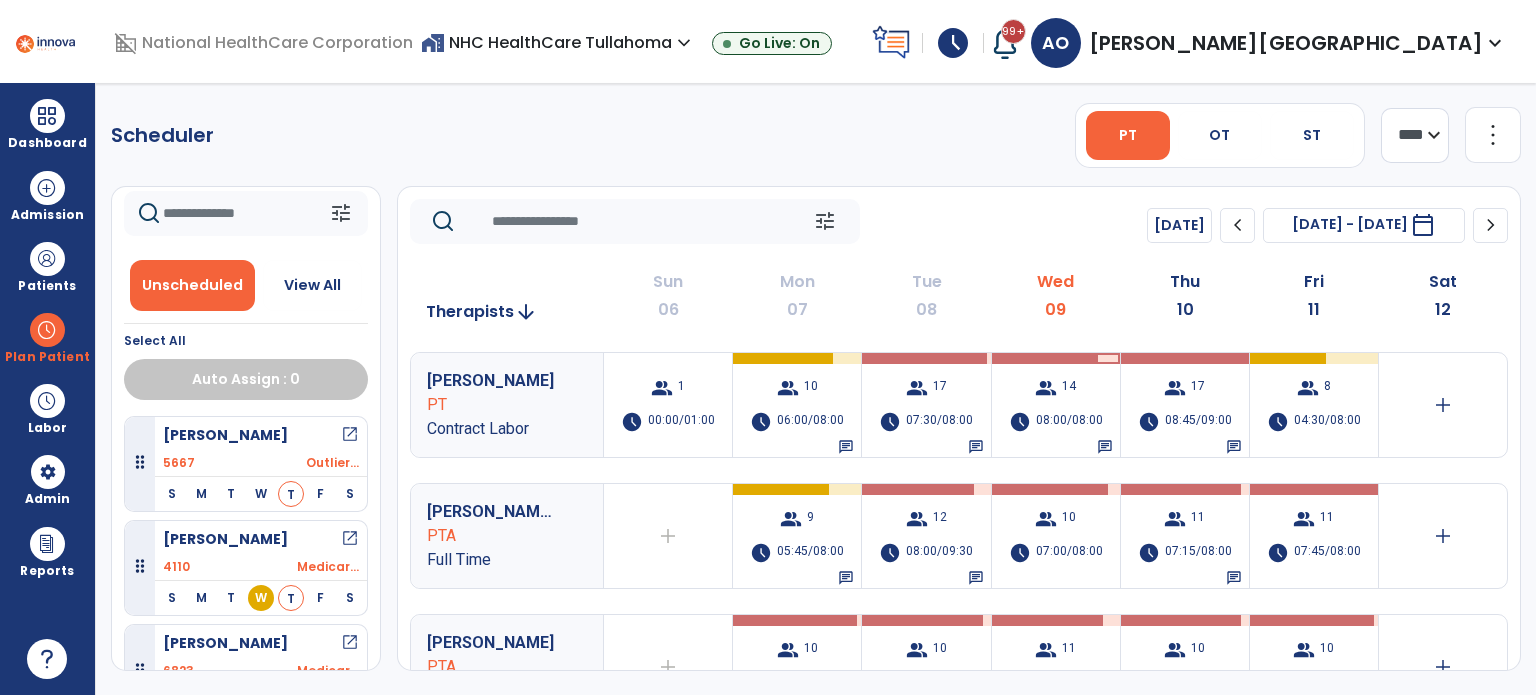 scroll, scrollTop: 0, scrollLeft: 0, axis: both 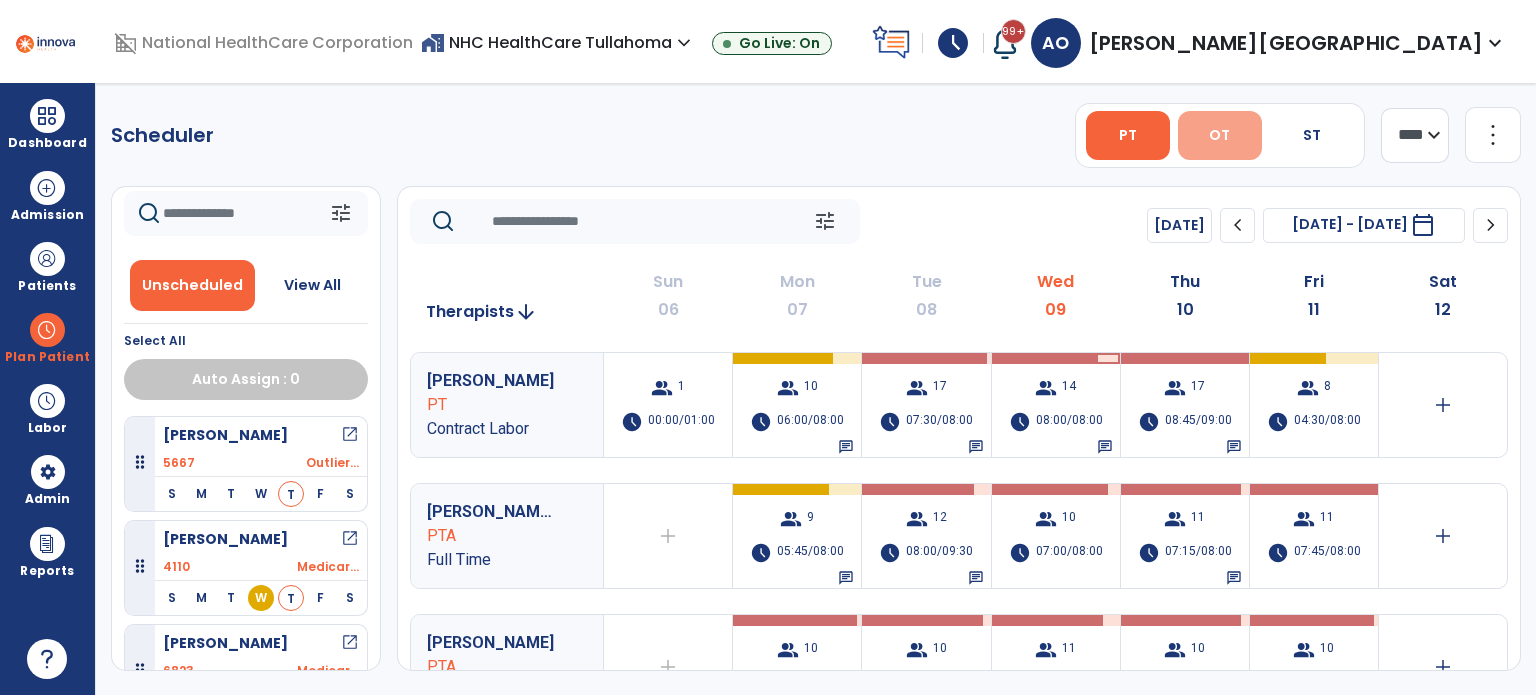 click on "OT" at bounding box center (1220, 135) 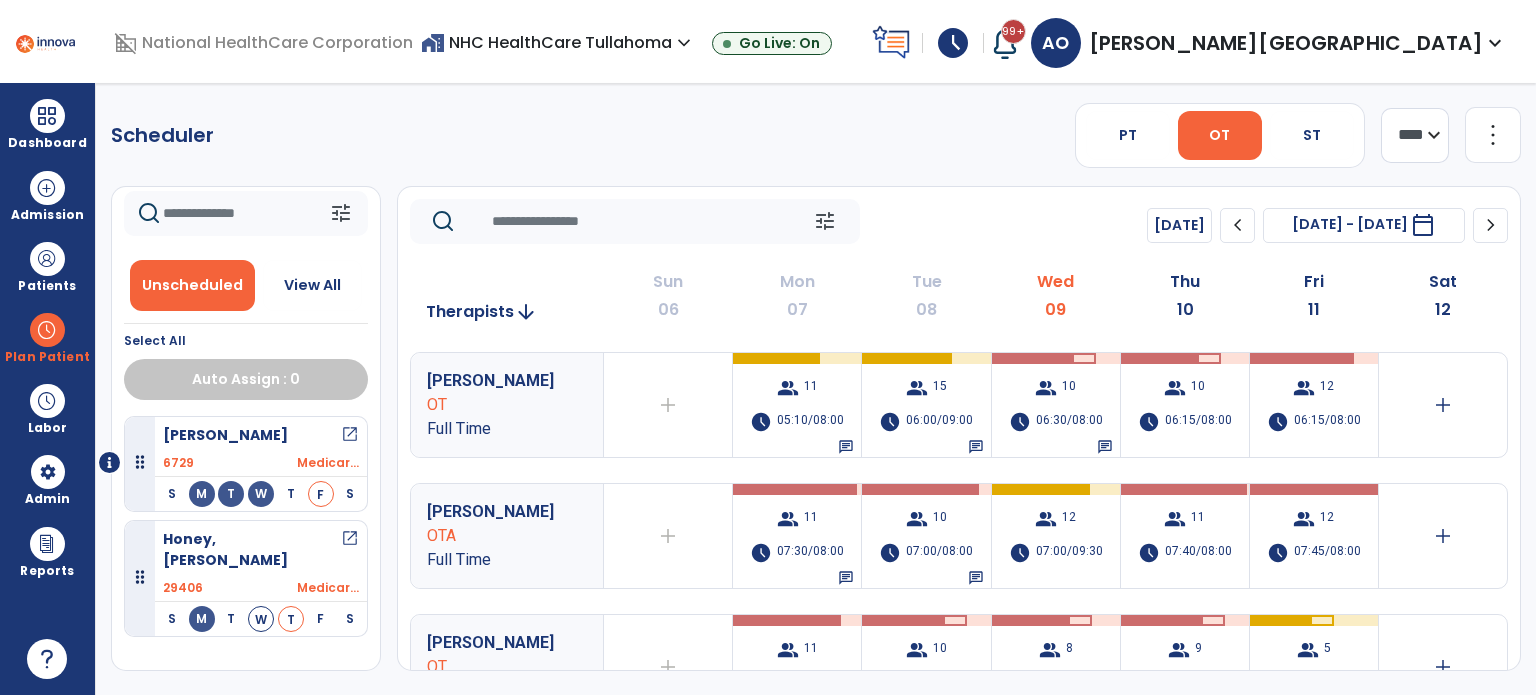 scroll, scrollTop: 0, scrollLeft: 0, axis: both 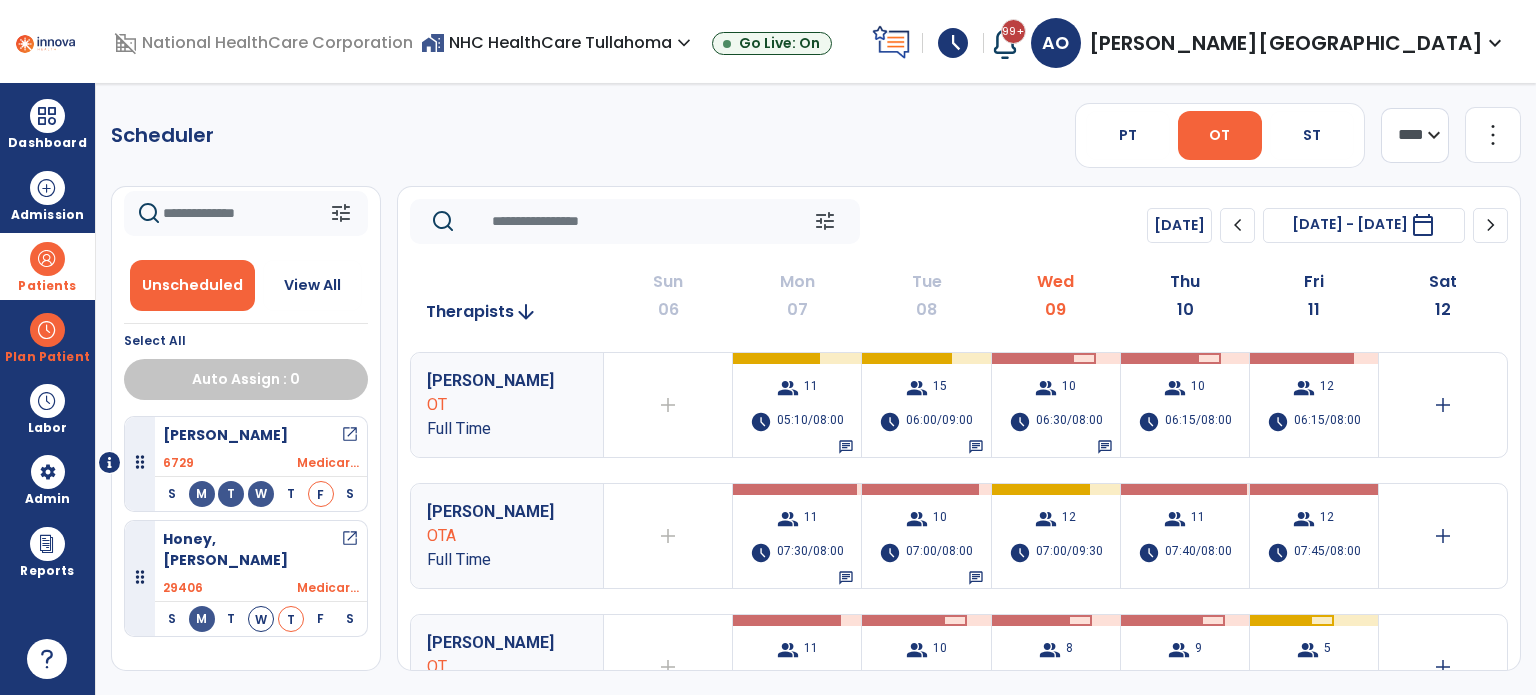 click on "Patients" at bounding box center [47, 266] 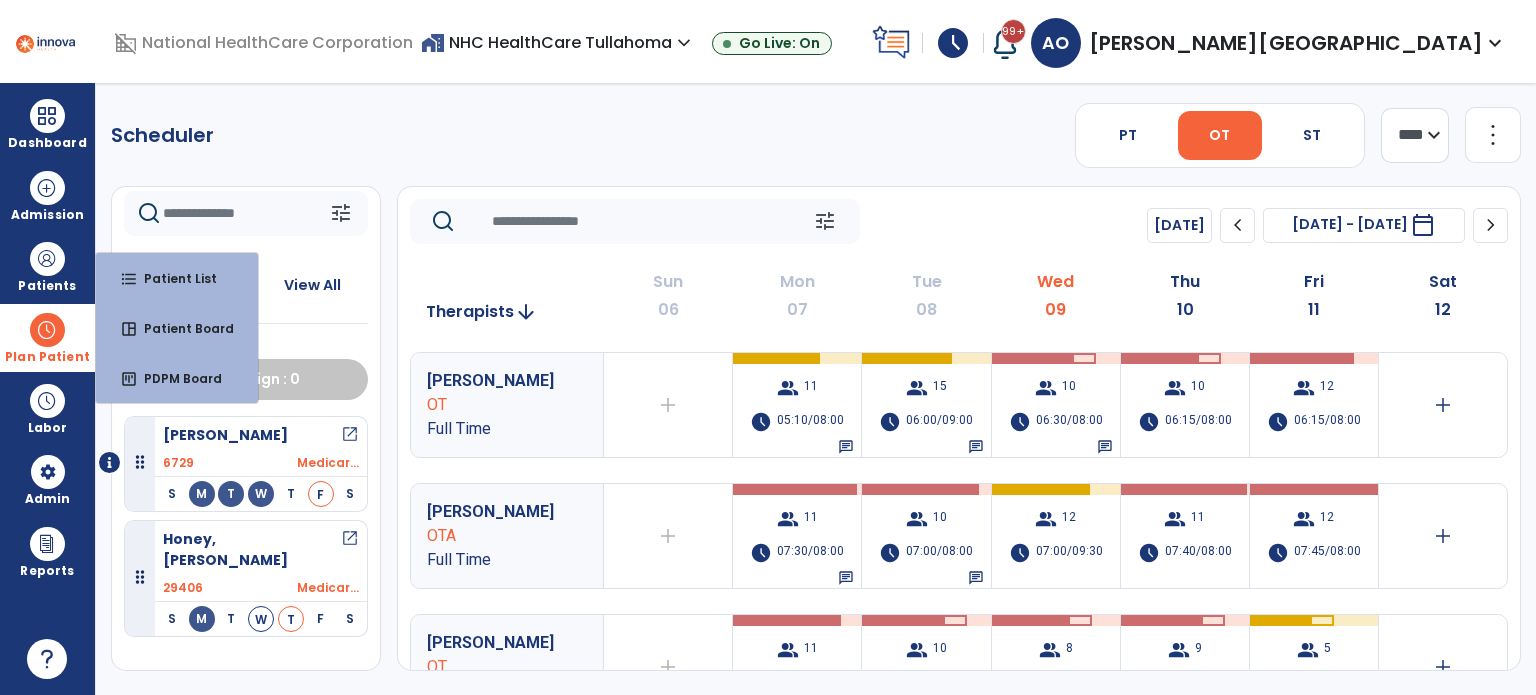 click at bounding box center [47, 330] 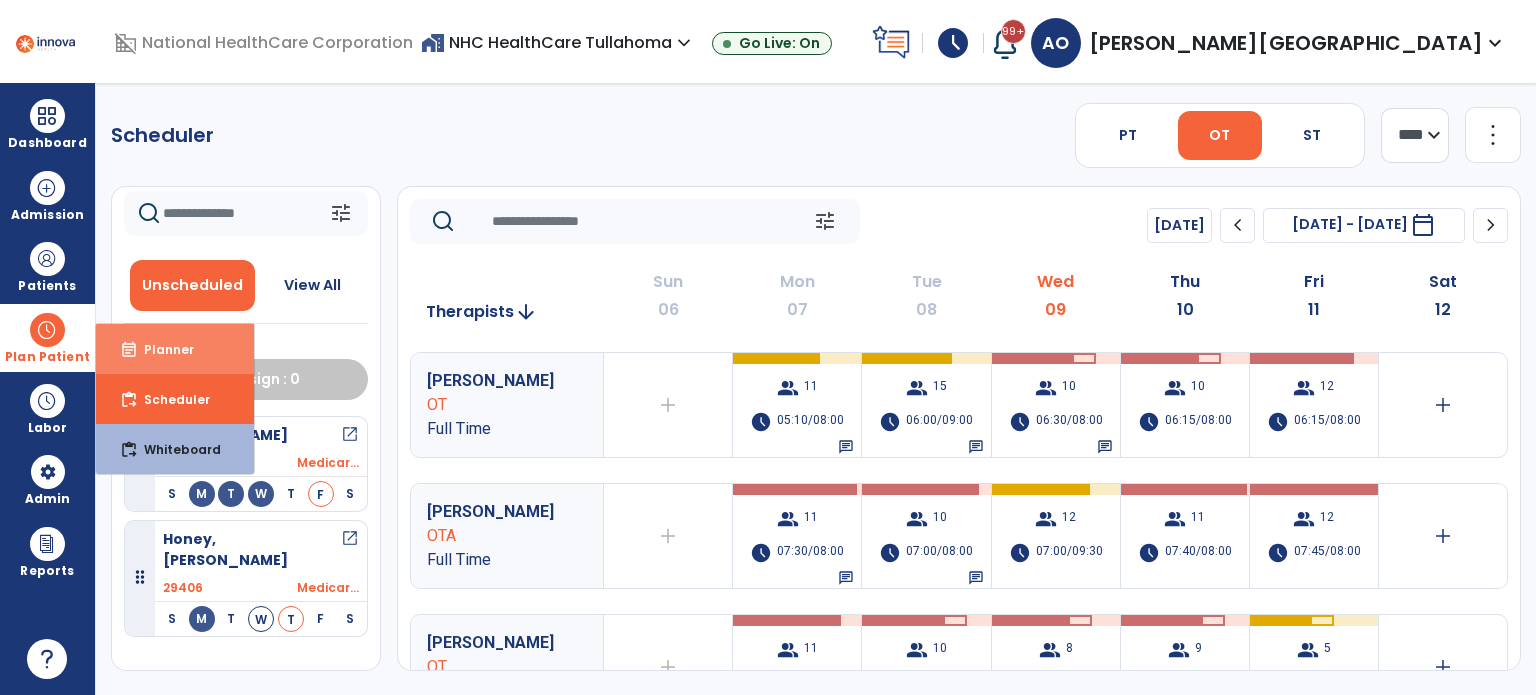 click on "Planner" at bounding box center [161, 349] 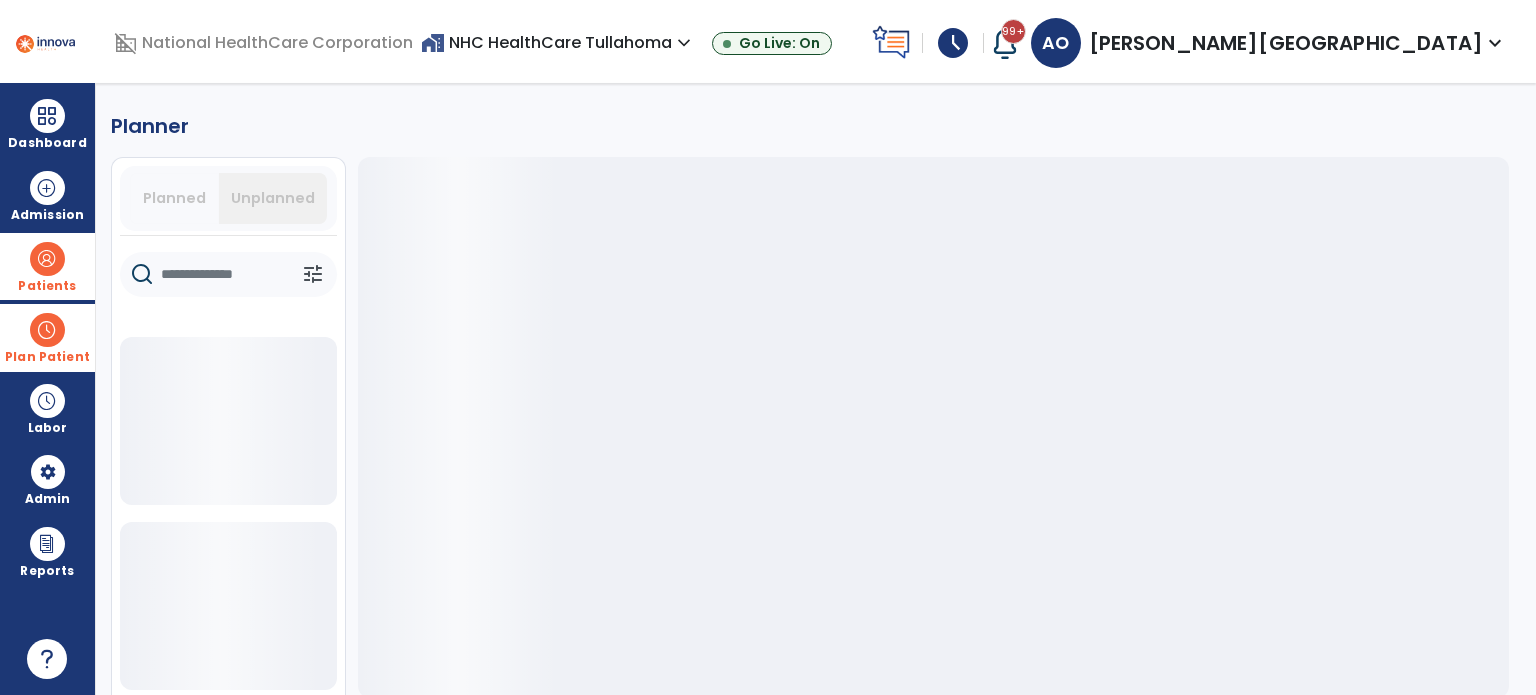 click on "Patients" at bounding box center (47, 266) 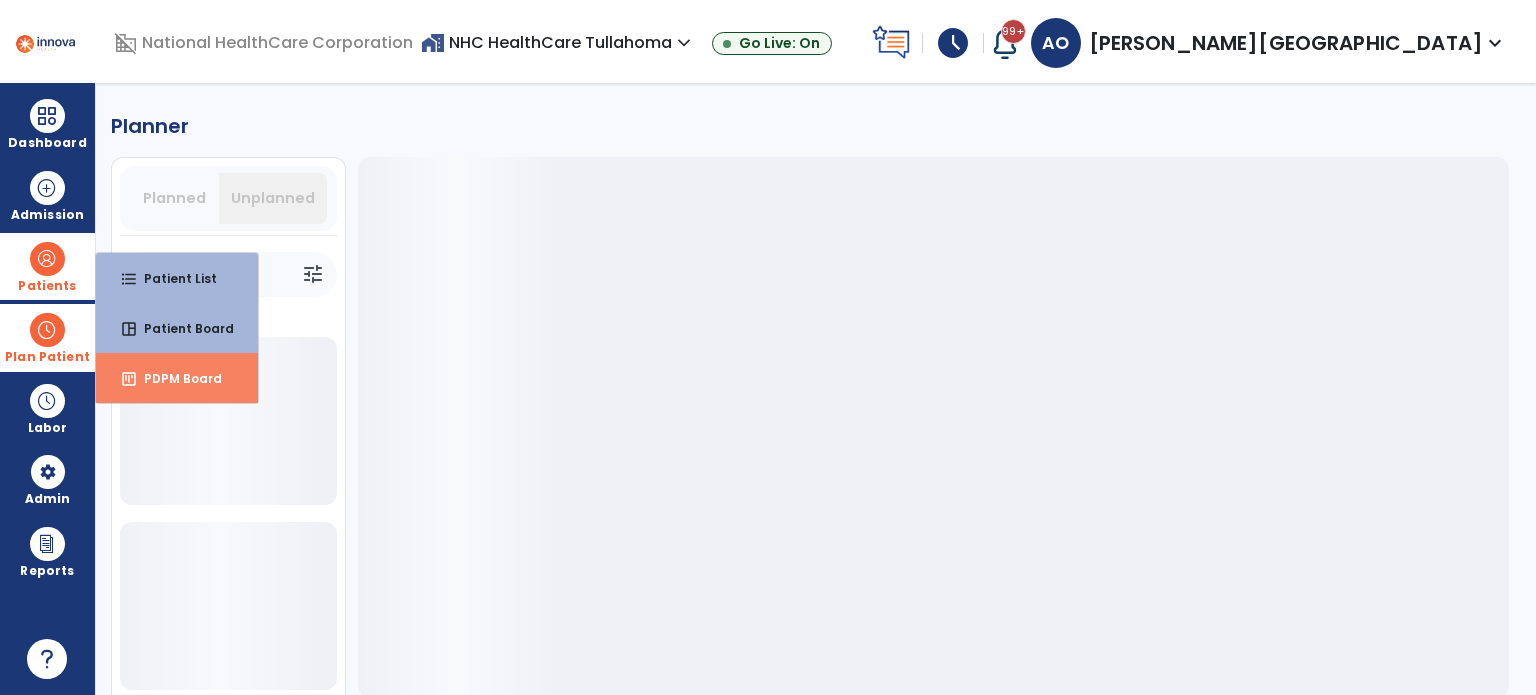 click on "PDPM Board" at bounding box center [175, 378] 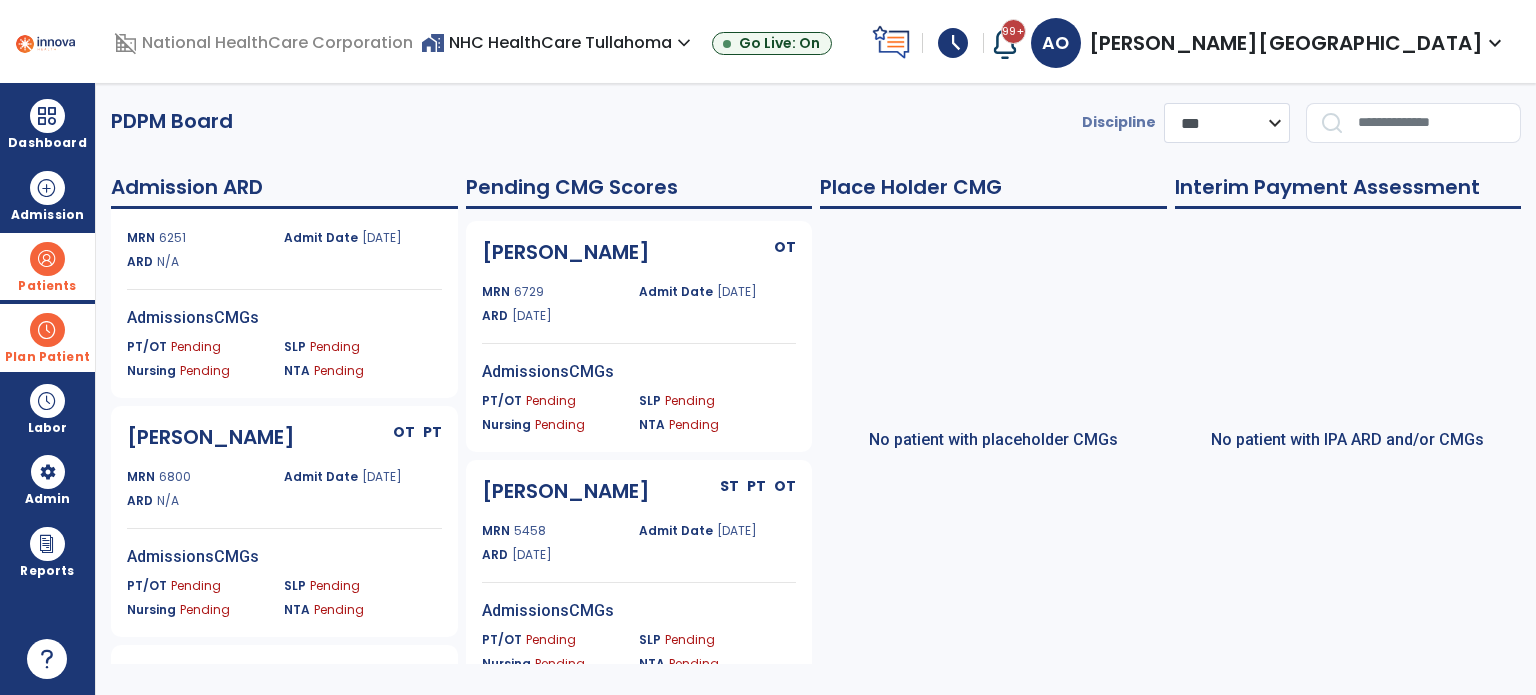 scroll, scrollTop: 2178, scrollLeft: 0, axis: vertical 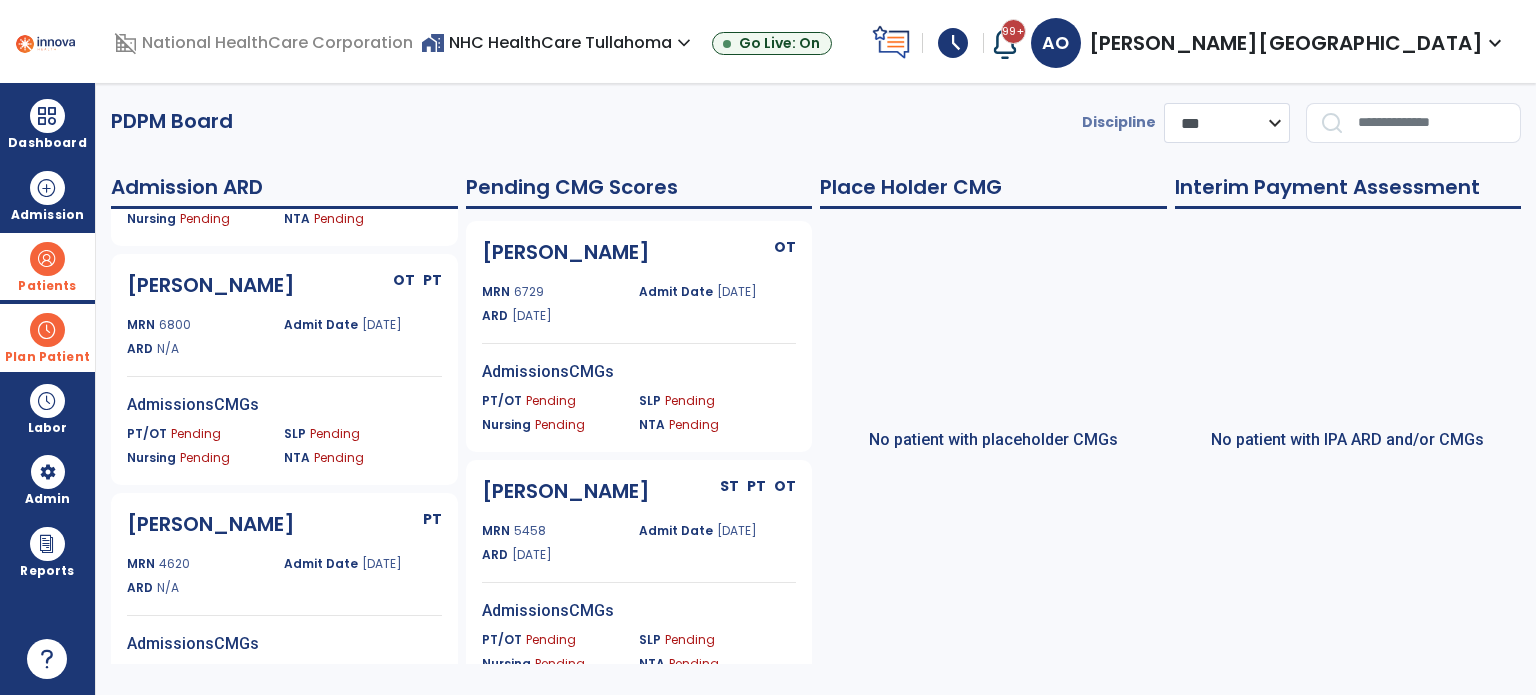 click at bounding box center (47, 330) 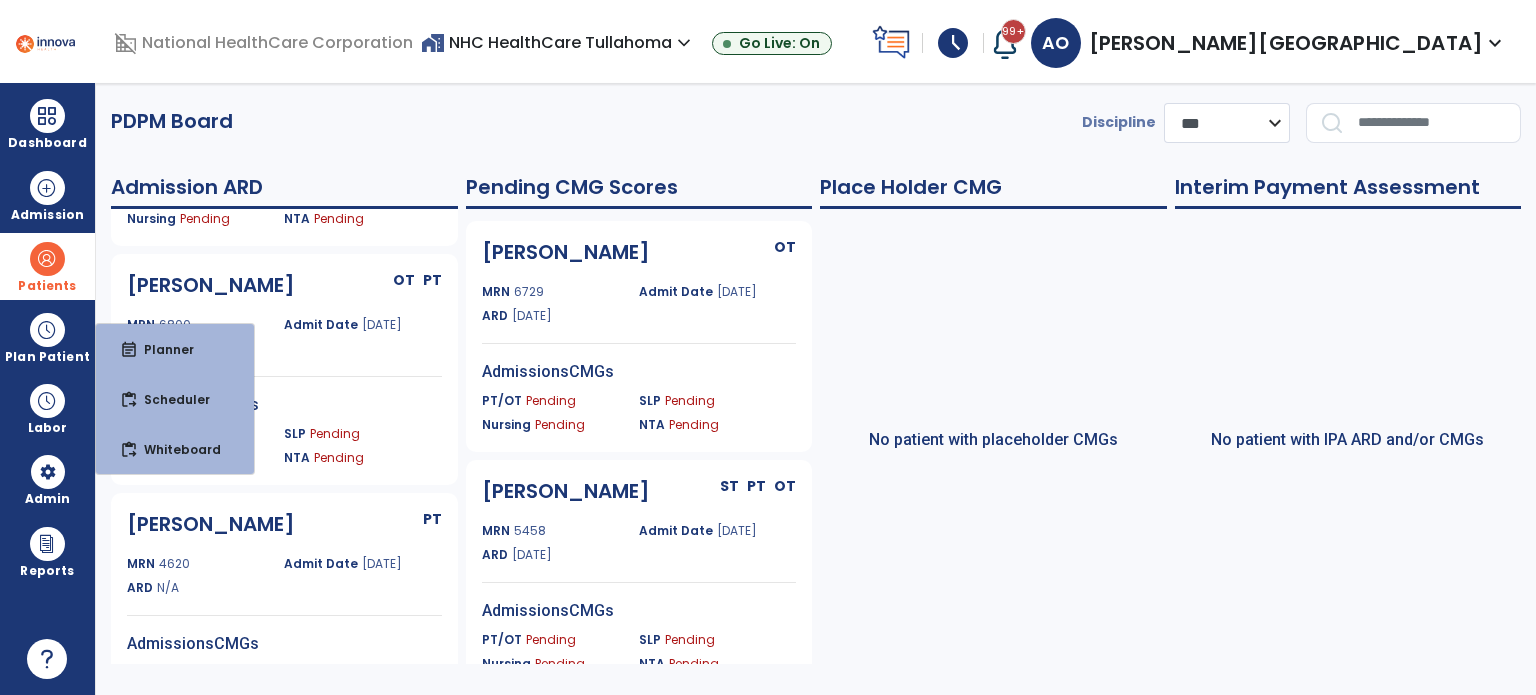 click on "Patients" at bounding box center [47, 266] 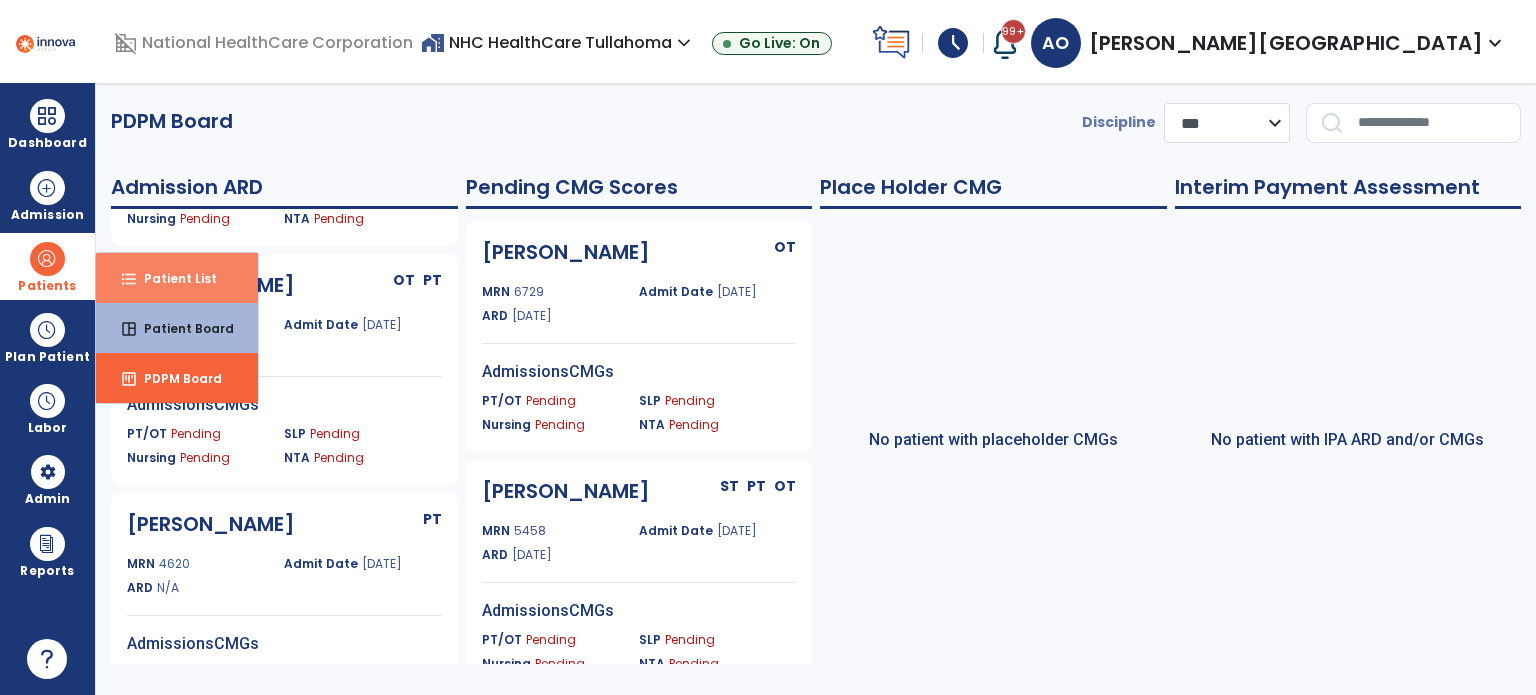 click on "Patient List" at bounding box center (172, 278) 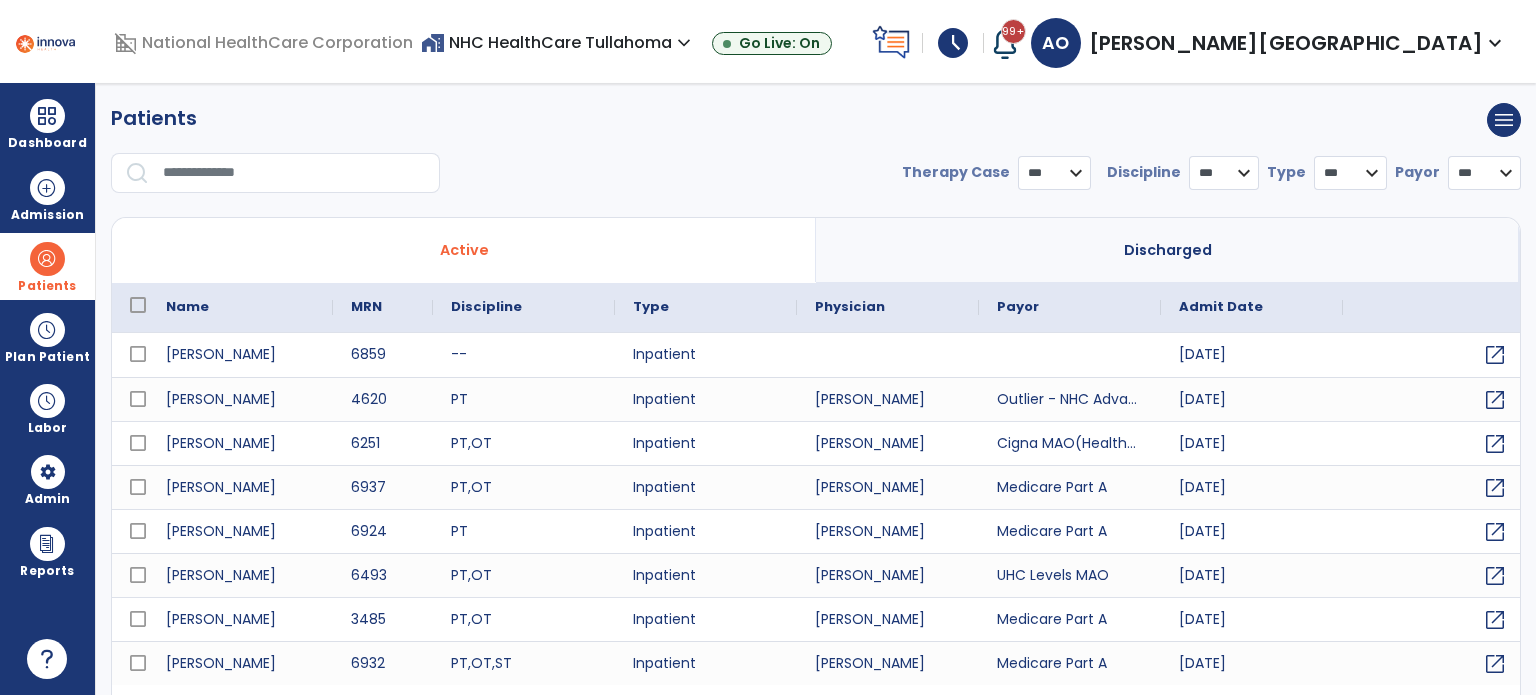click at bounding box center (294, 173) 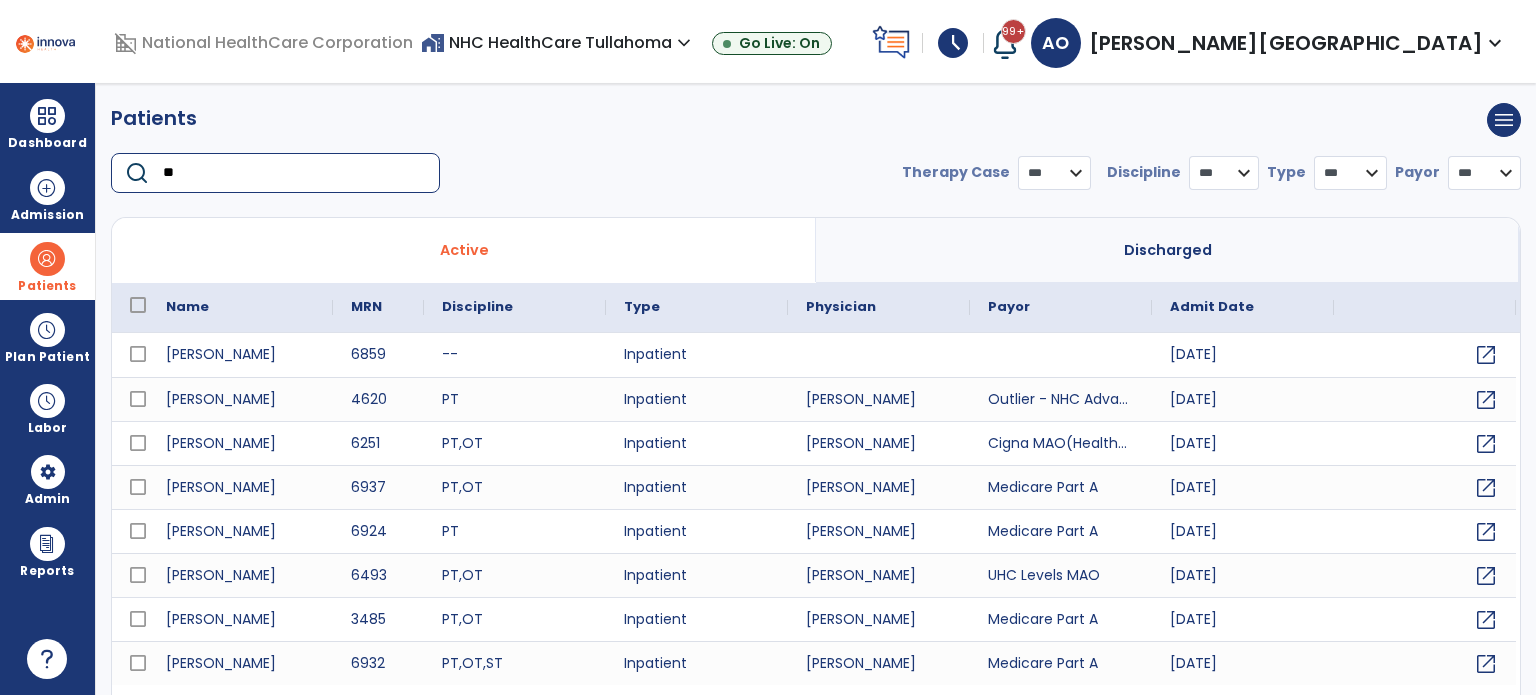 type on "***" 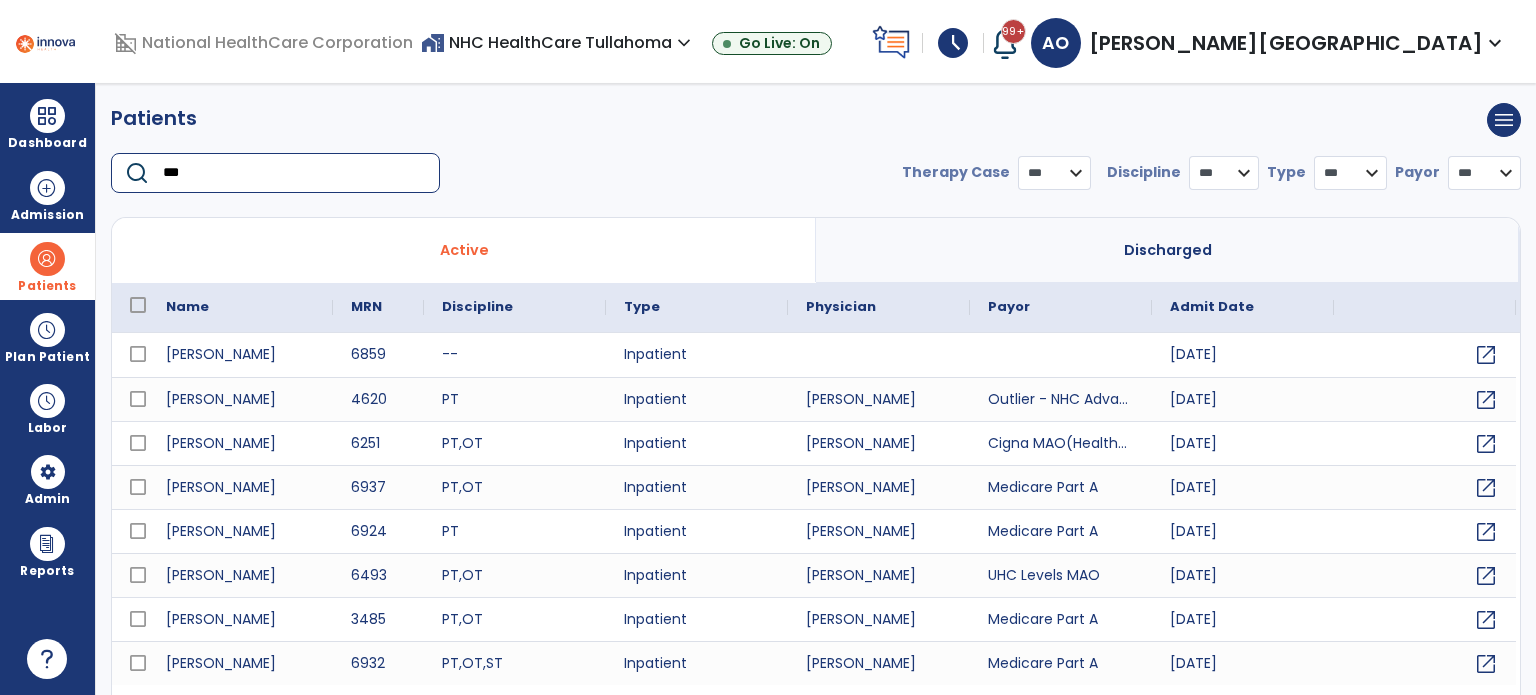 select on "***" 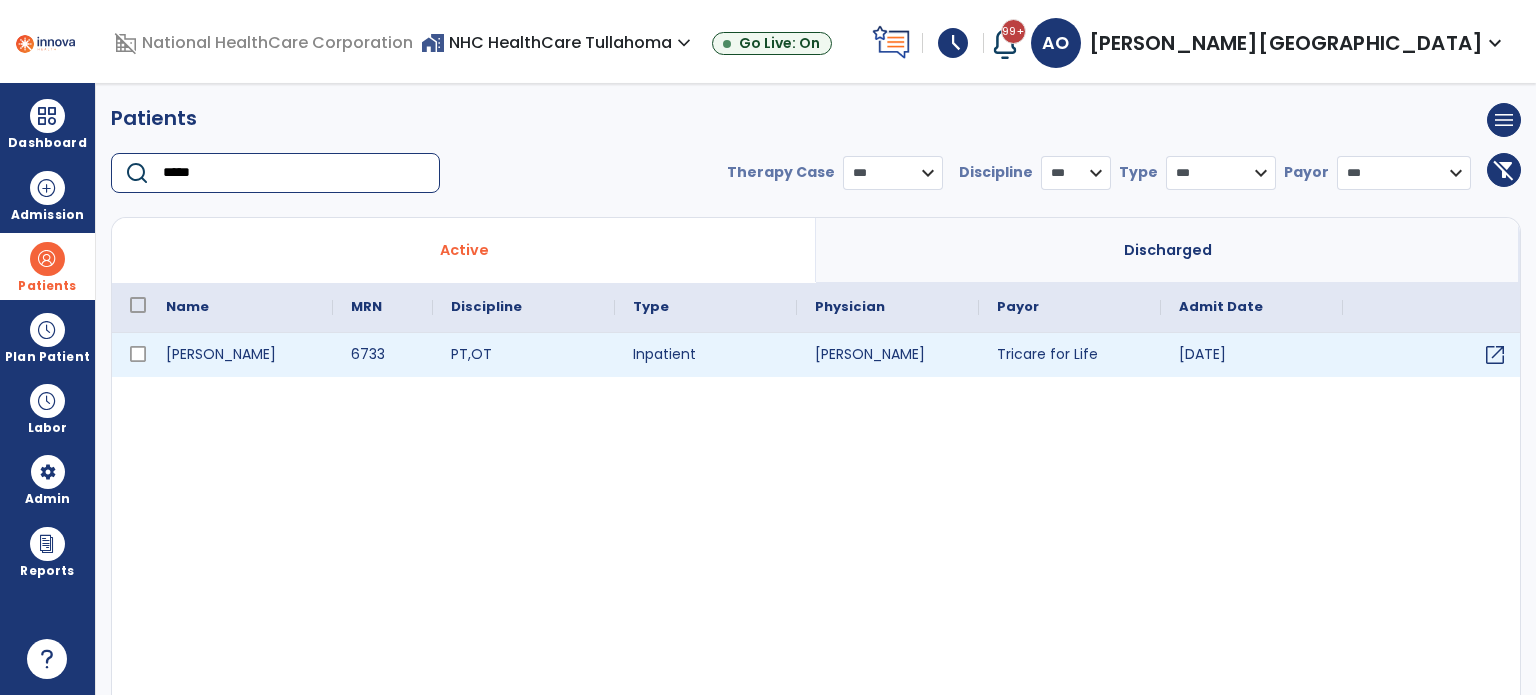 type on "*****" 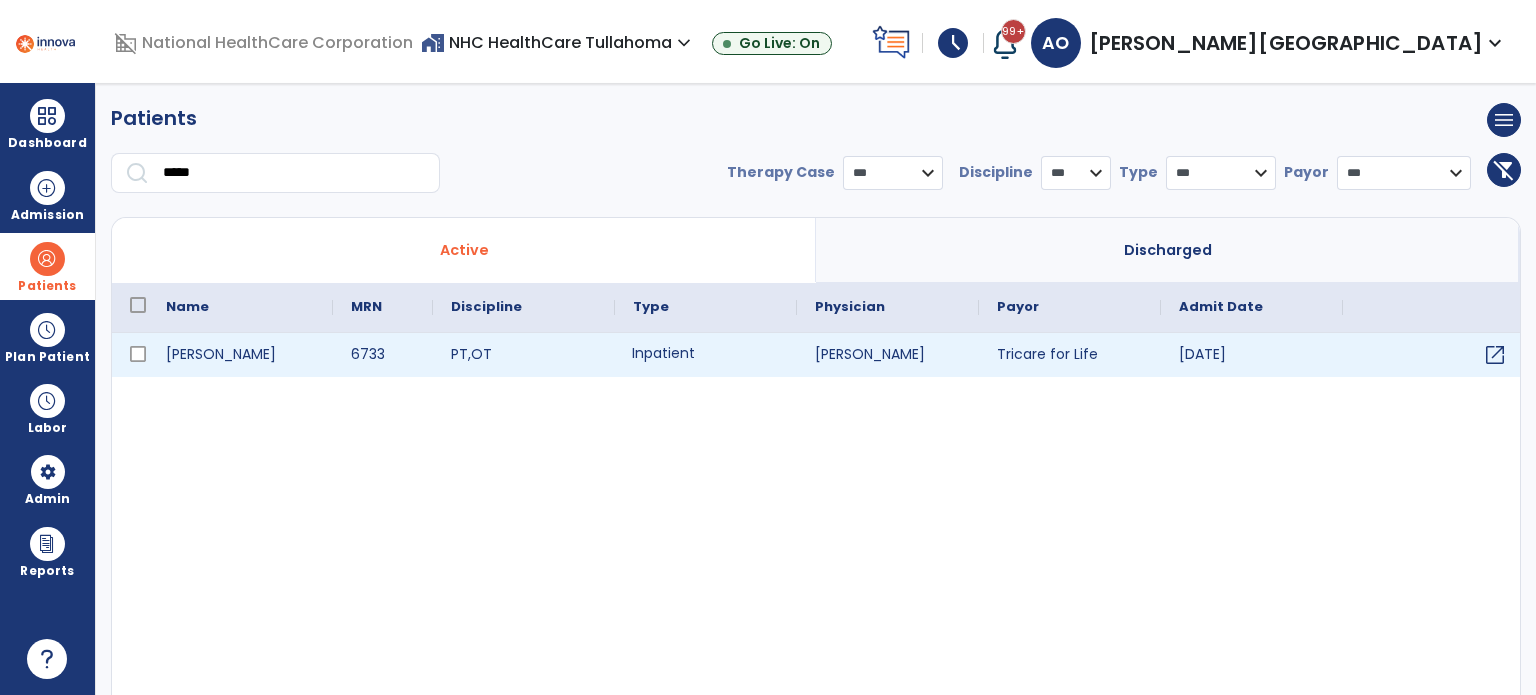 click on "Inpatient" at bounding box center [706, 355] 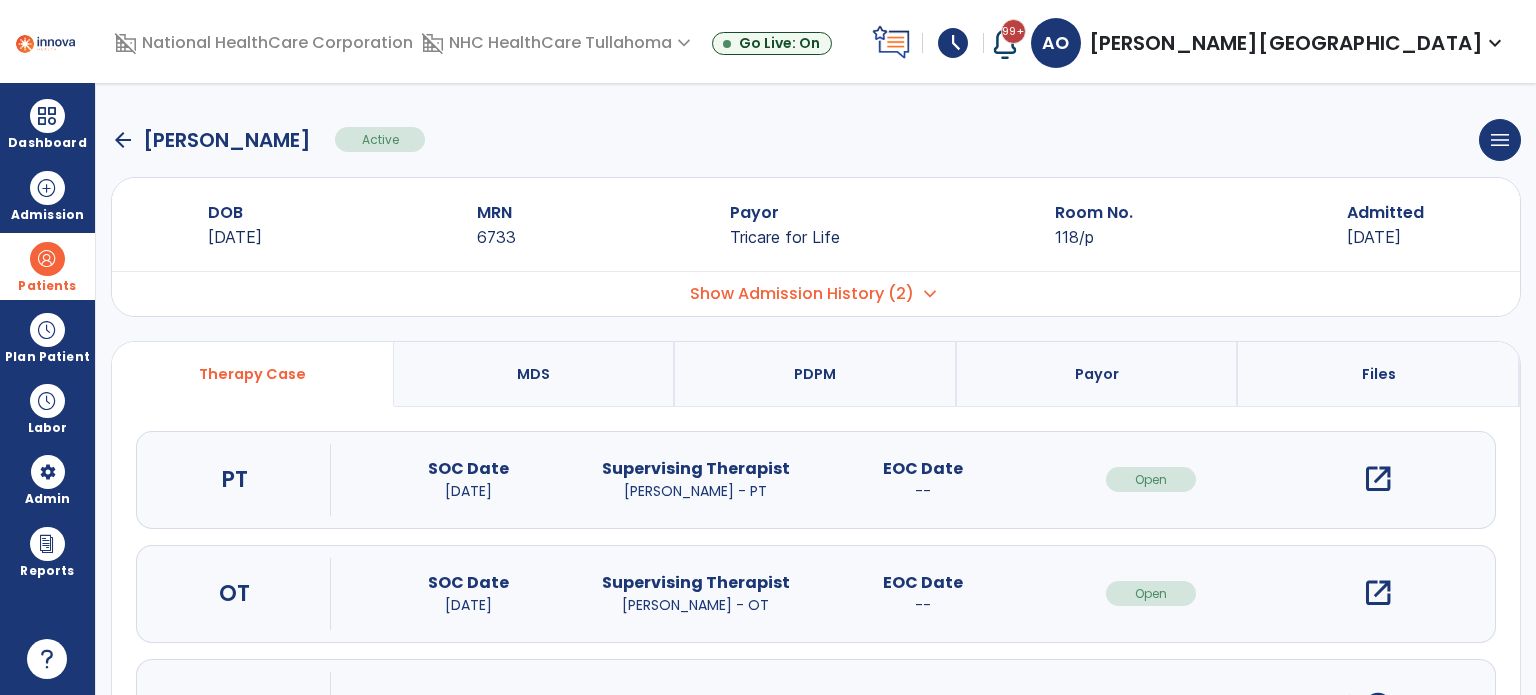click on "PDPM" at bounding box center [816, 374] 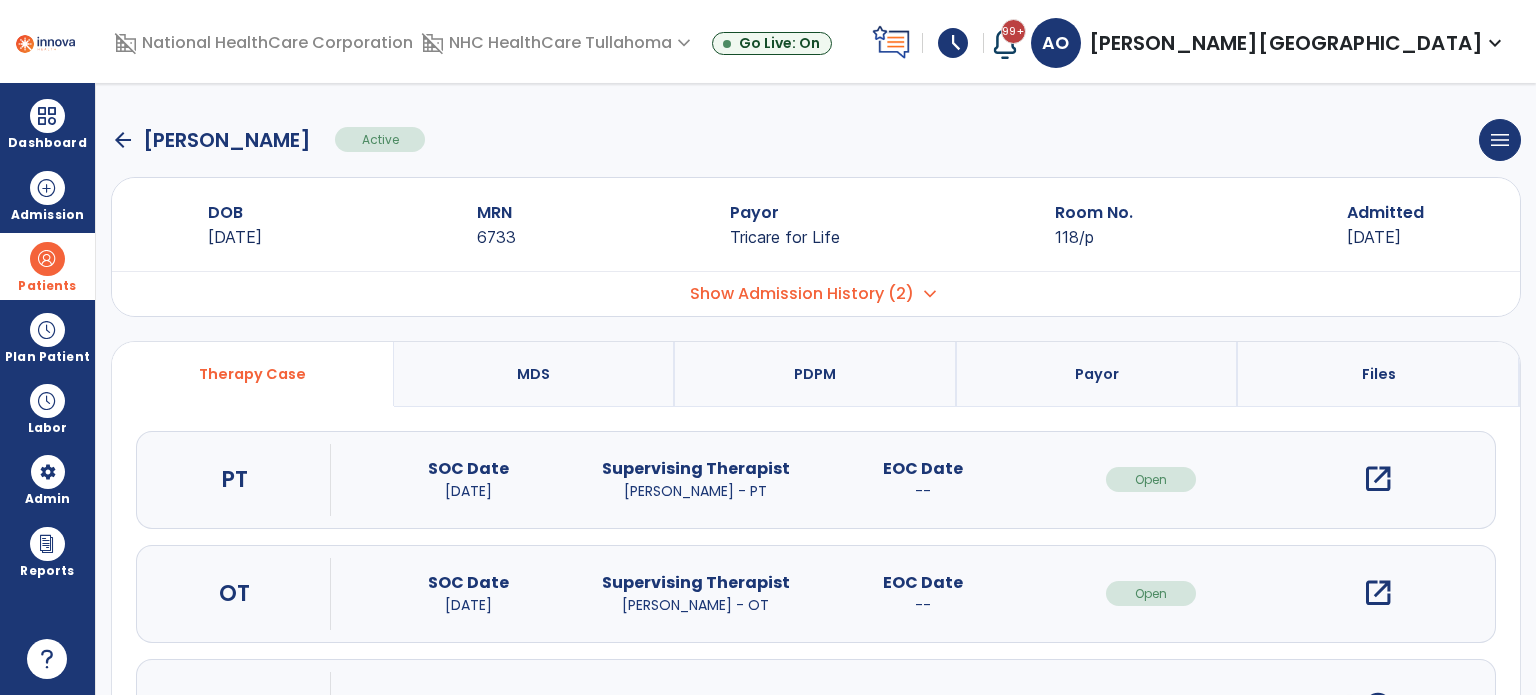 select on "***" 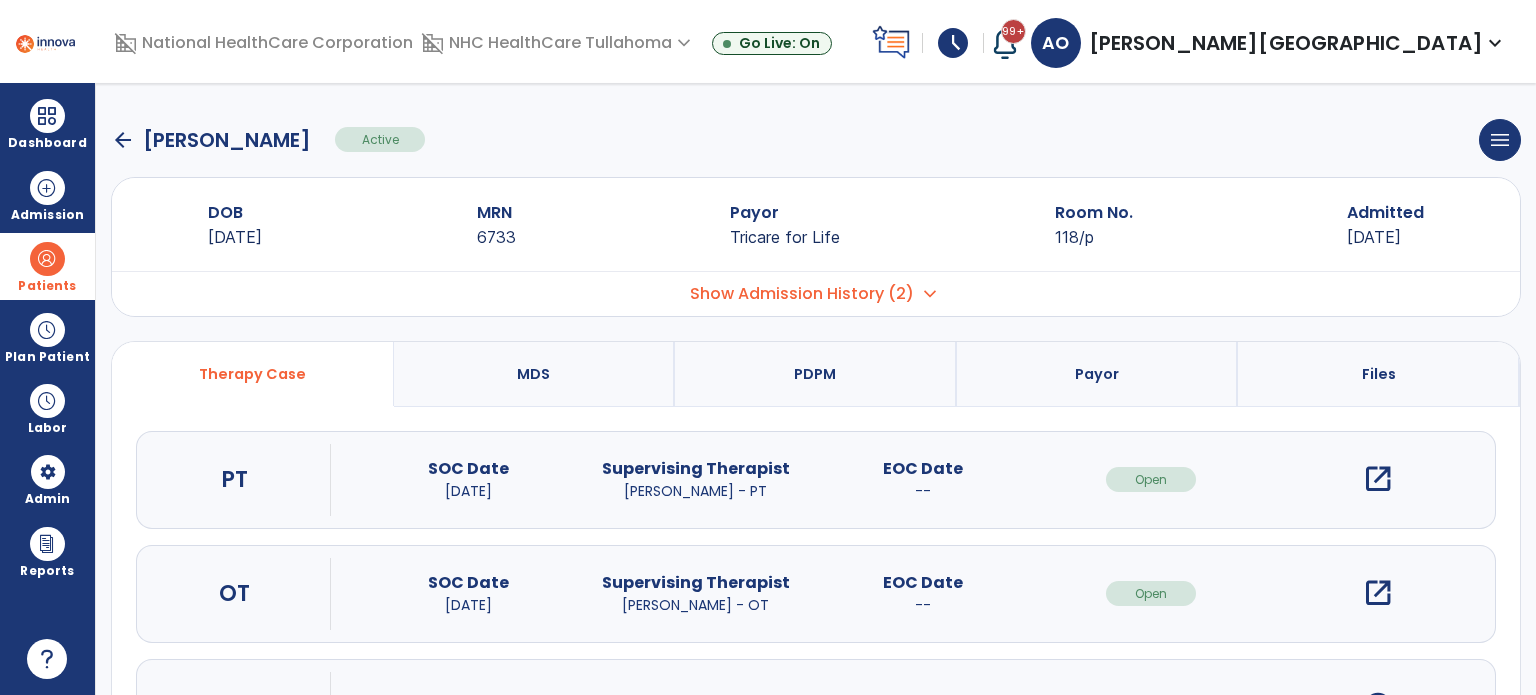select on "**********" 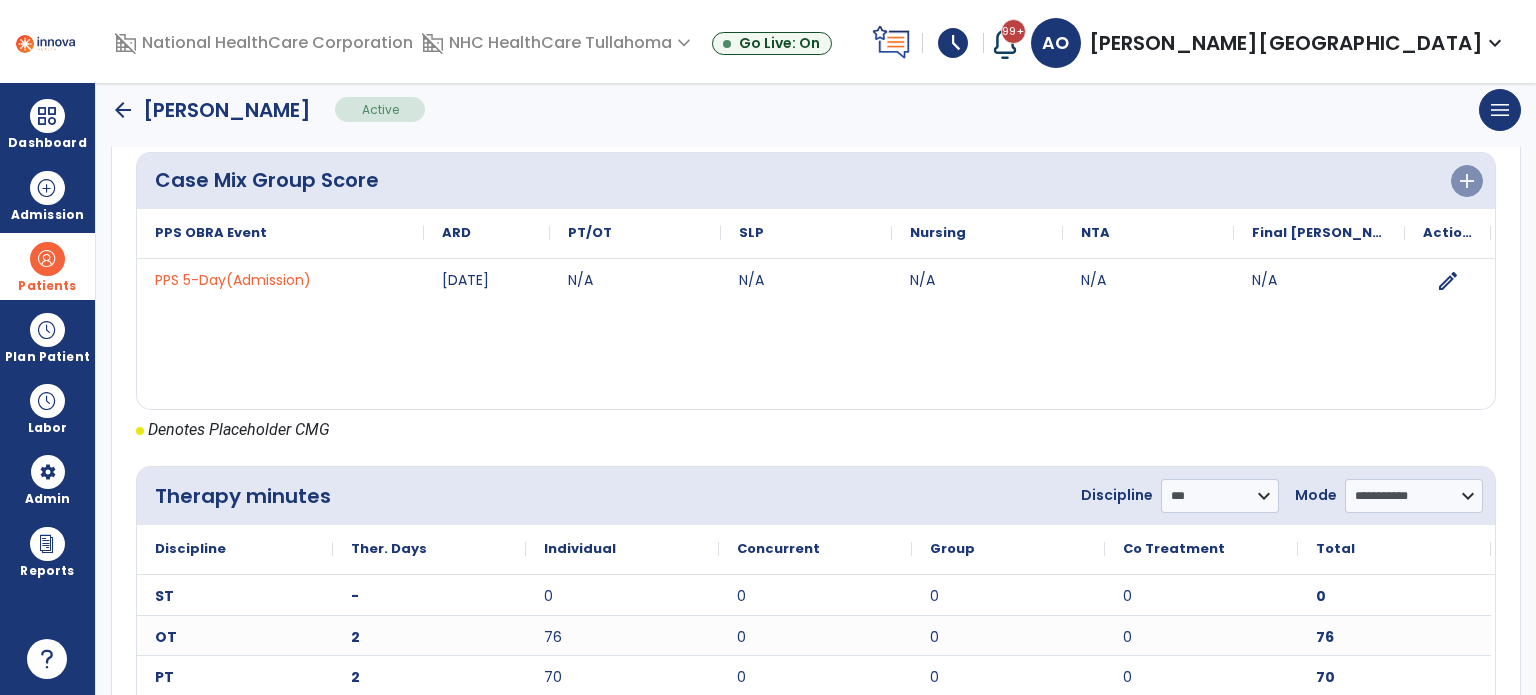 scroll, scrollTop: 948, scrollLeft: 0, axis: vertical 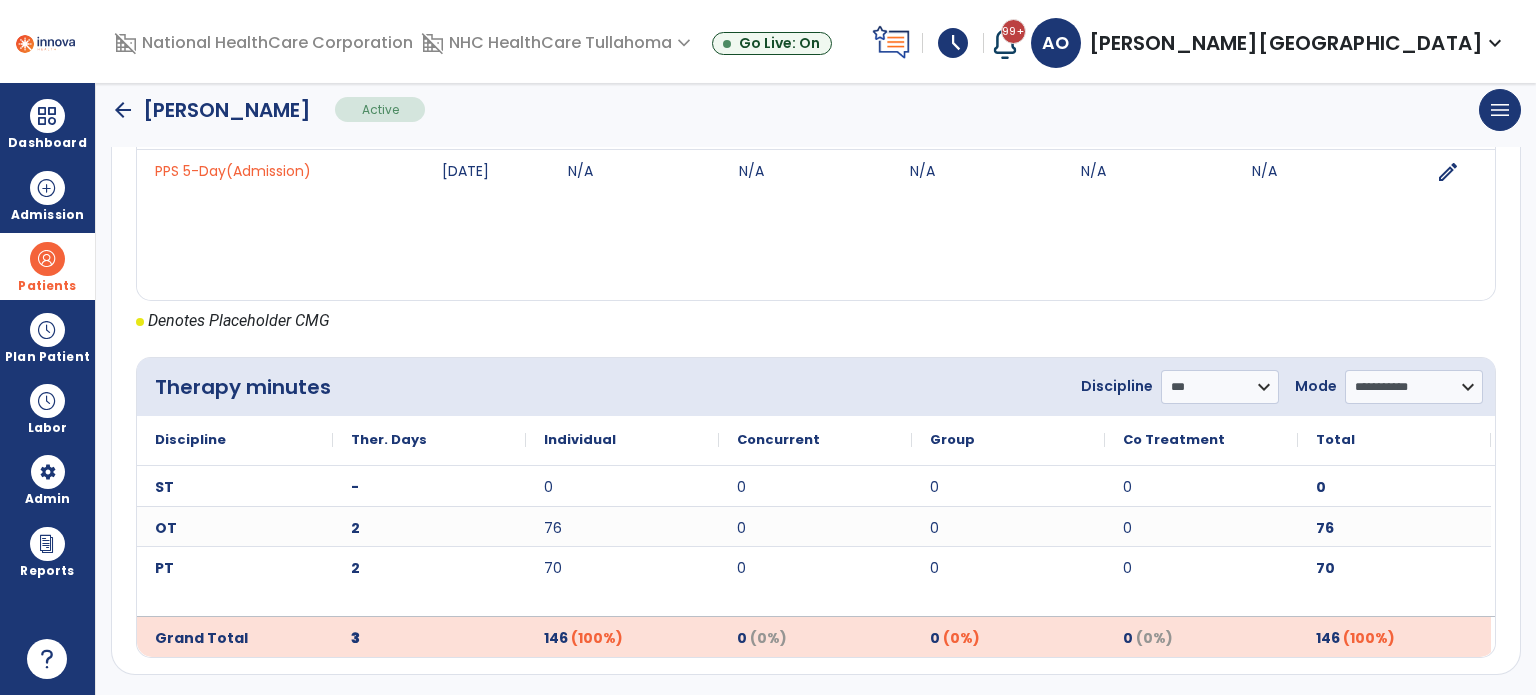 click on "arrow_back" 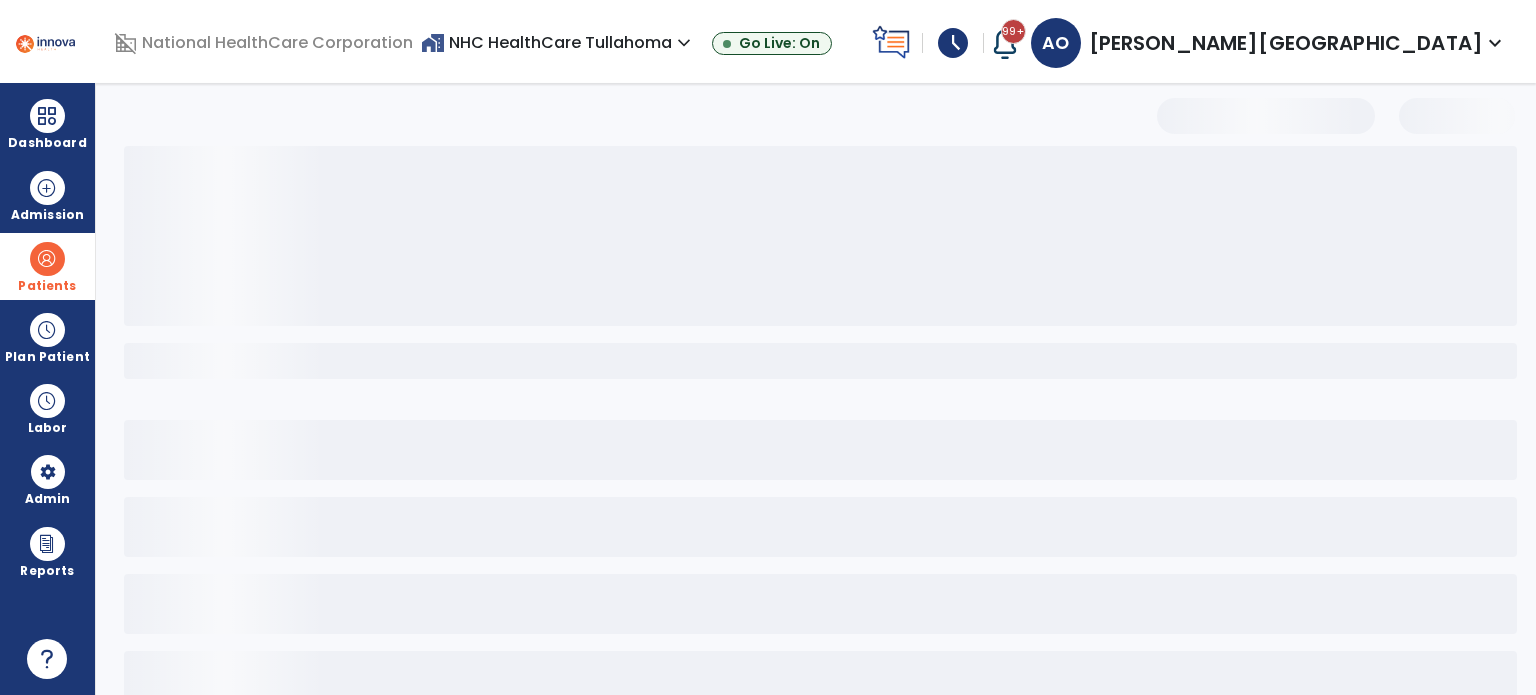 scroll, scrollTop: 0, scrollLeft: 0, axis: both 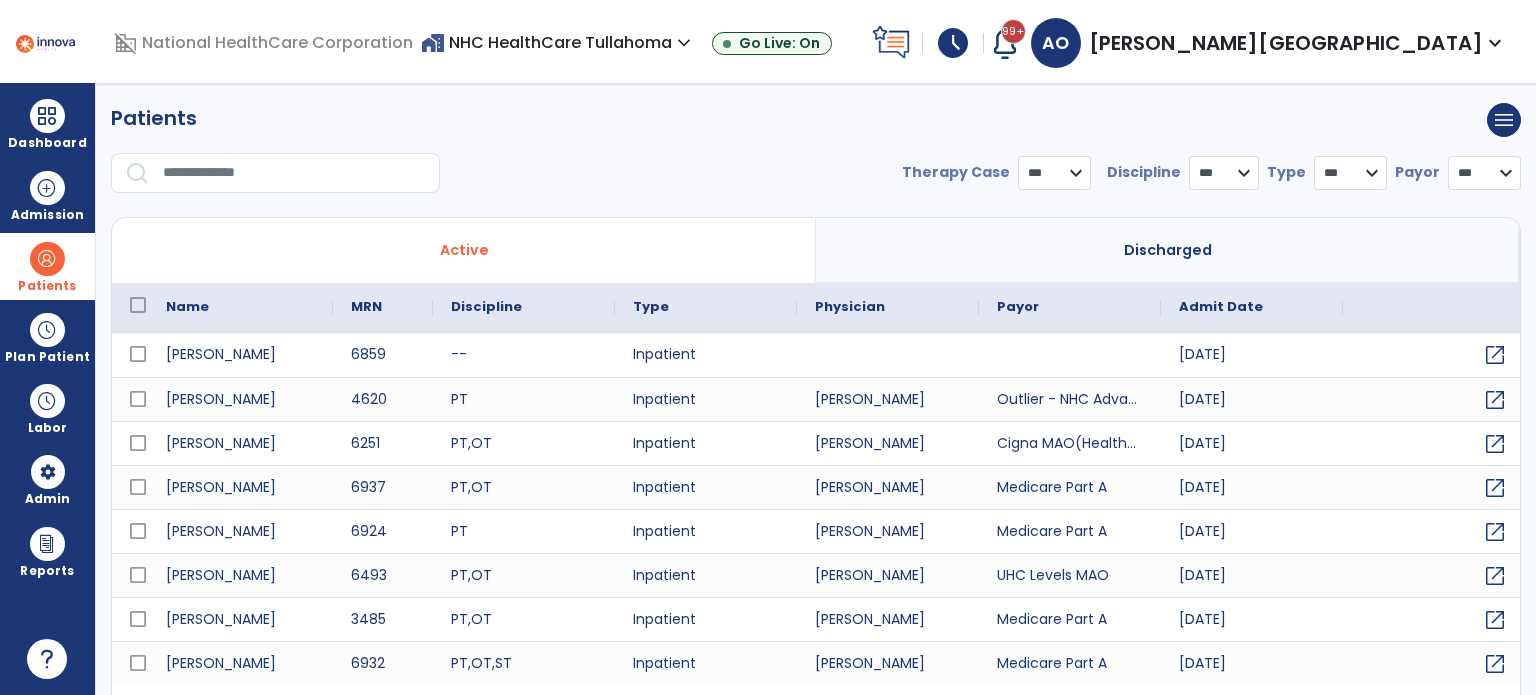 select on "***" 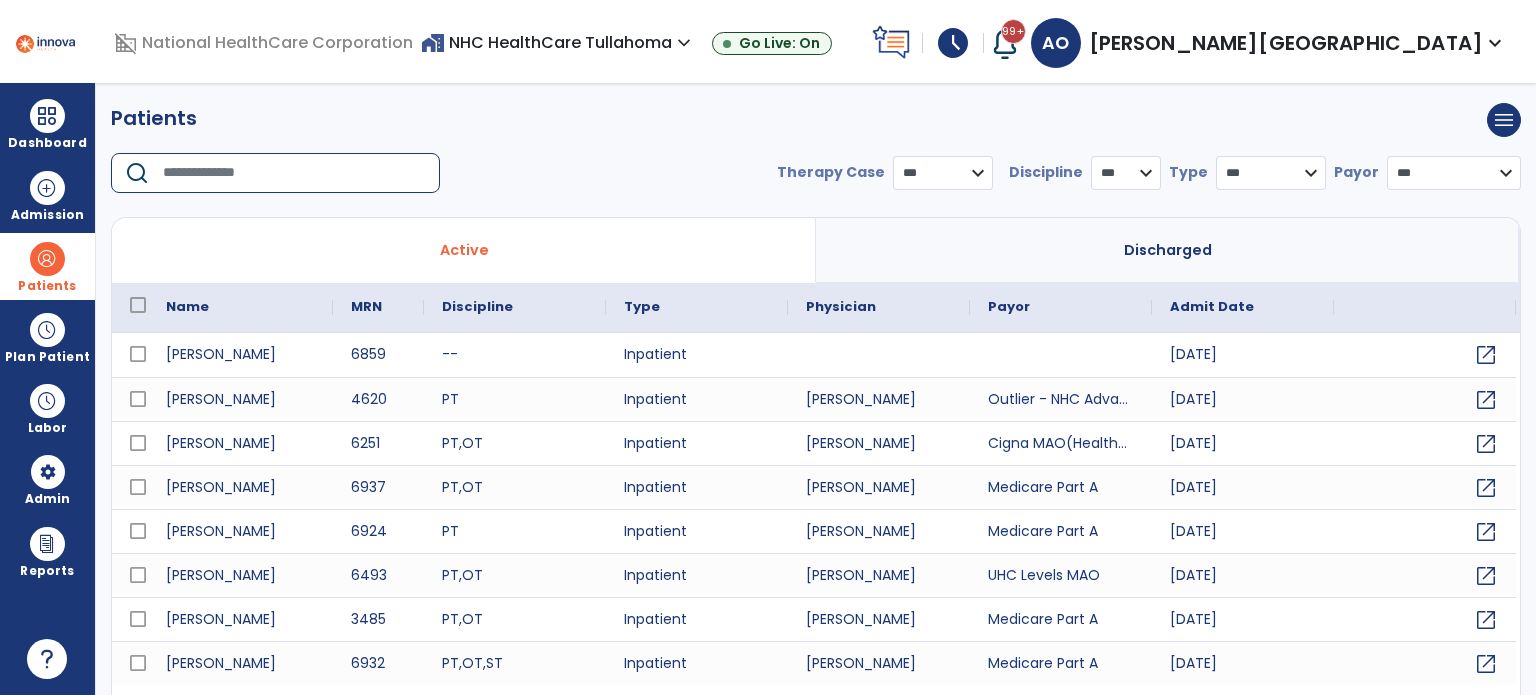click at bounding box center (294, 173) 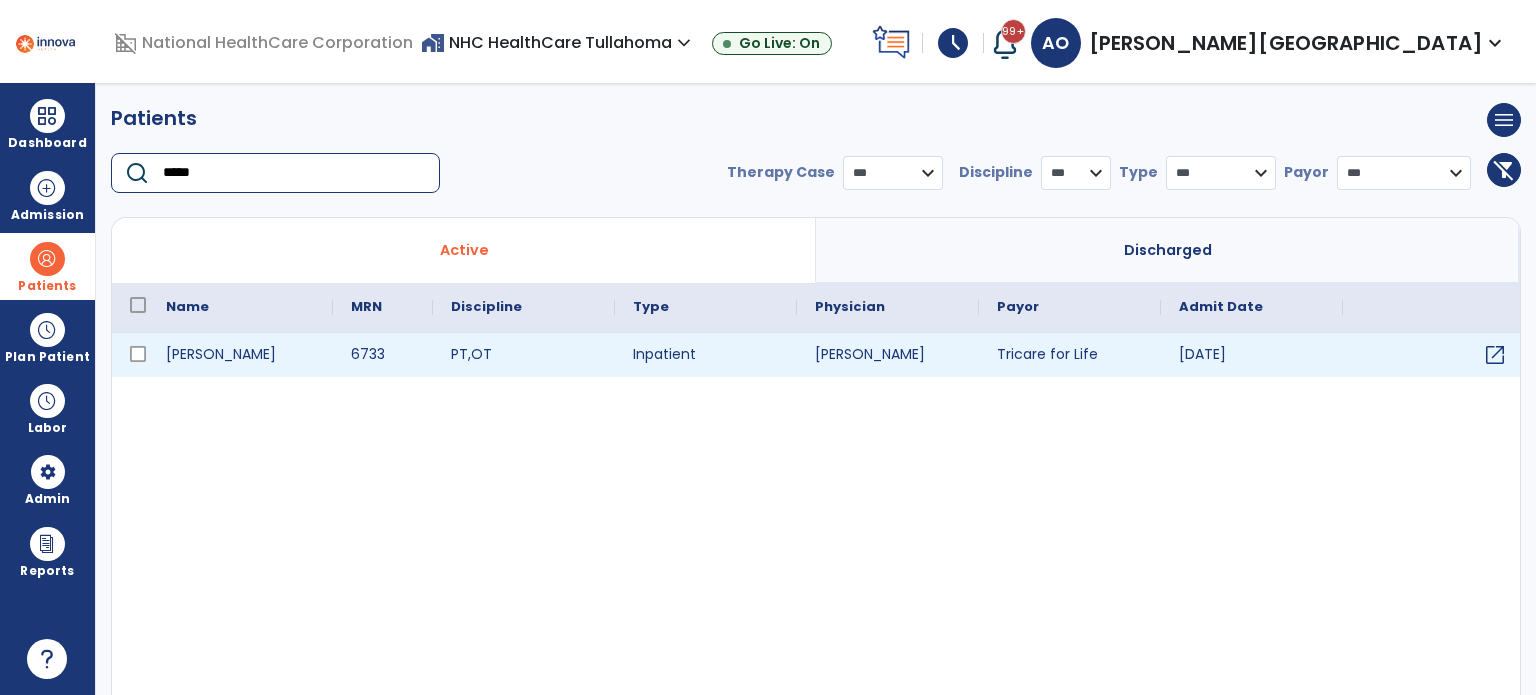 type on "*****" 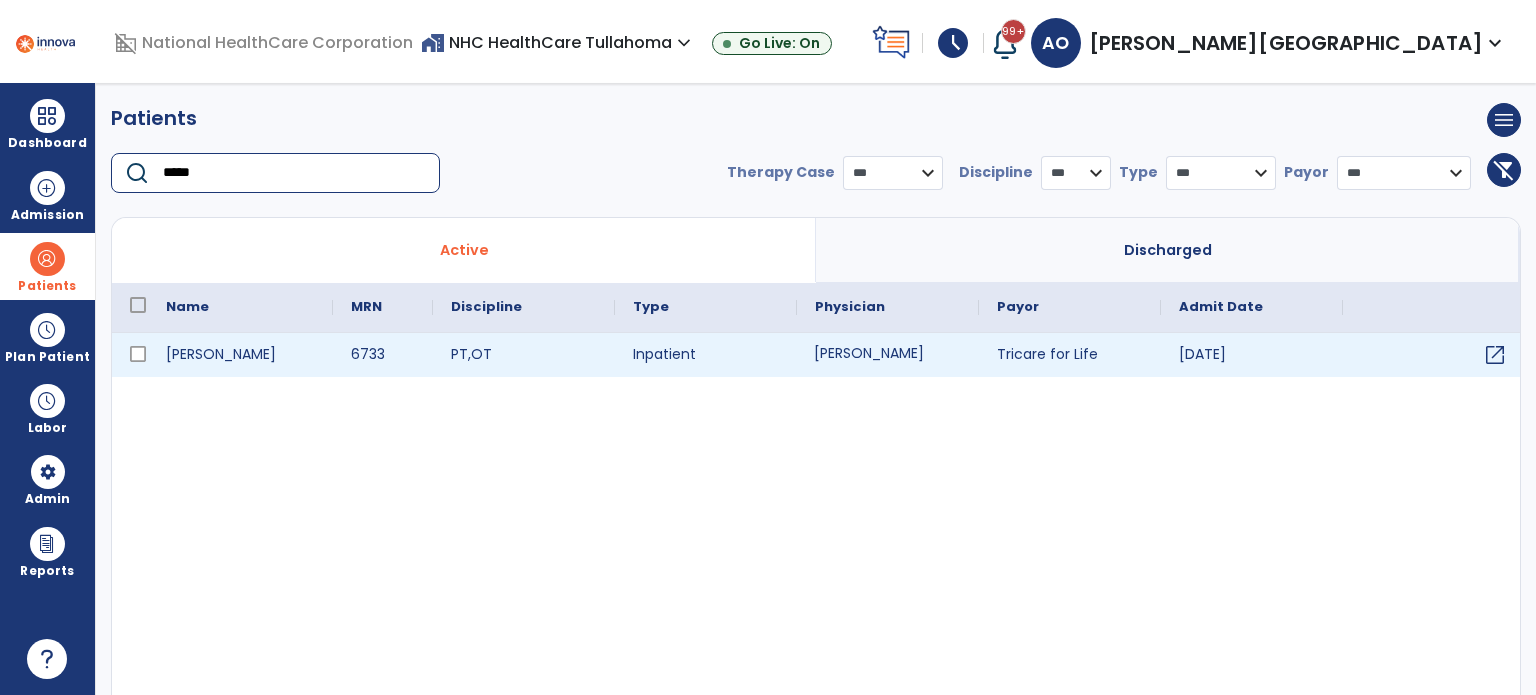 click on "[PERSON_NAME]" at bounding box center (888, 355) 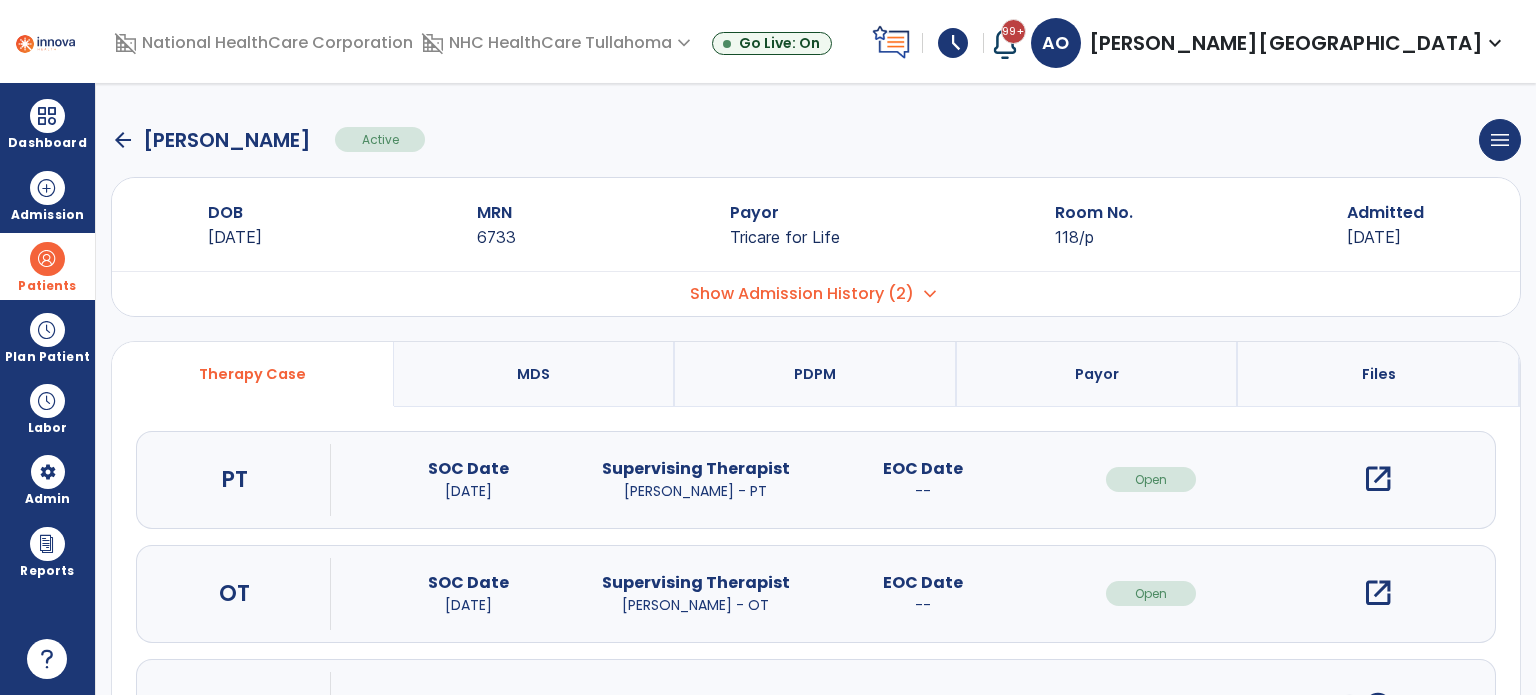 click on "Show Admission History (2)" at bounding box center (802, 294) 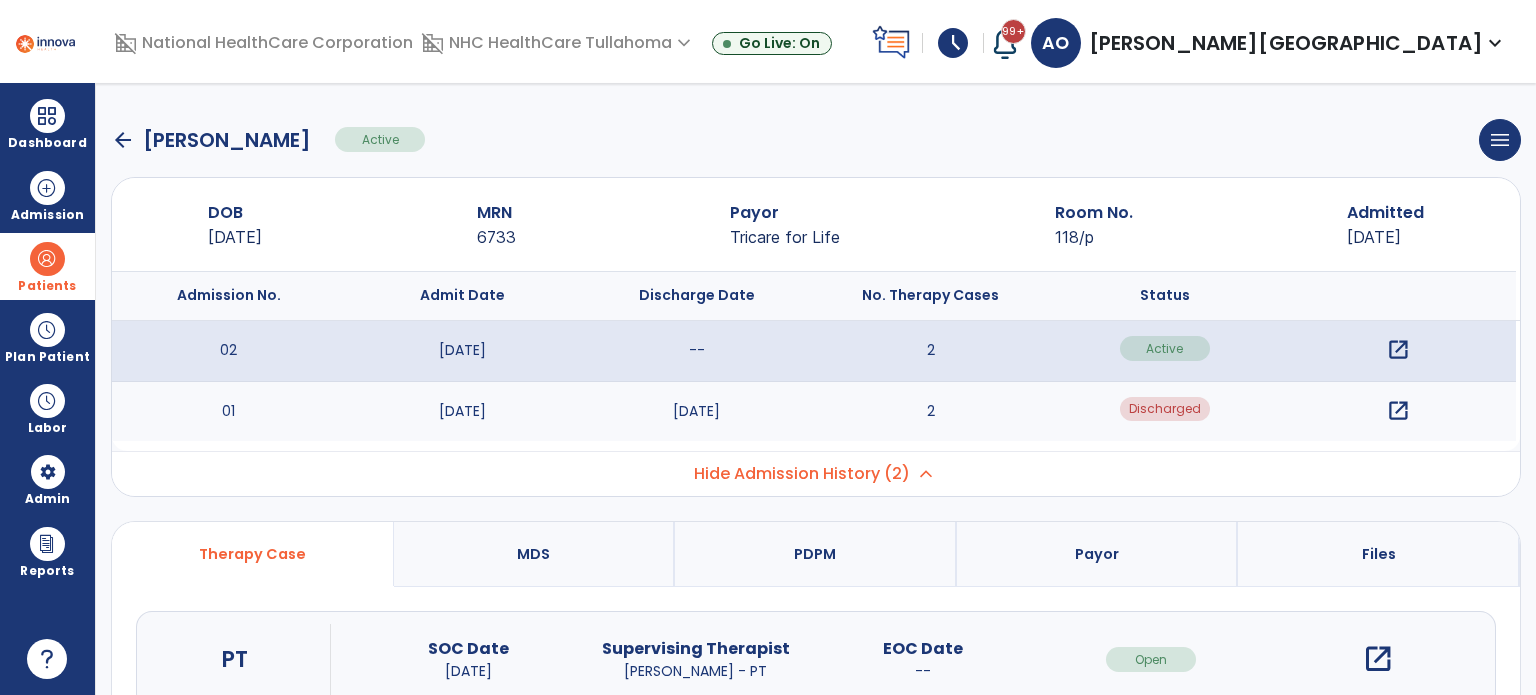click on "open_in_new" at bounding box center [1399, 411] 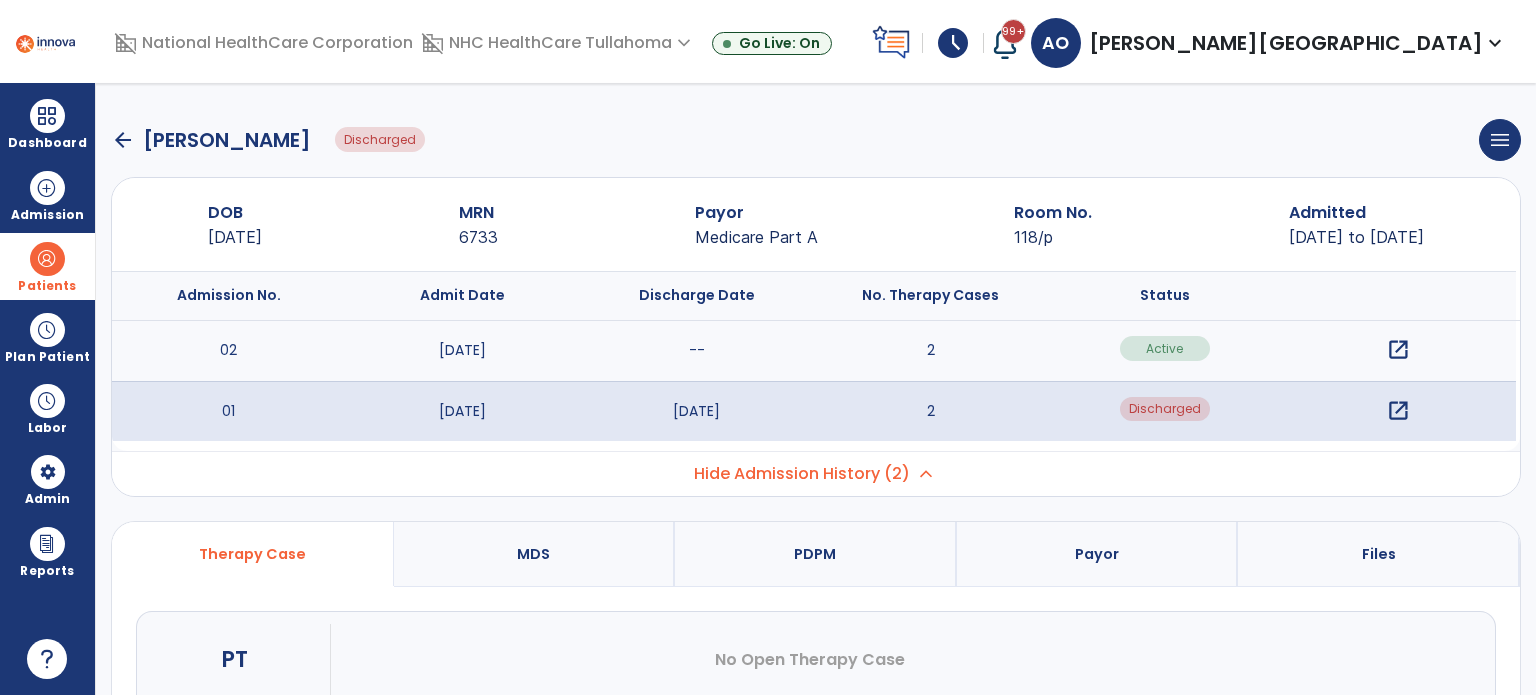 click on "PDPM" at bounding box center [815, 554] 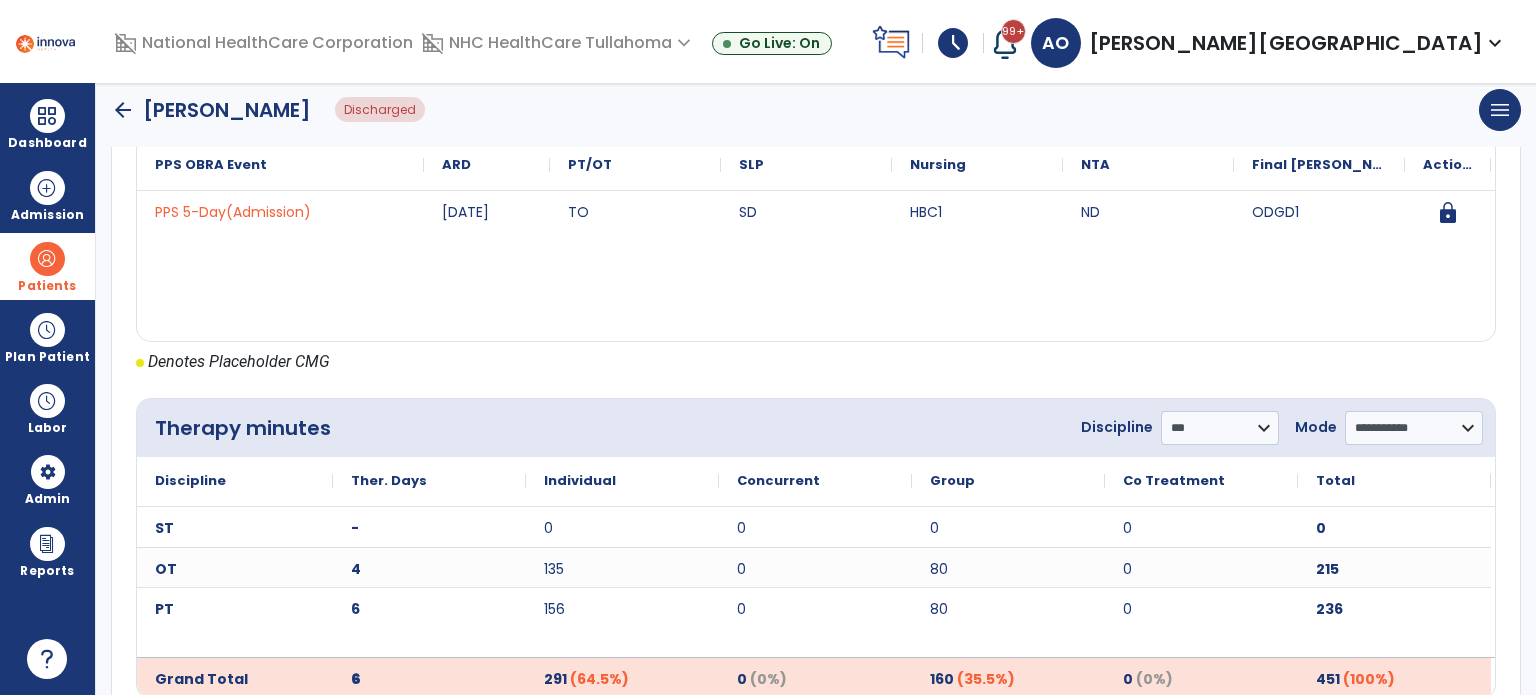 scroll, scrollTop: 1128, scrollLeft: 0, axis: vertical 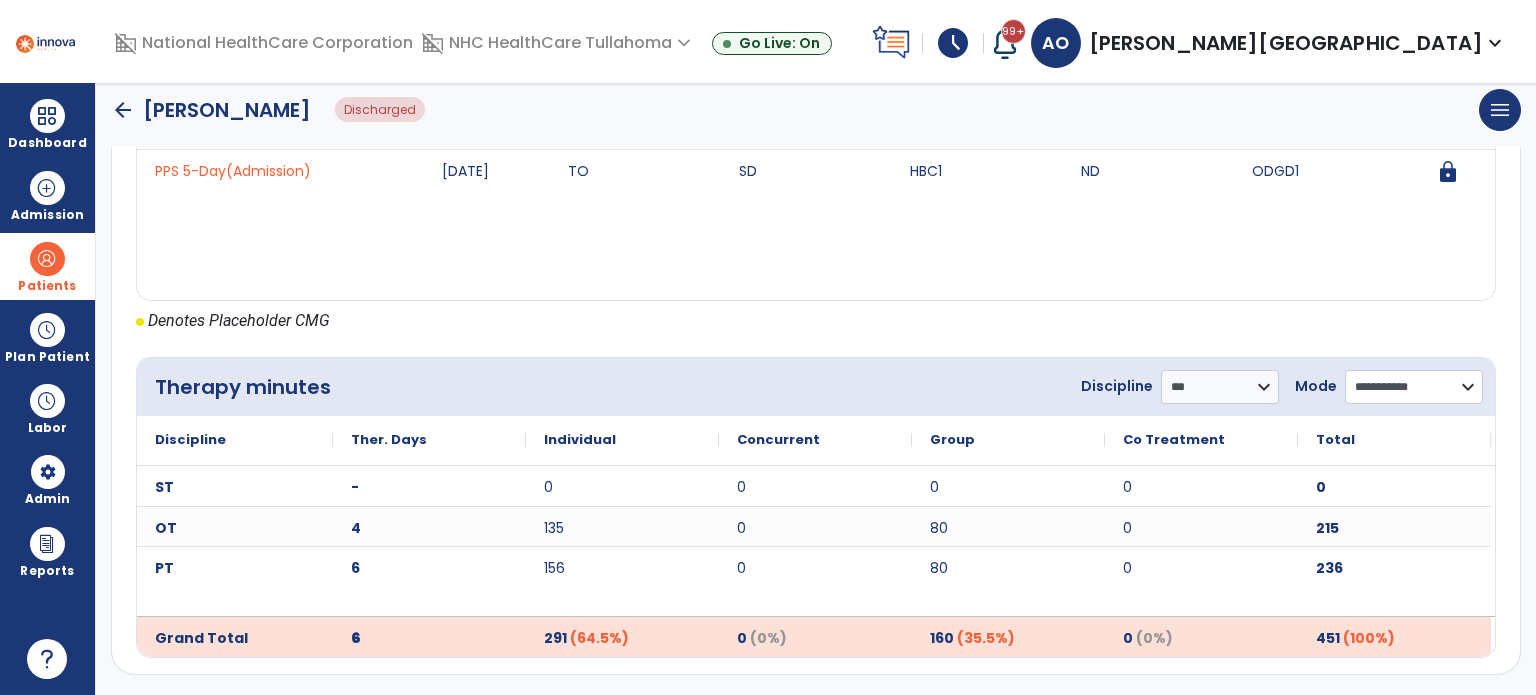 click on "**********" 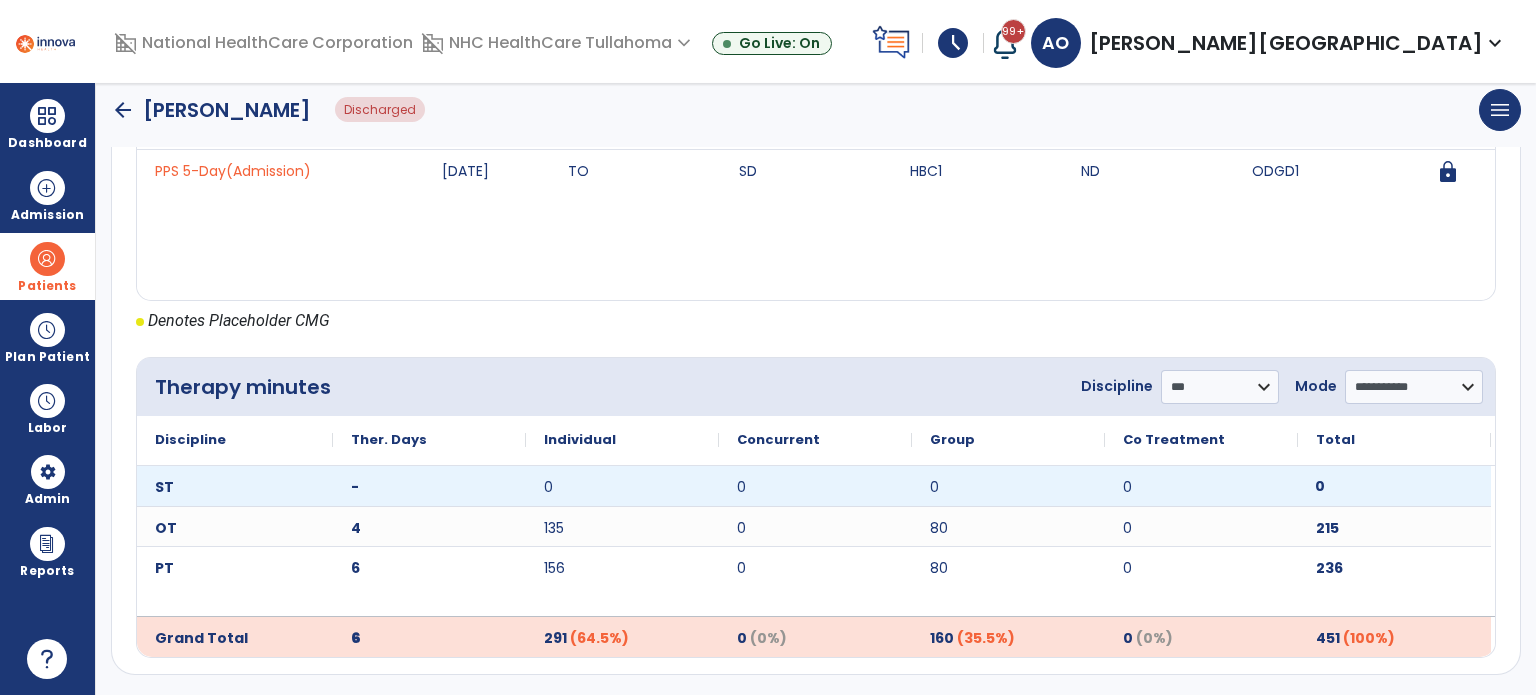 click on "0" 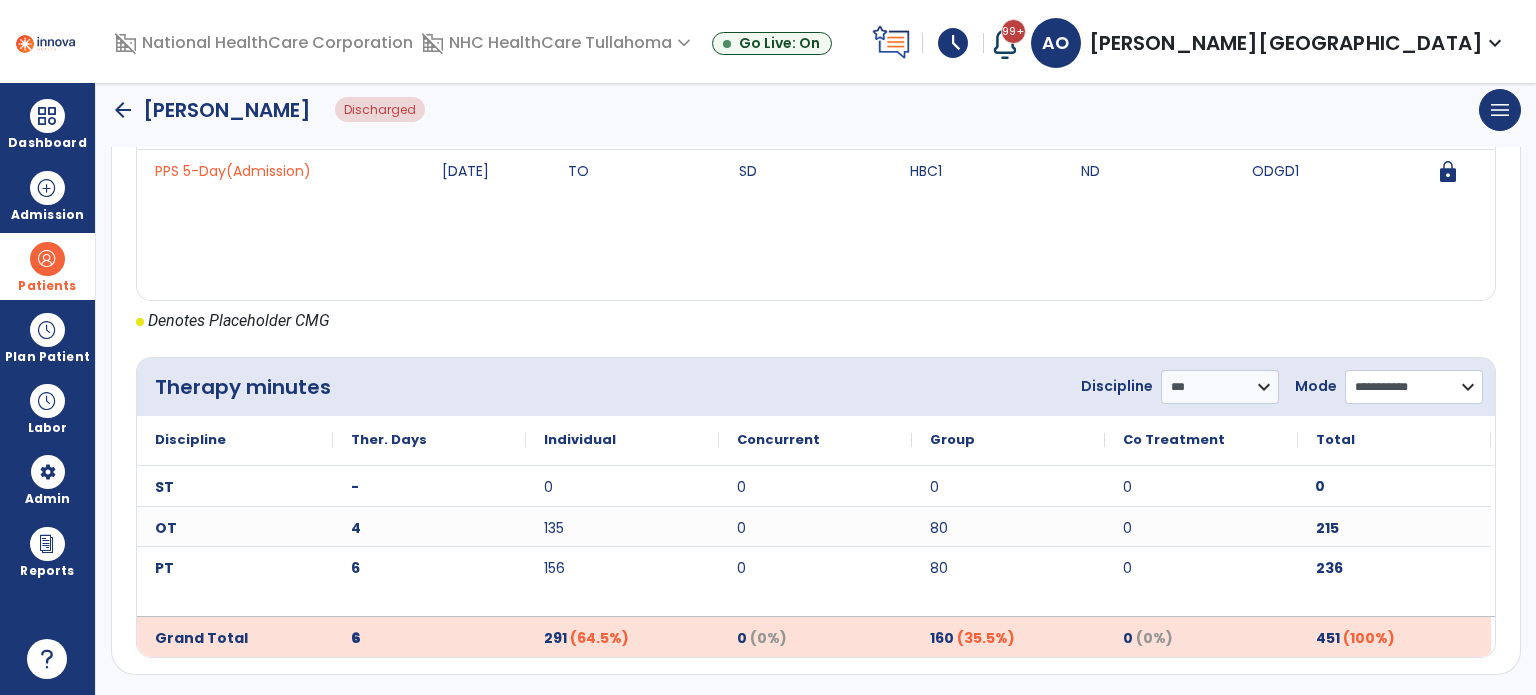 click on "**********" 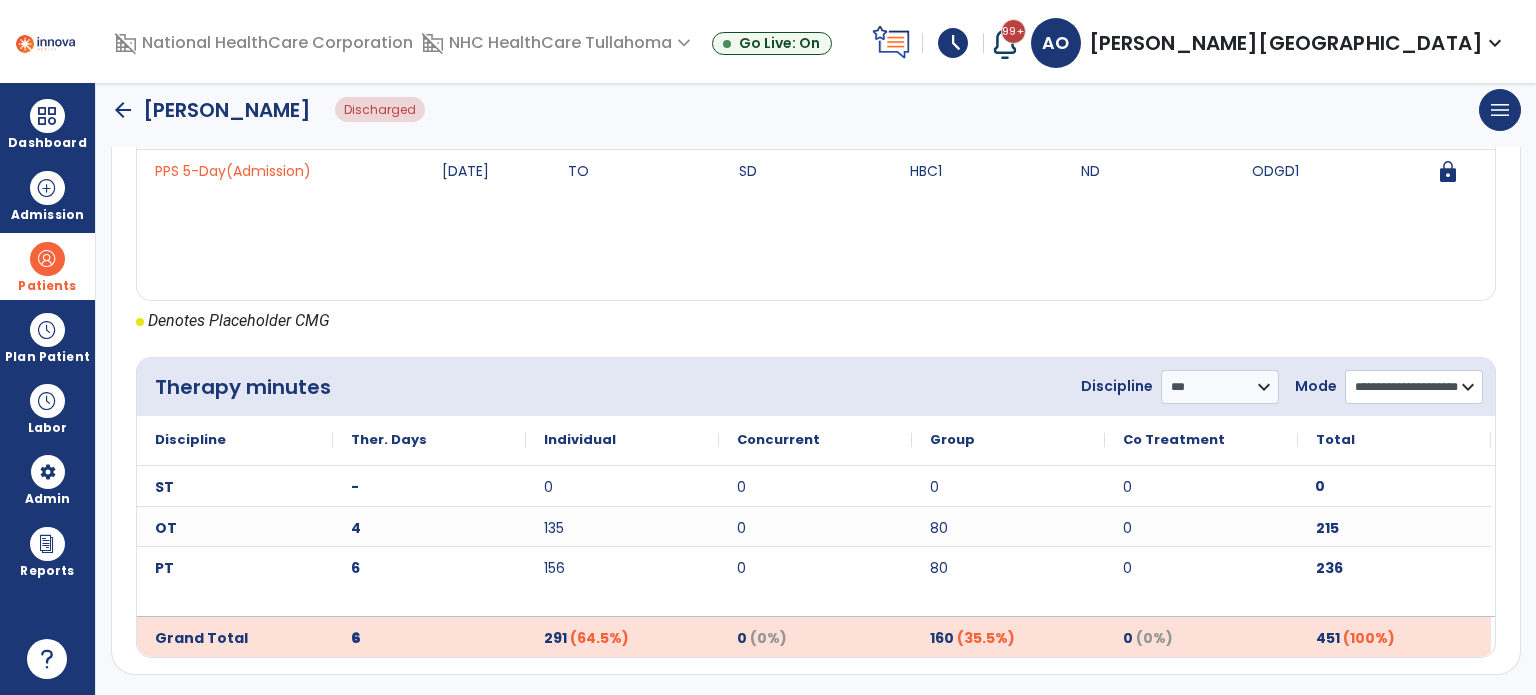 click on "**********" 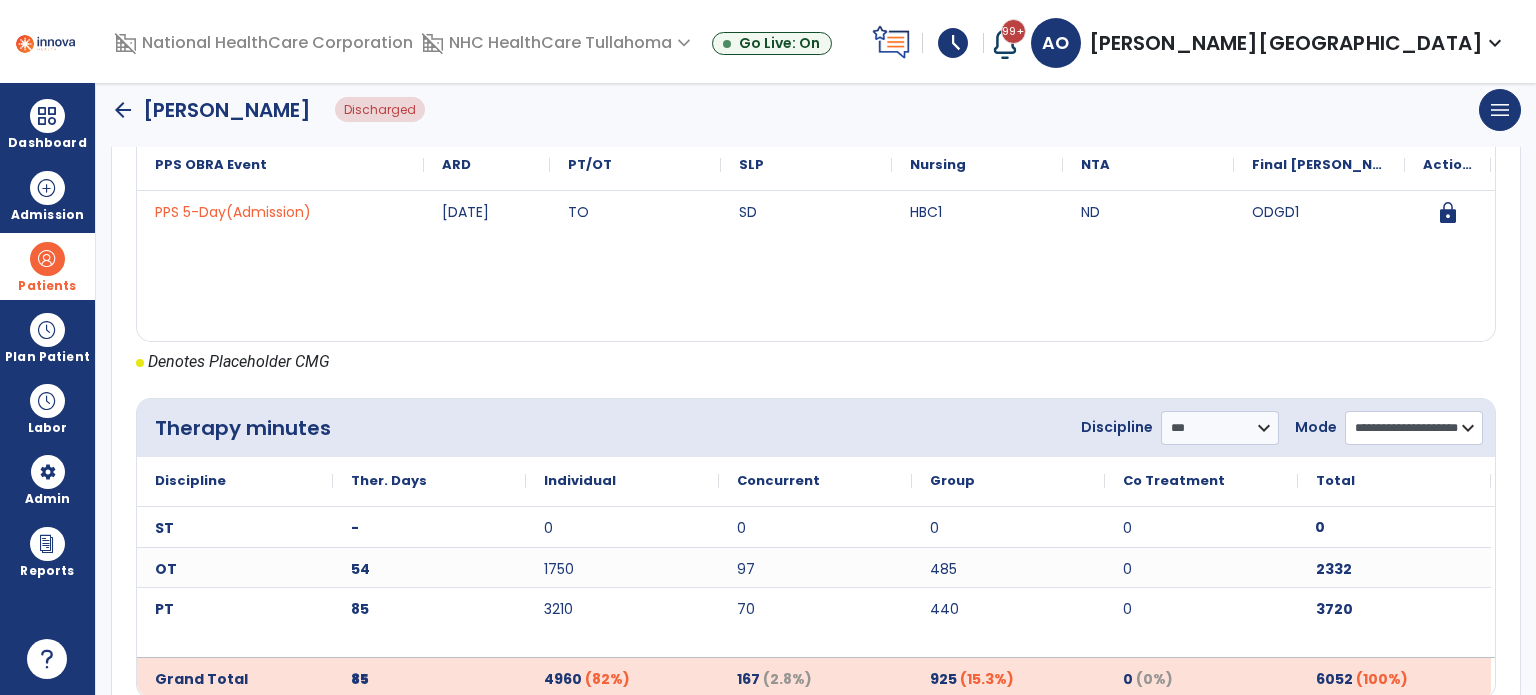 scroll, scrollTop: 1128, scrollLeft: 0, axis: vertical 